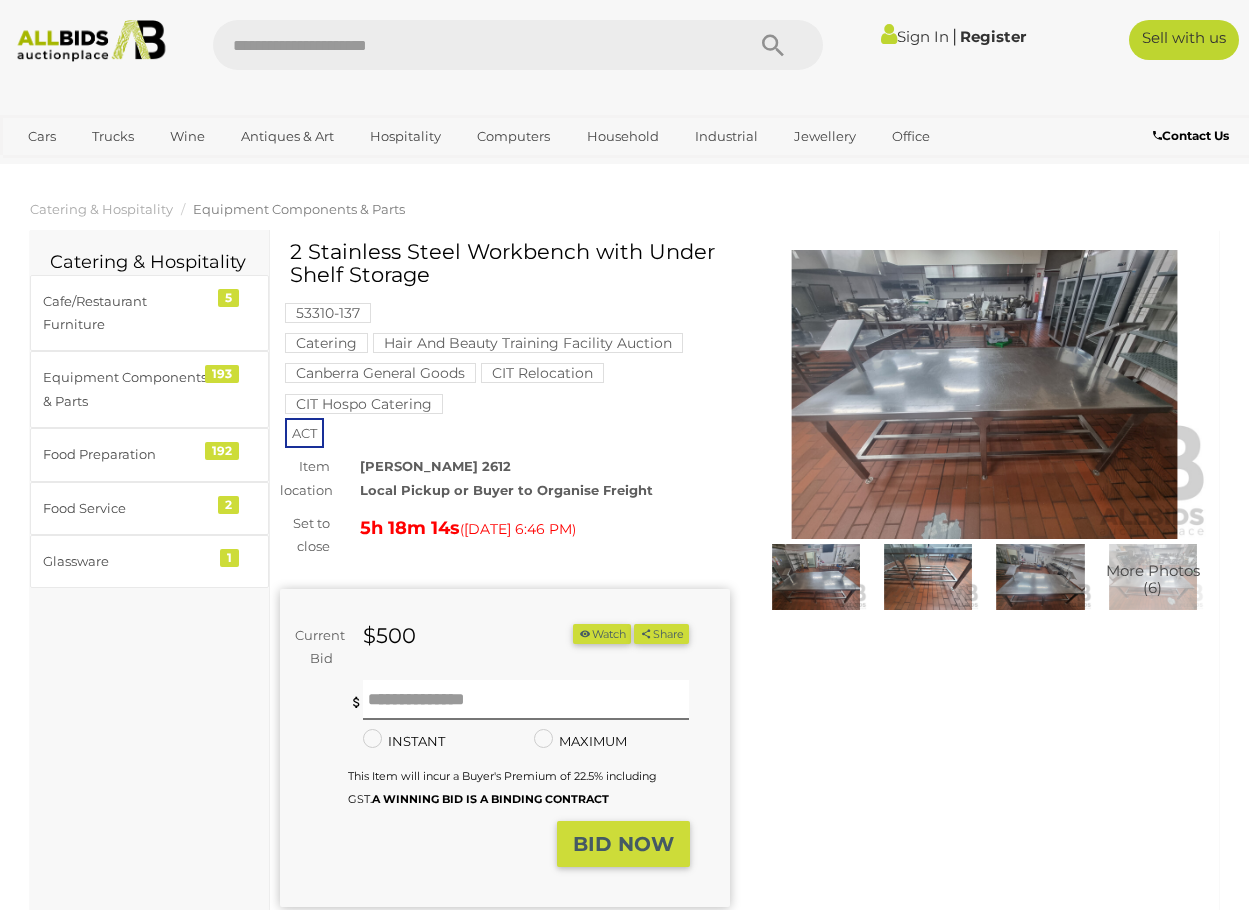 scroll, scrollTop: 0, scrollLeft: 0, axis: both 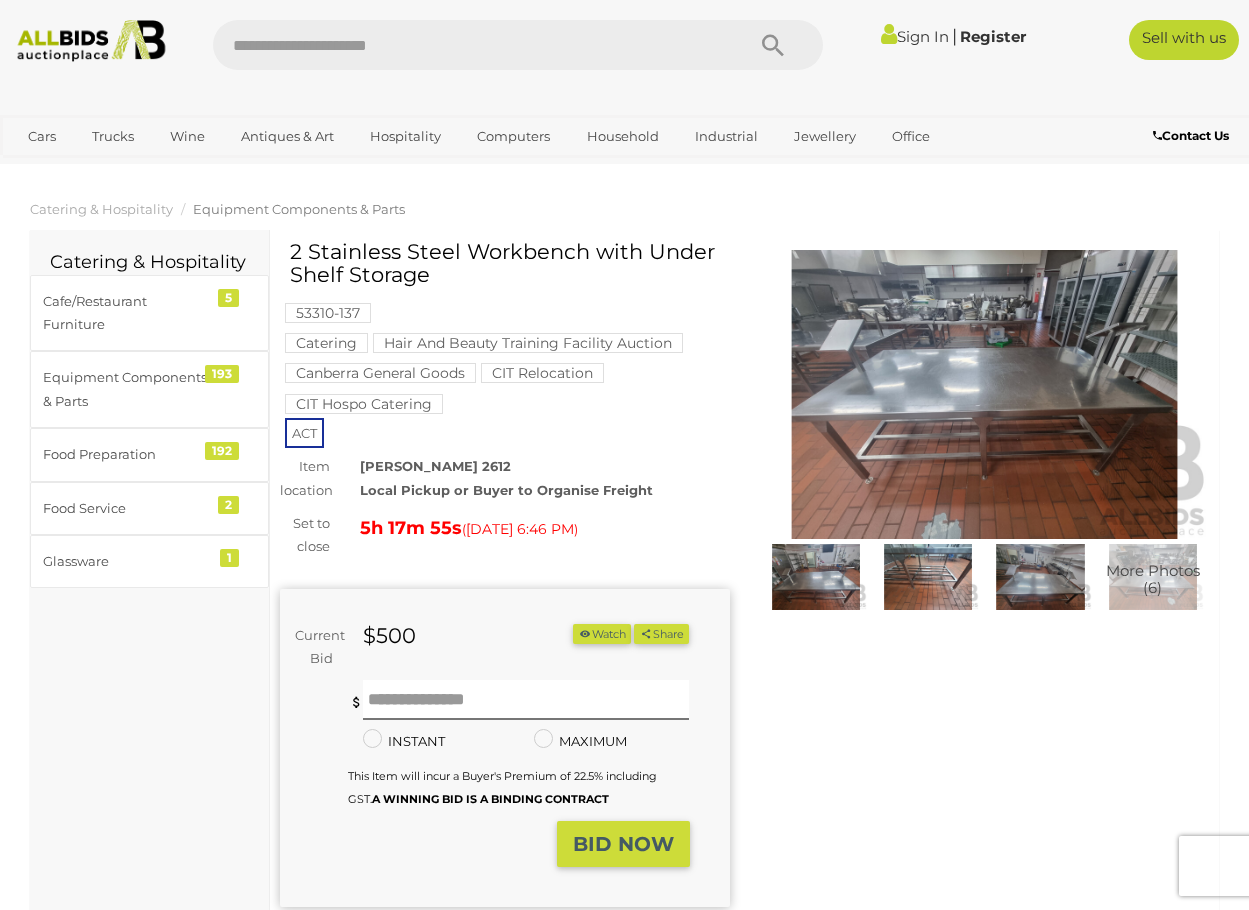 click at bounding box center (985, 395) 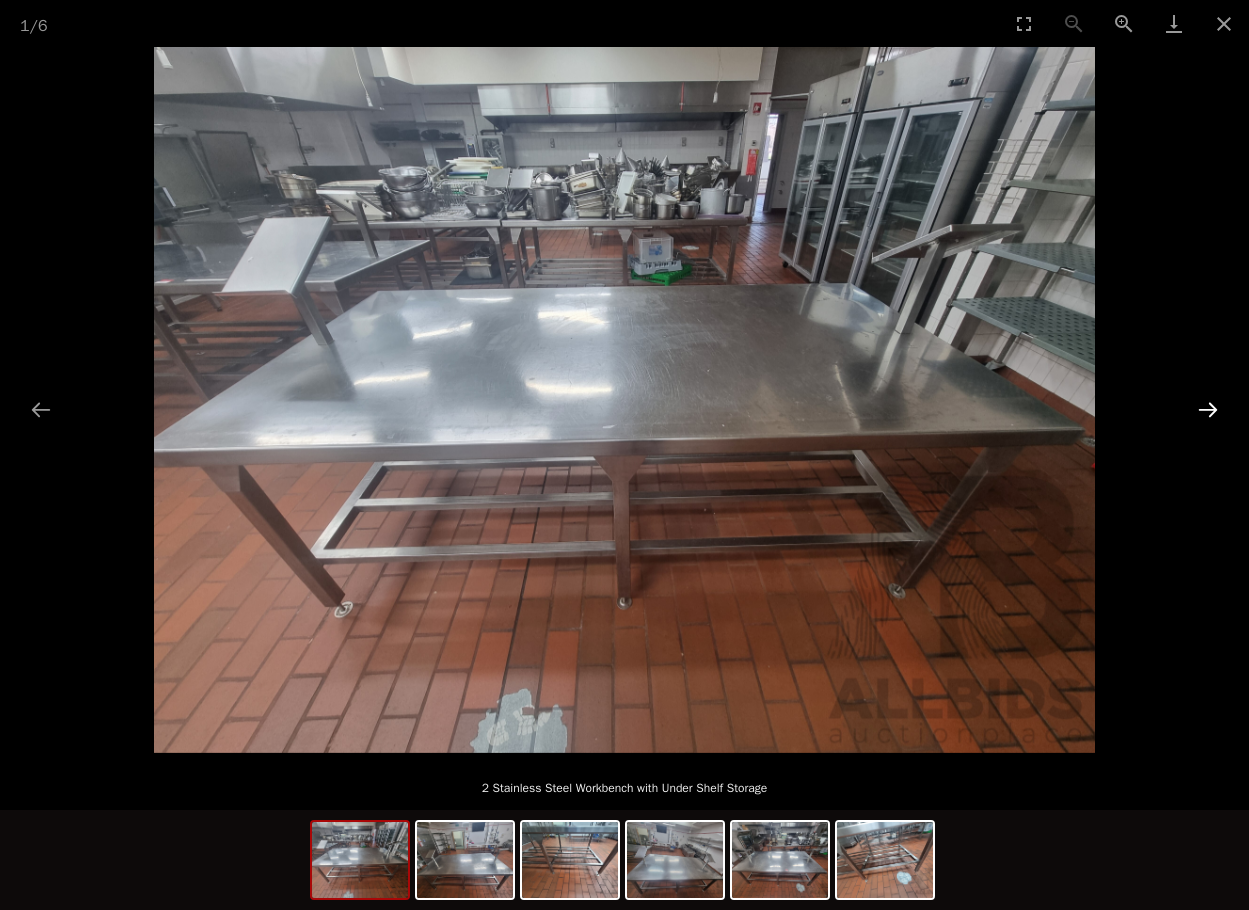 click at bounding box center (1208, 409) 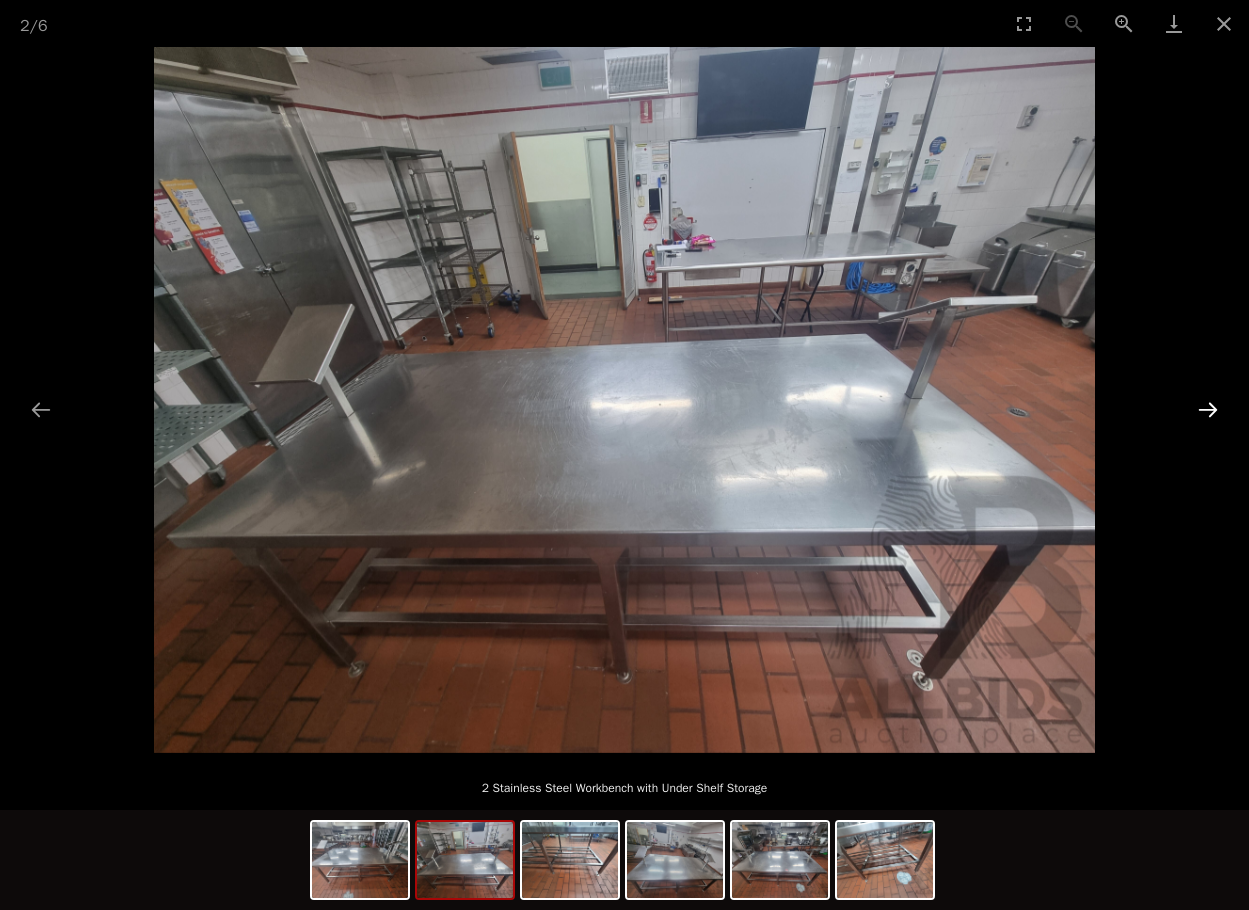 click at bounding box center [1208, 409] 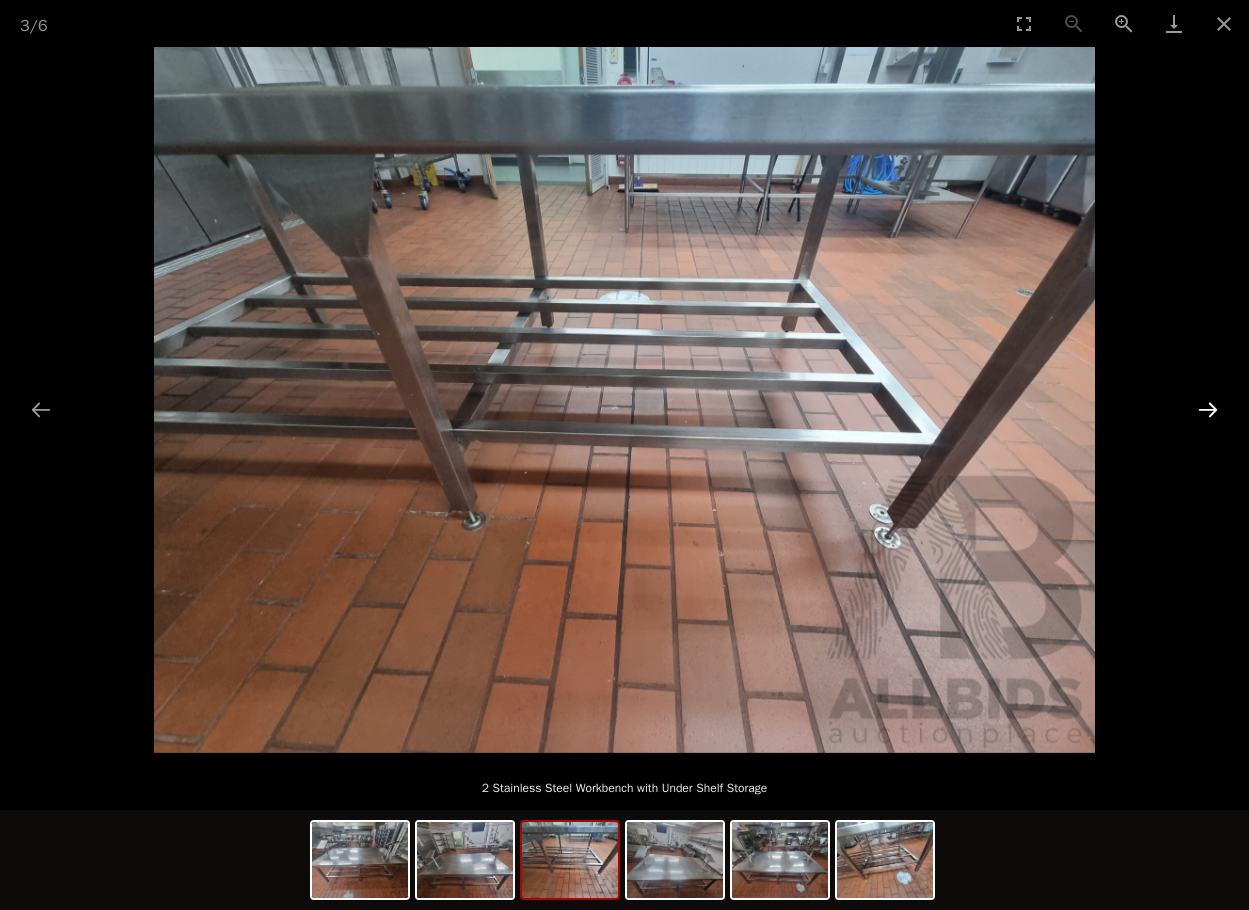 click at bounding box center (1208, 409) 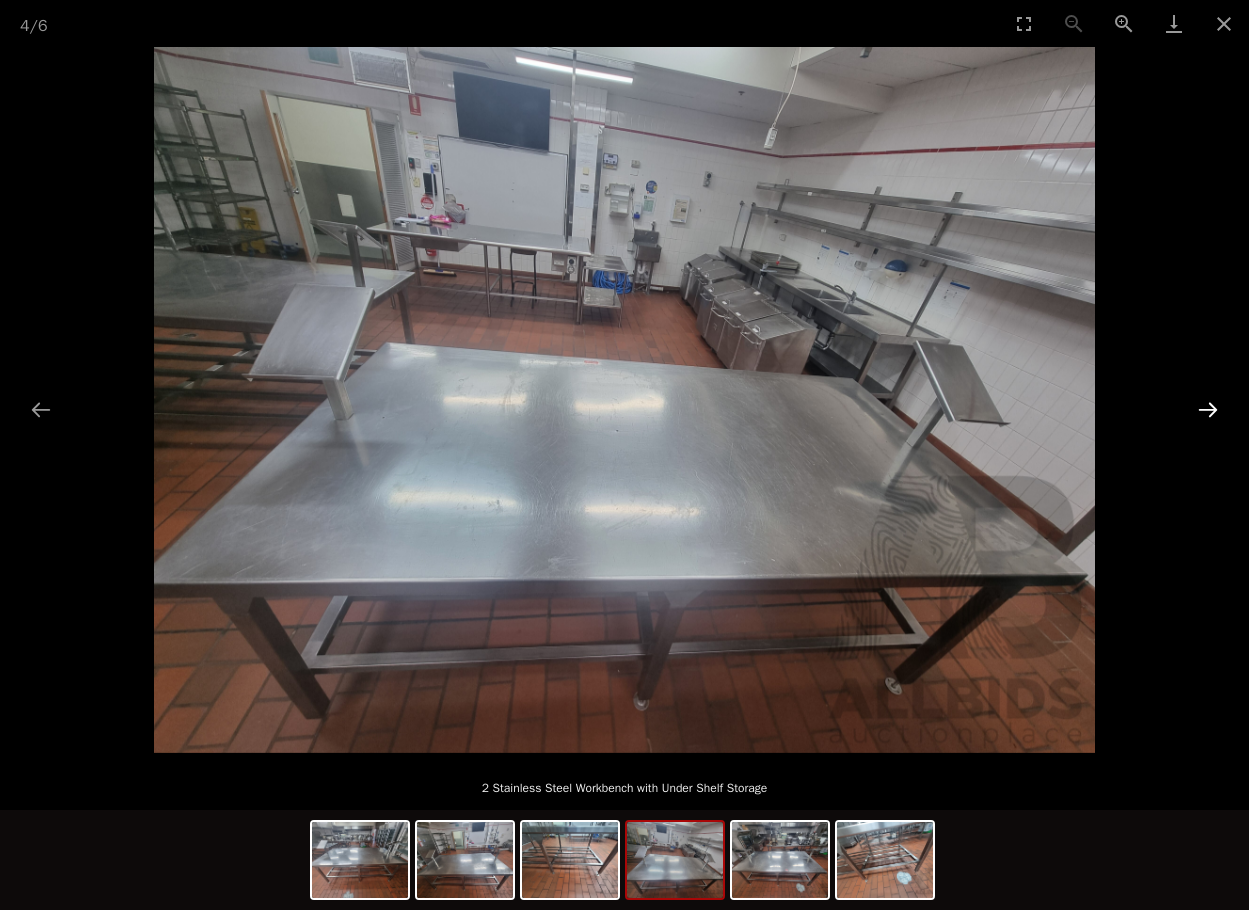 click at bounding box center [1208, 409] 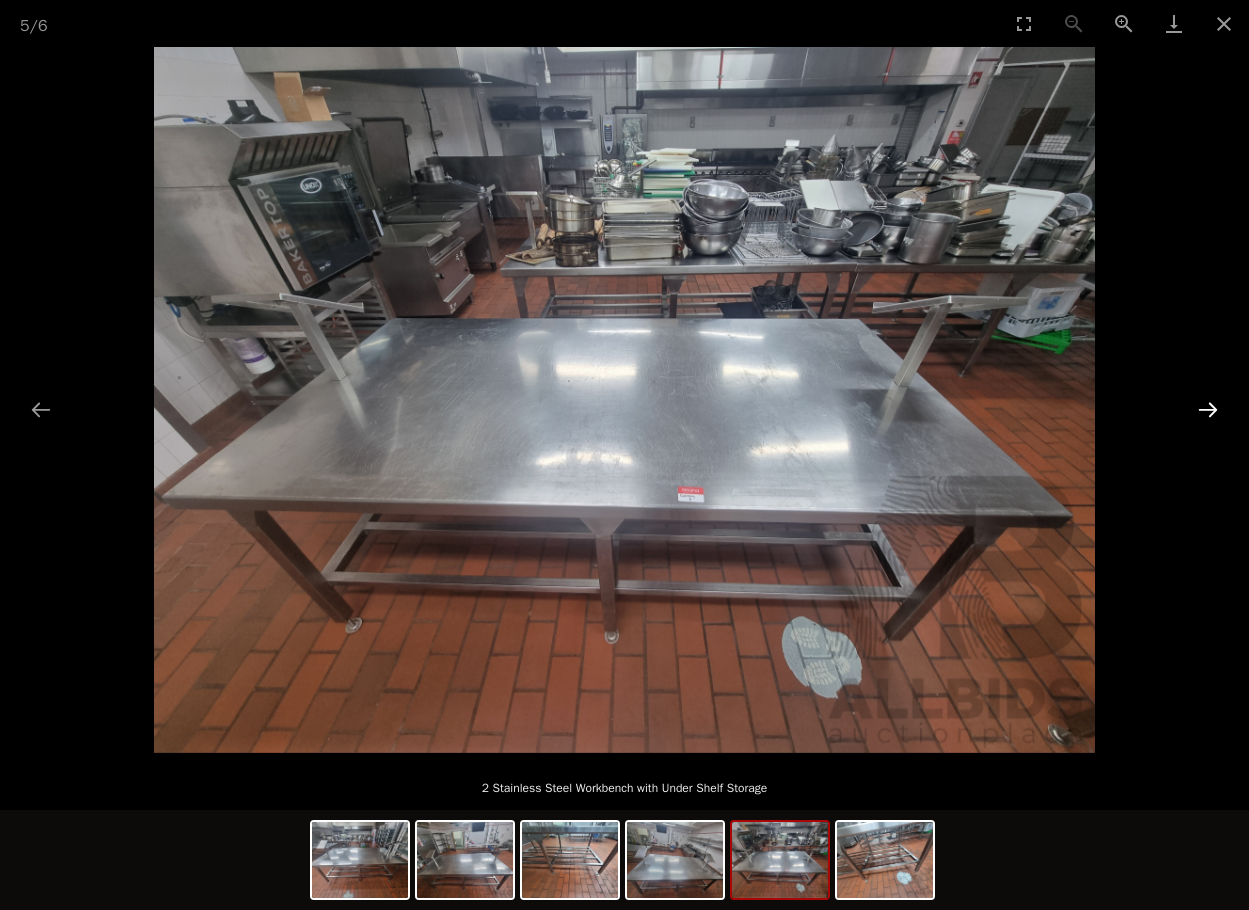 click at bounding box center (1208, 409) 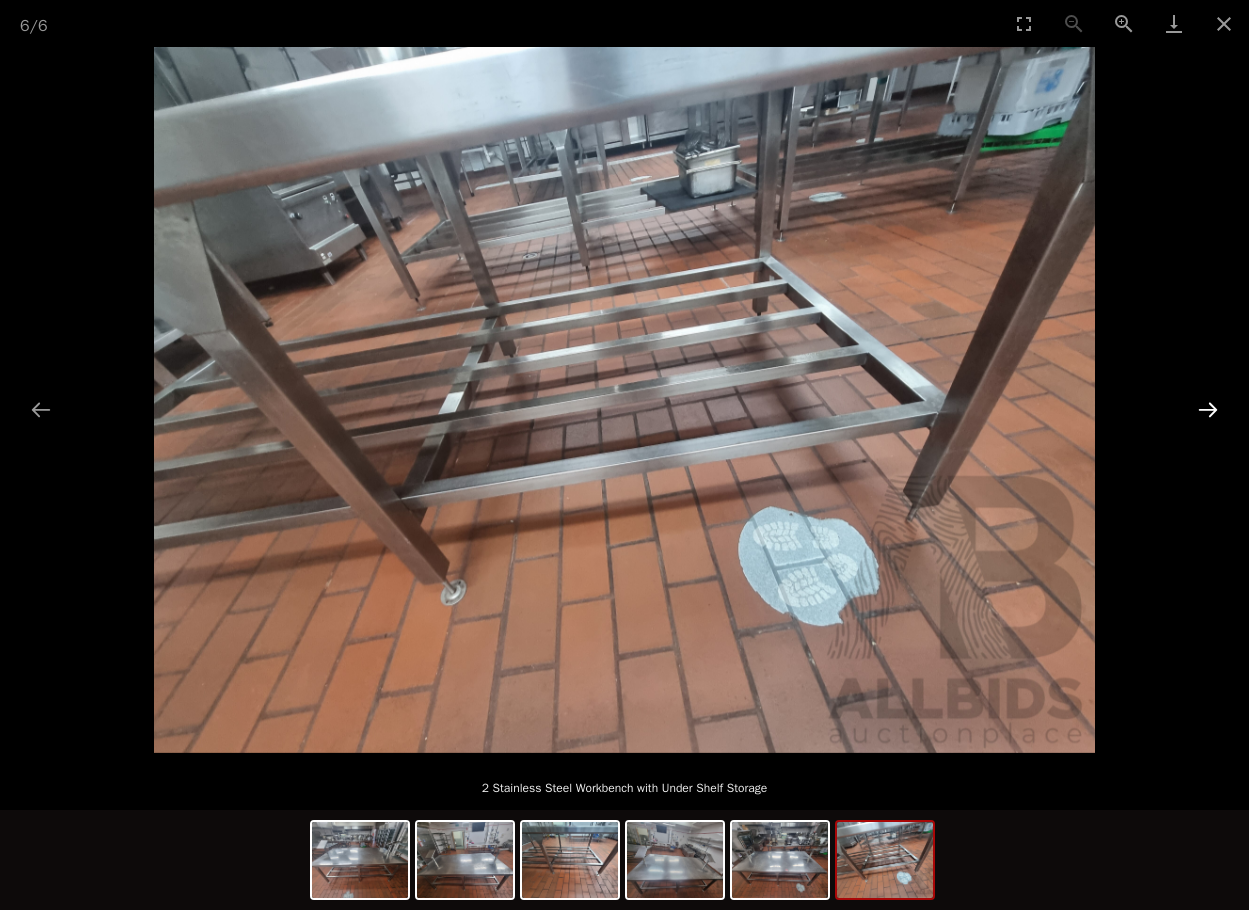 click at bounding box center [1208, 409] 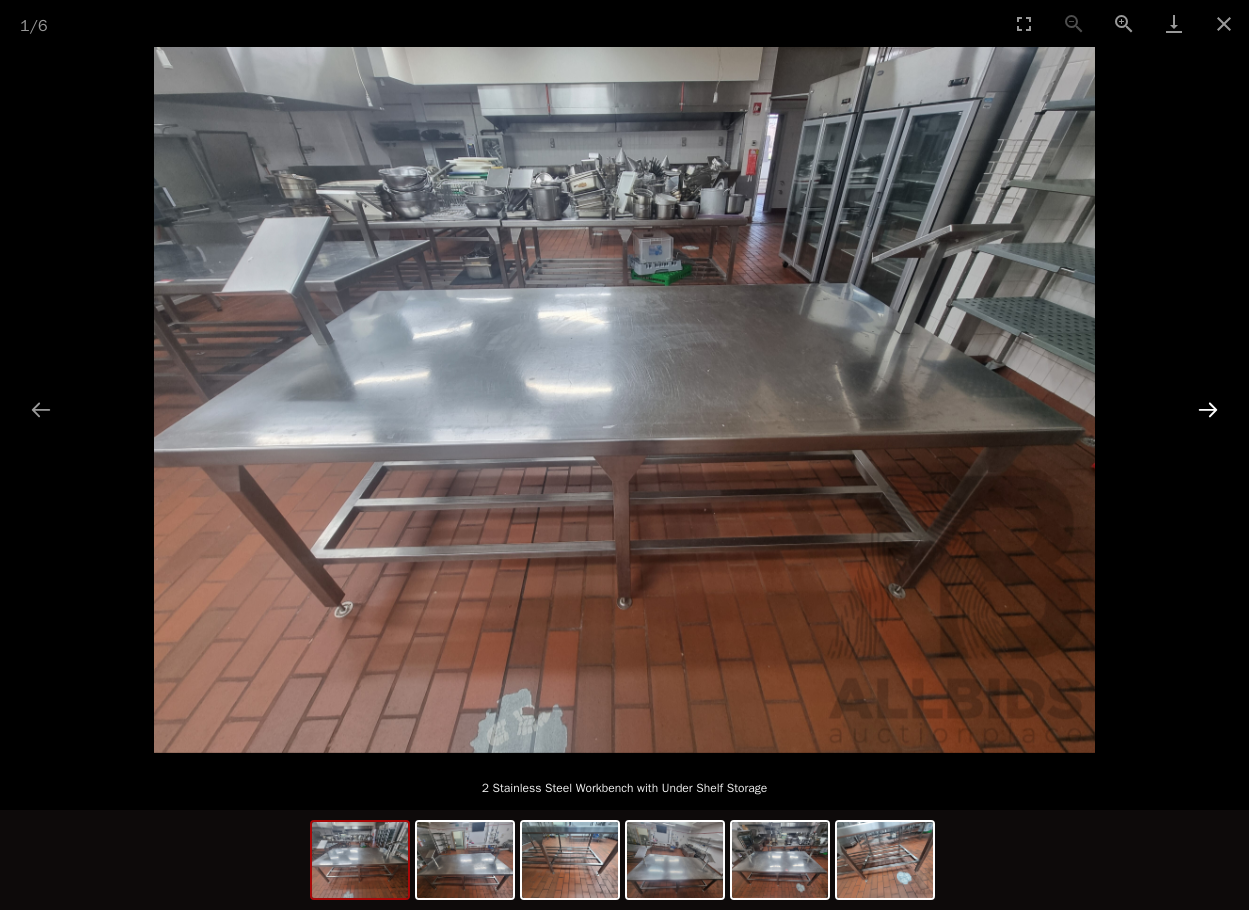 click at bounding box center [1208, 409] 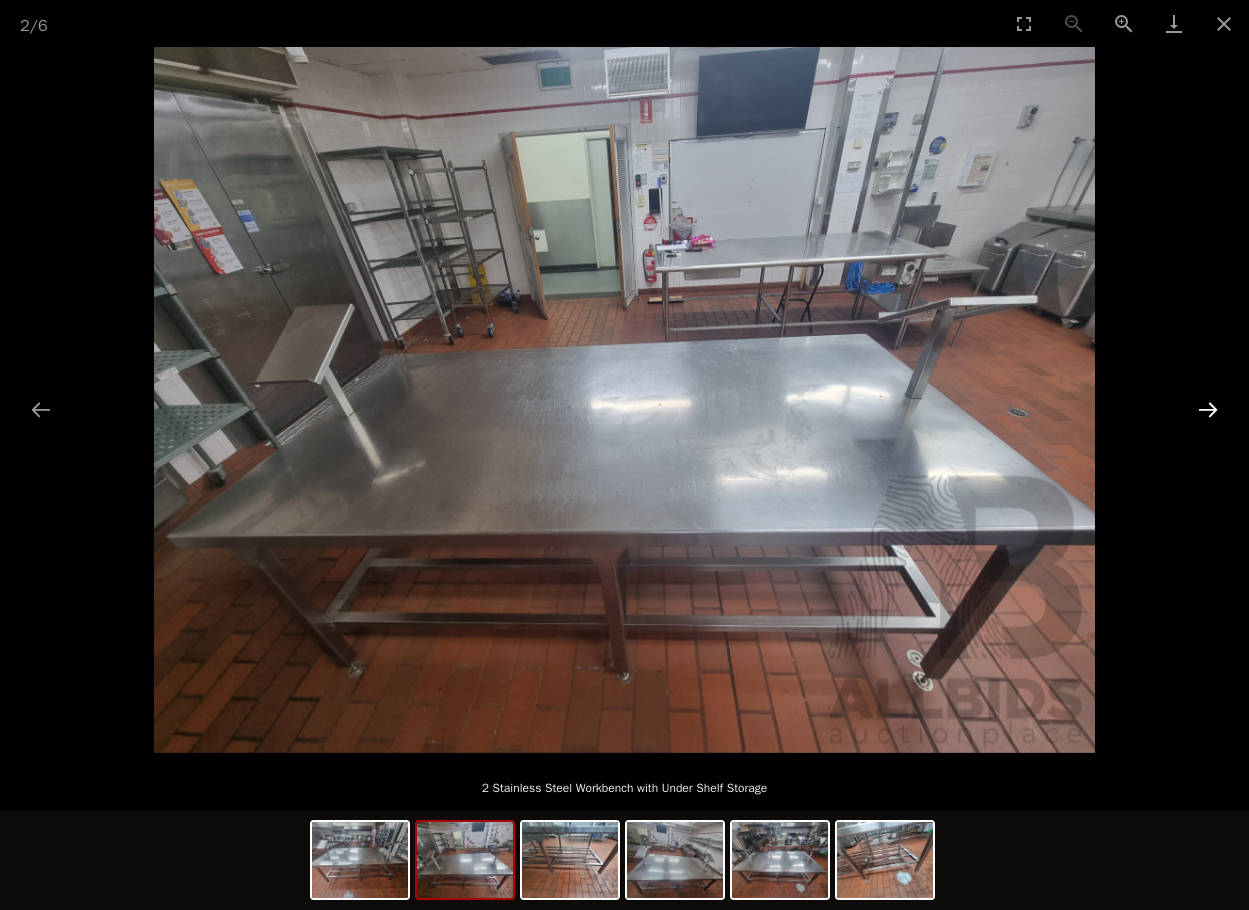click at bounding box center [1208, 409] 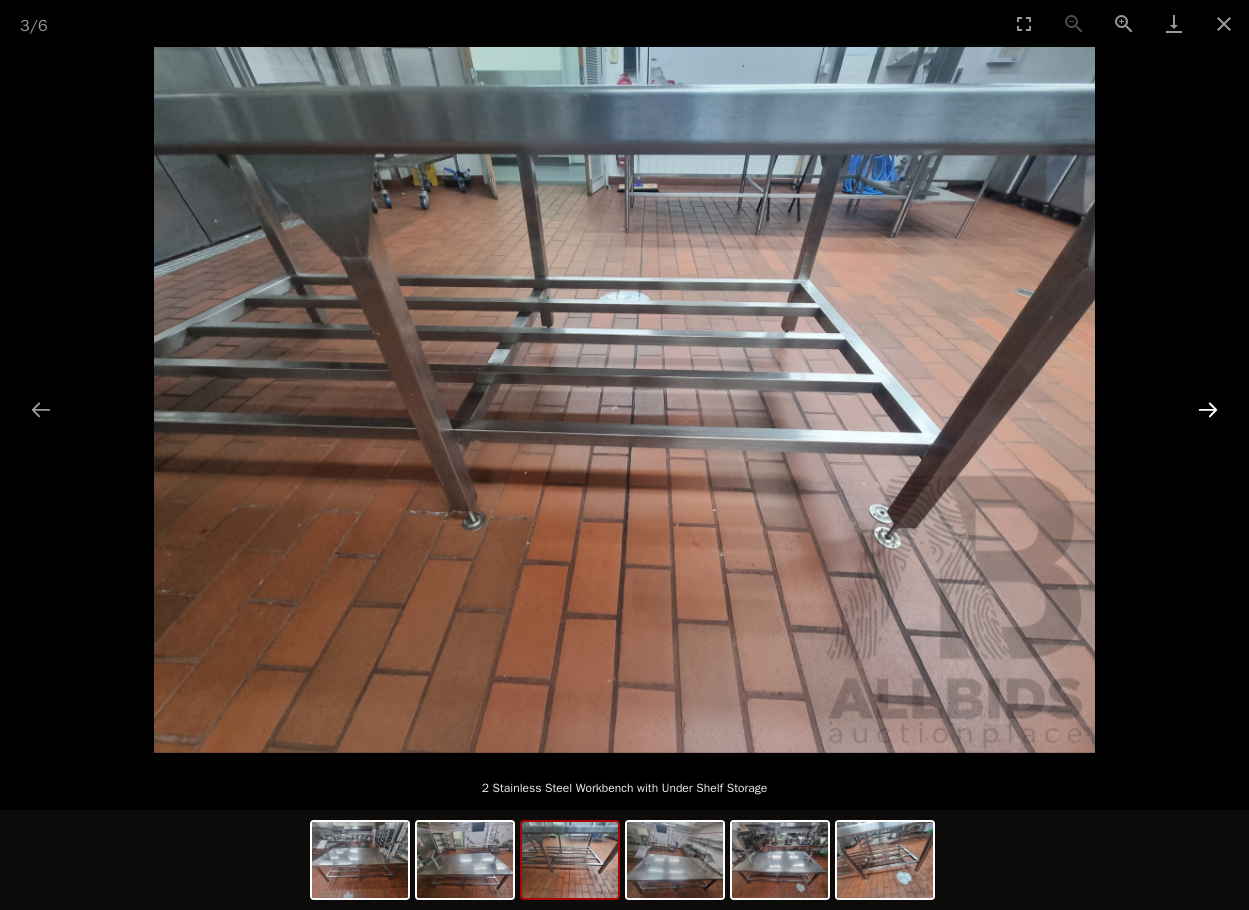 click at bounding box center [1208, 409] 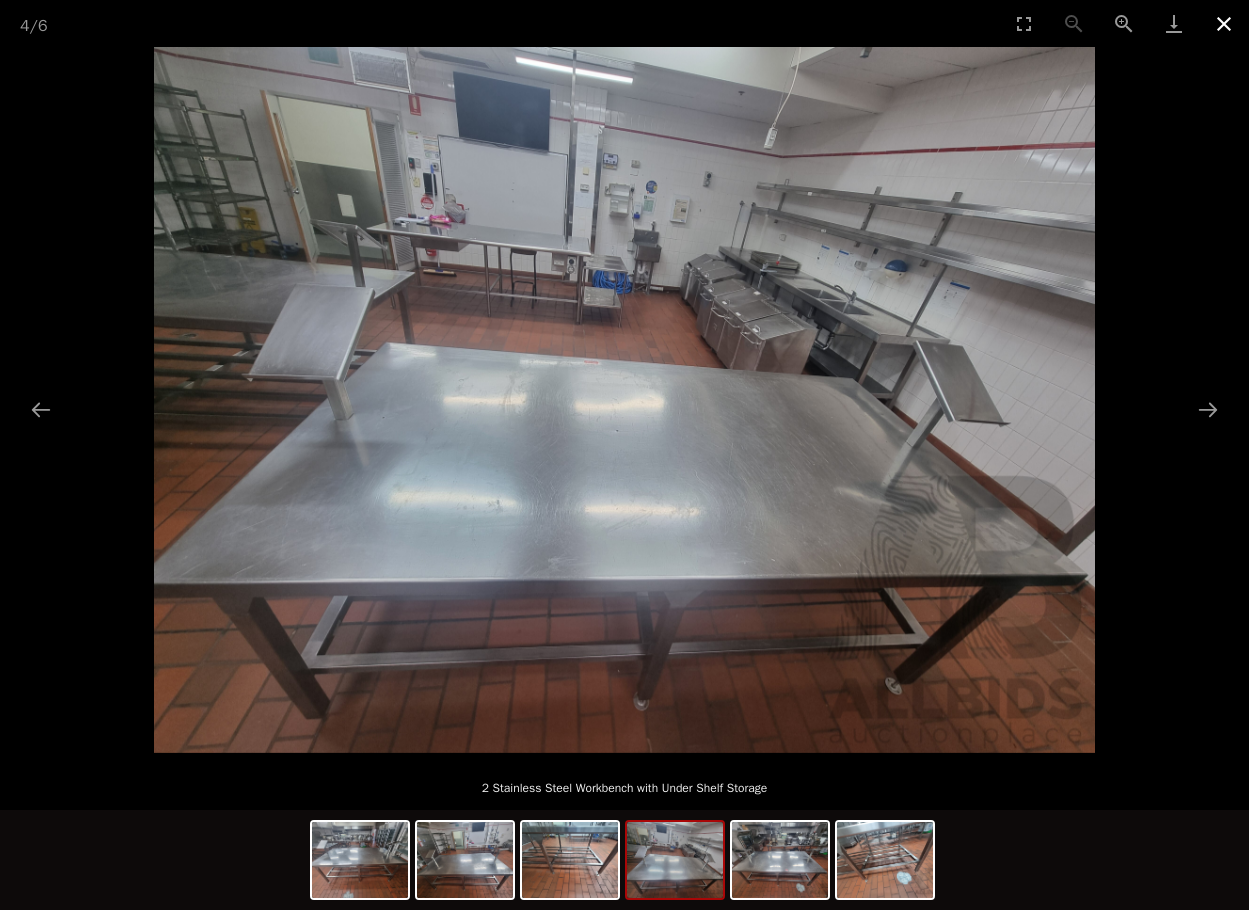 click at bounding box center (1224, 23) 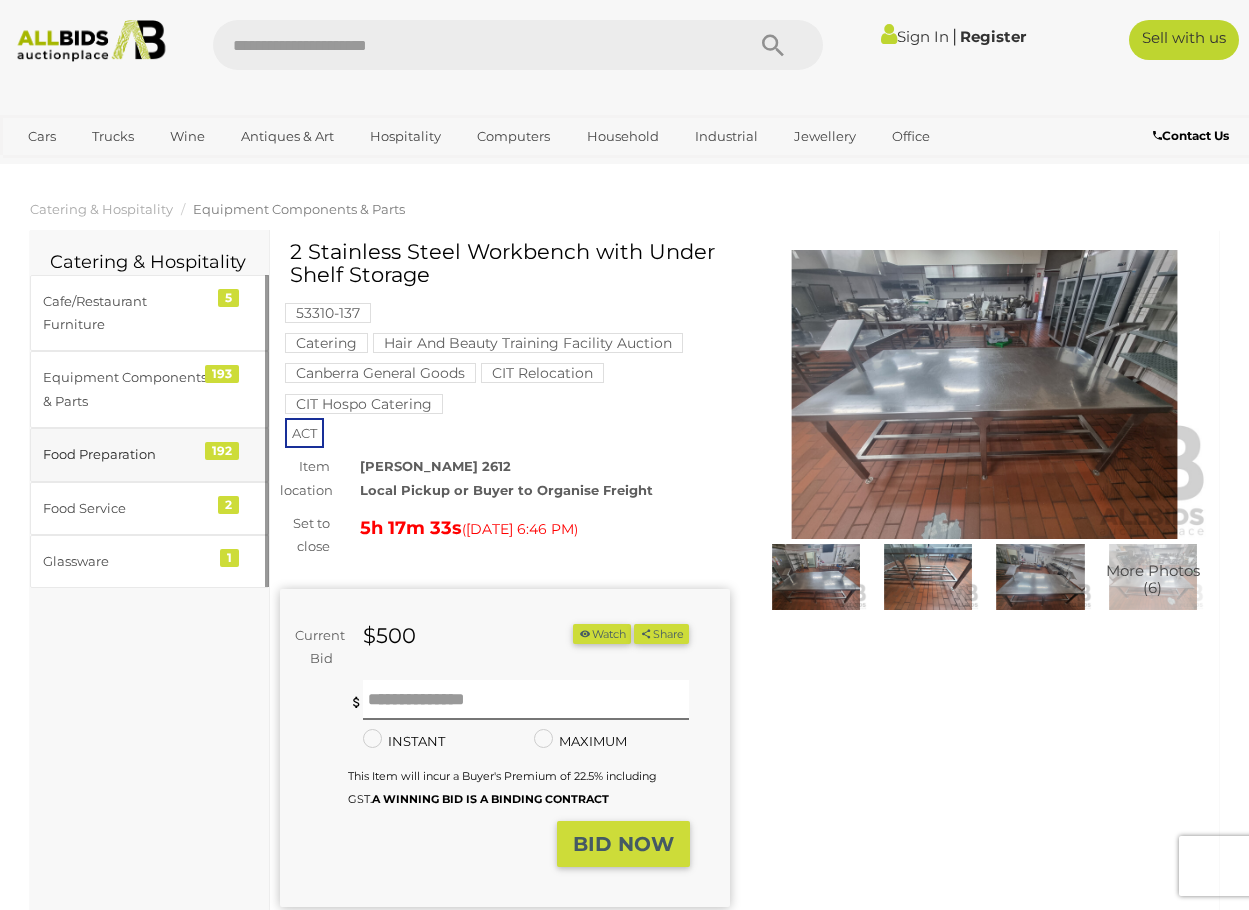 click on "Food Preparation" at bounding box center [125, 454] 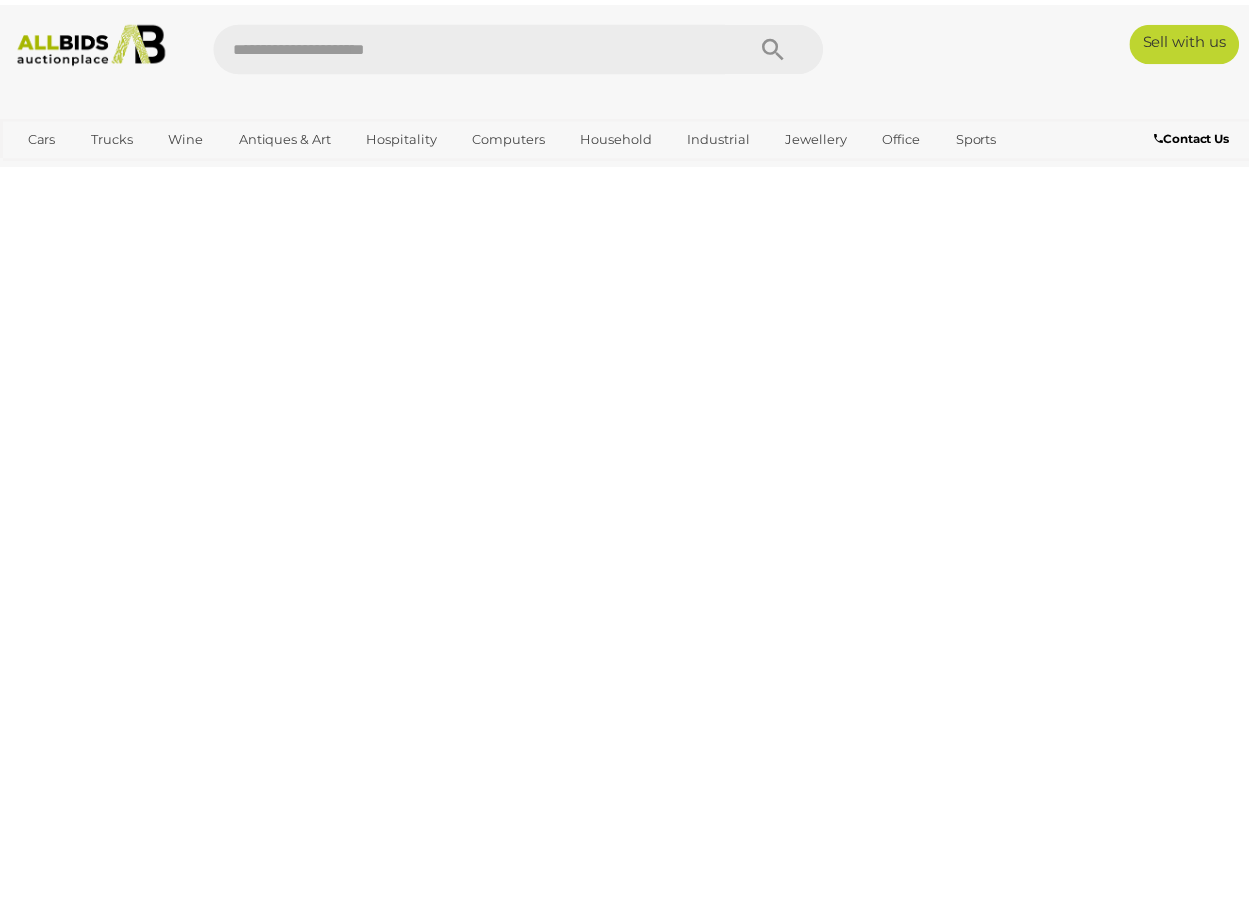 scroll, scrollTop: 0, scrollLeft: 0, axis: both 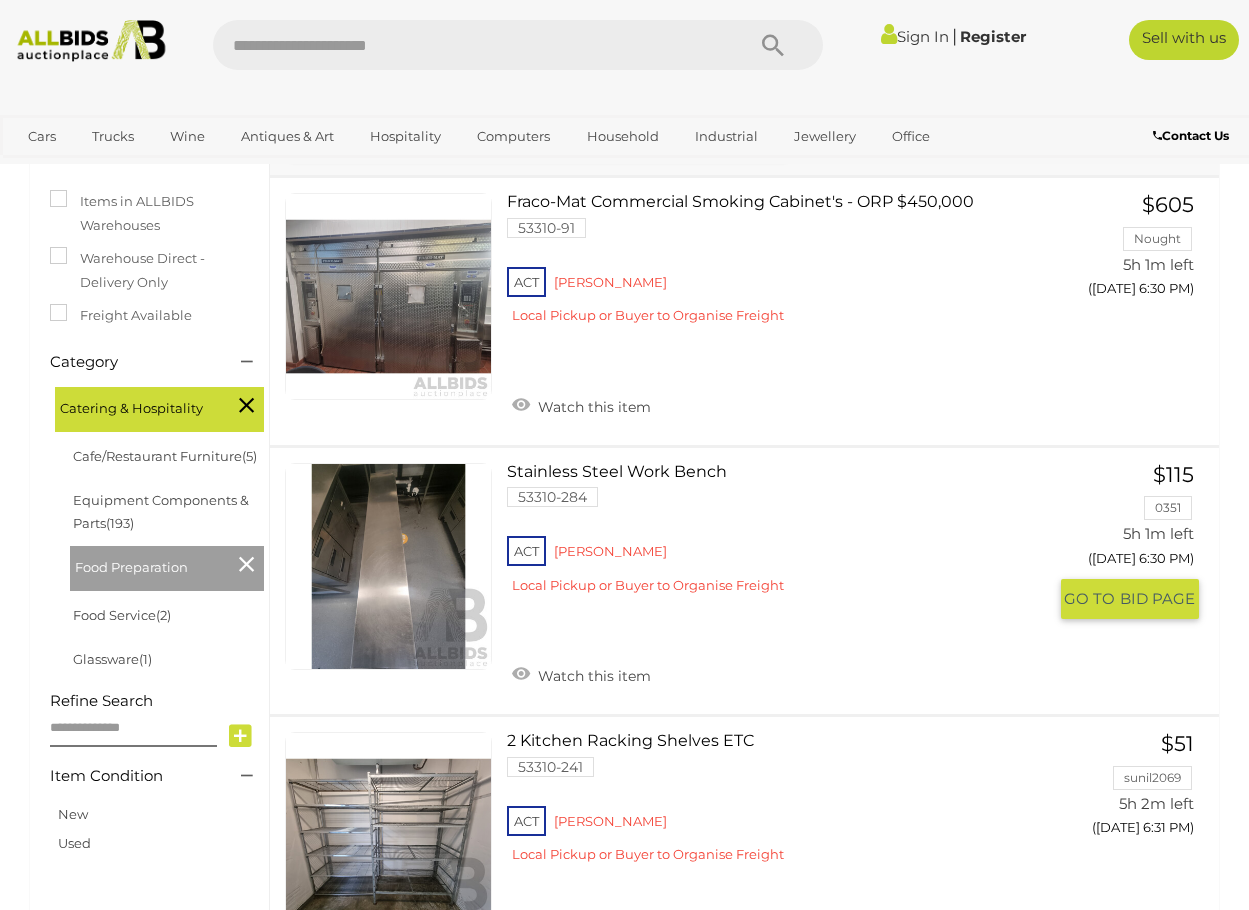 click at bounding box center (388, 566) 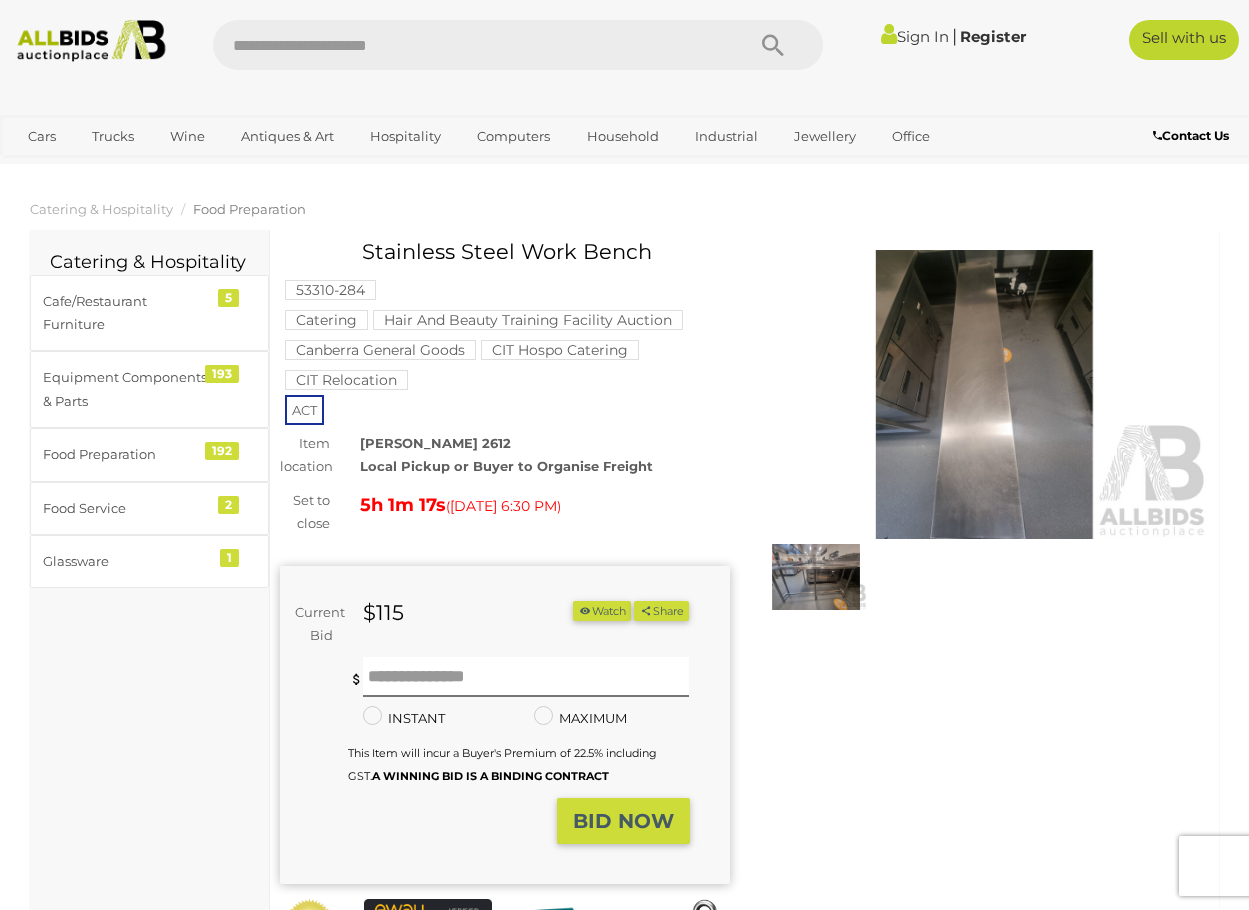 scroll, scrollTop: 0, scrollLeft: 0, axis: both 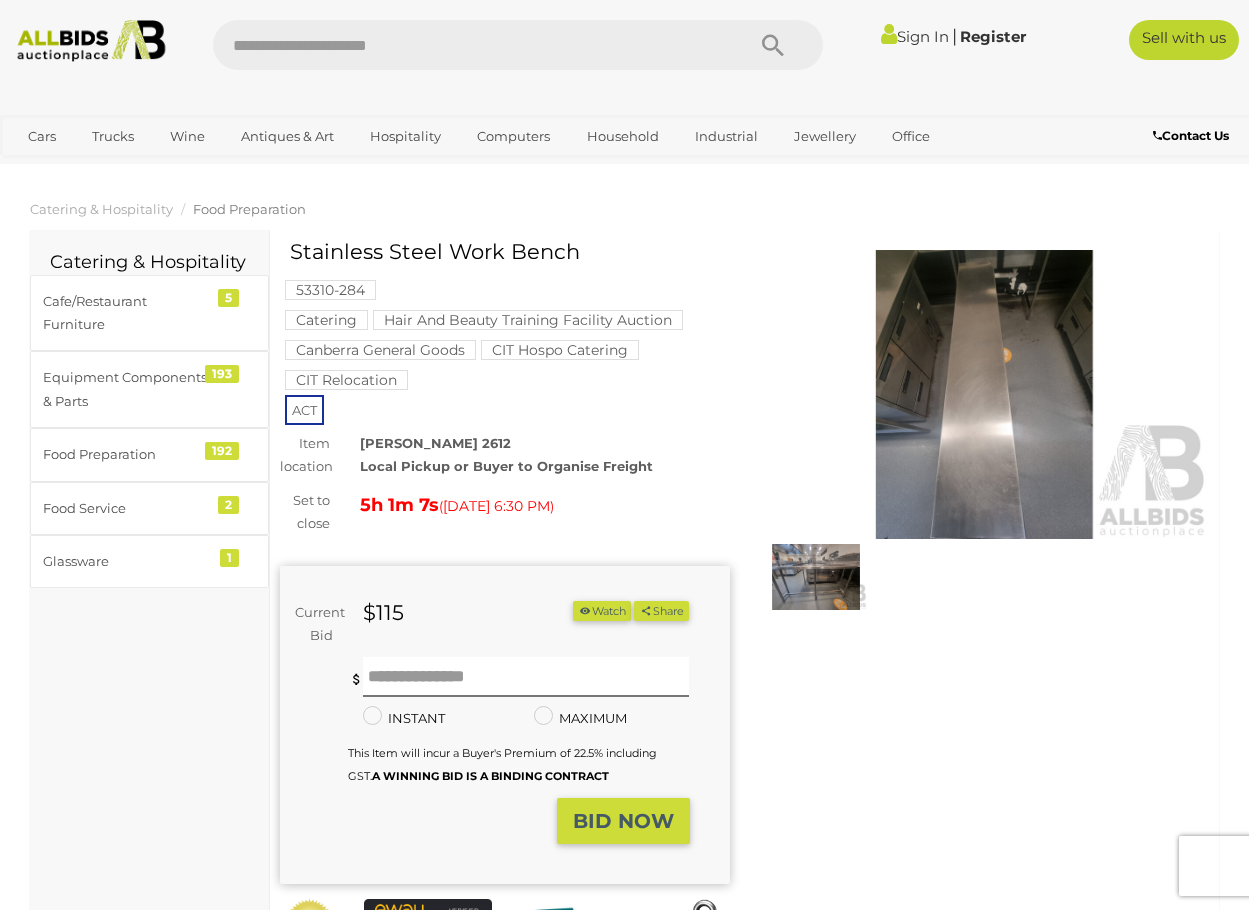 click at bounding box center [985, 395] 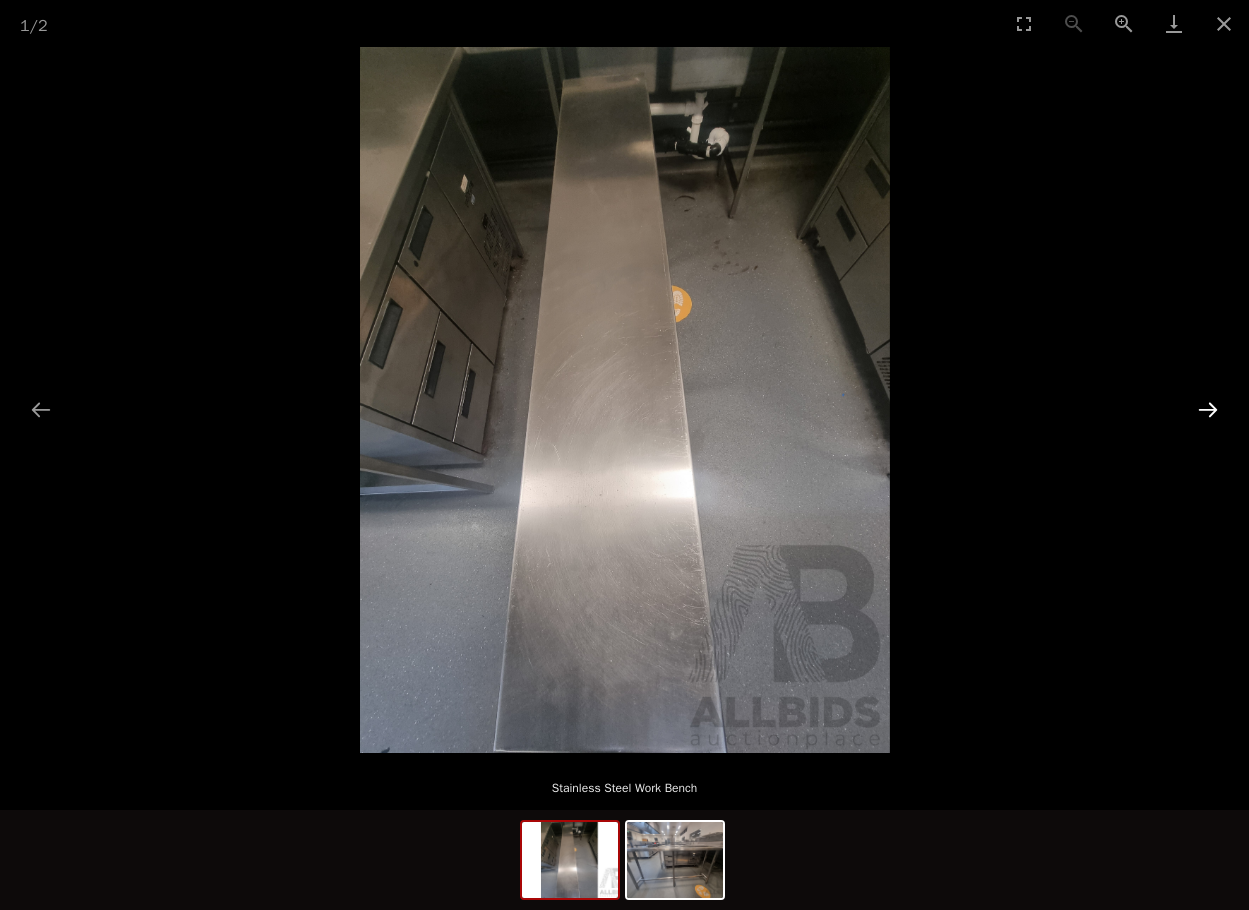 click at bounding box center [1208, 409] 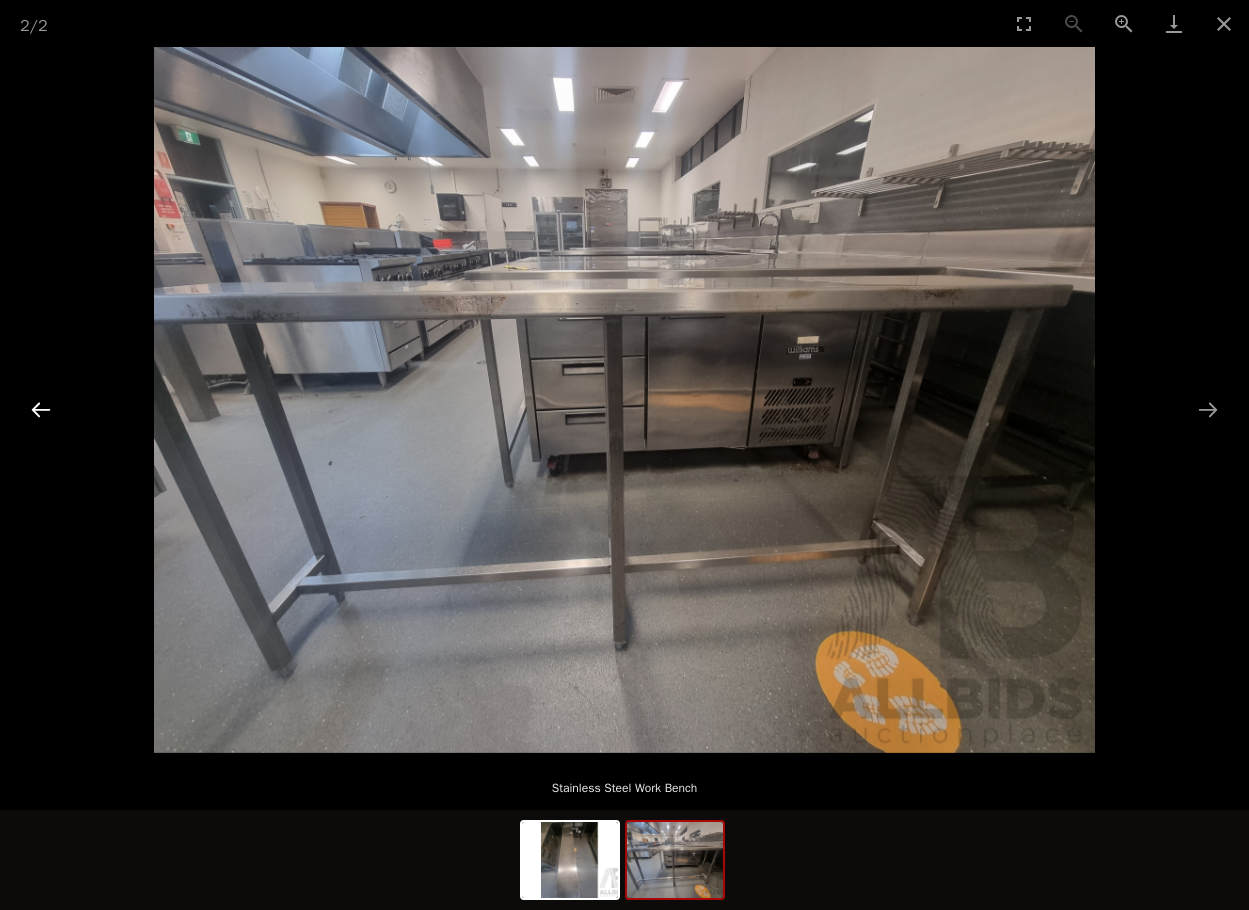 click at bounding box center [41, 409] 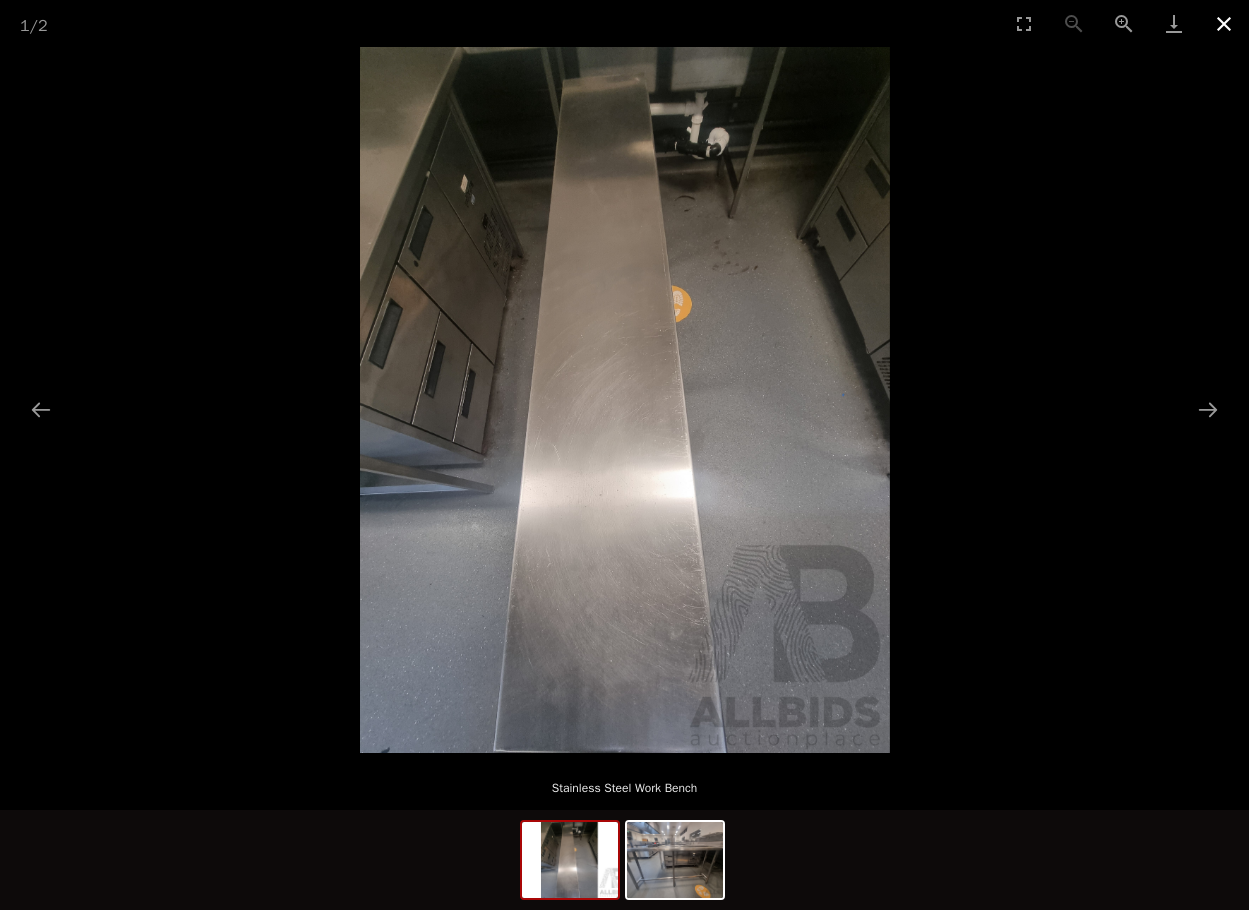 click at bounding box center [1224, 23] 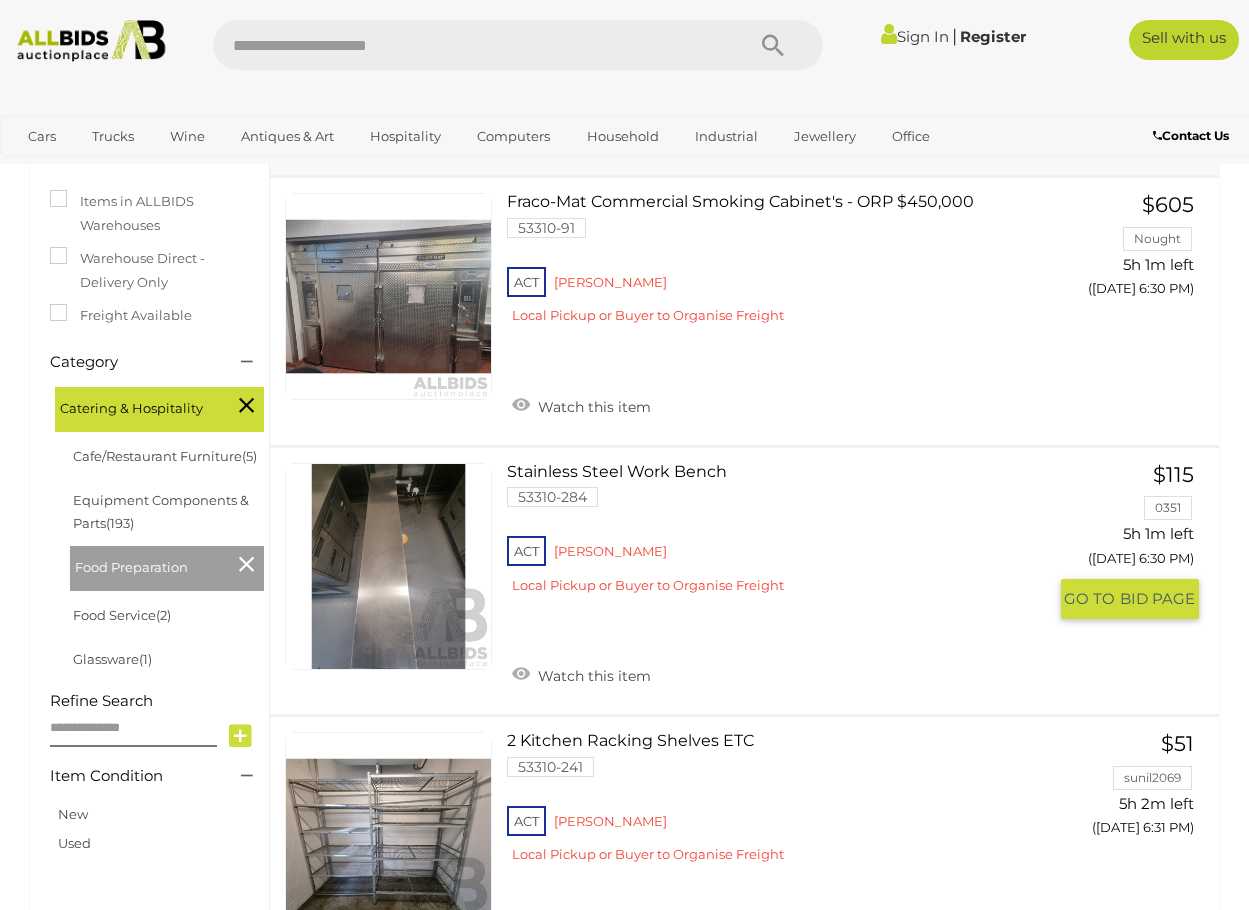 scroll, scrollTop: 706, scrollLeft: 0, axis: vertical 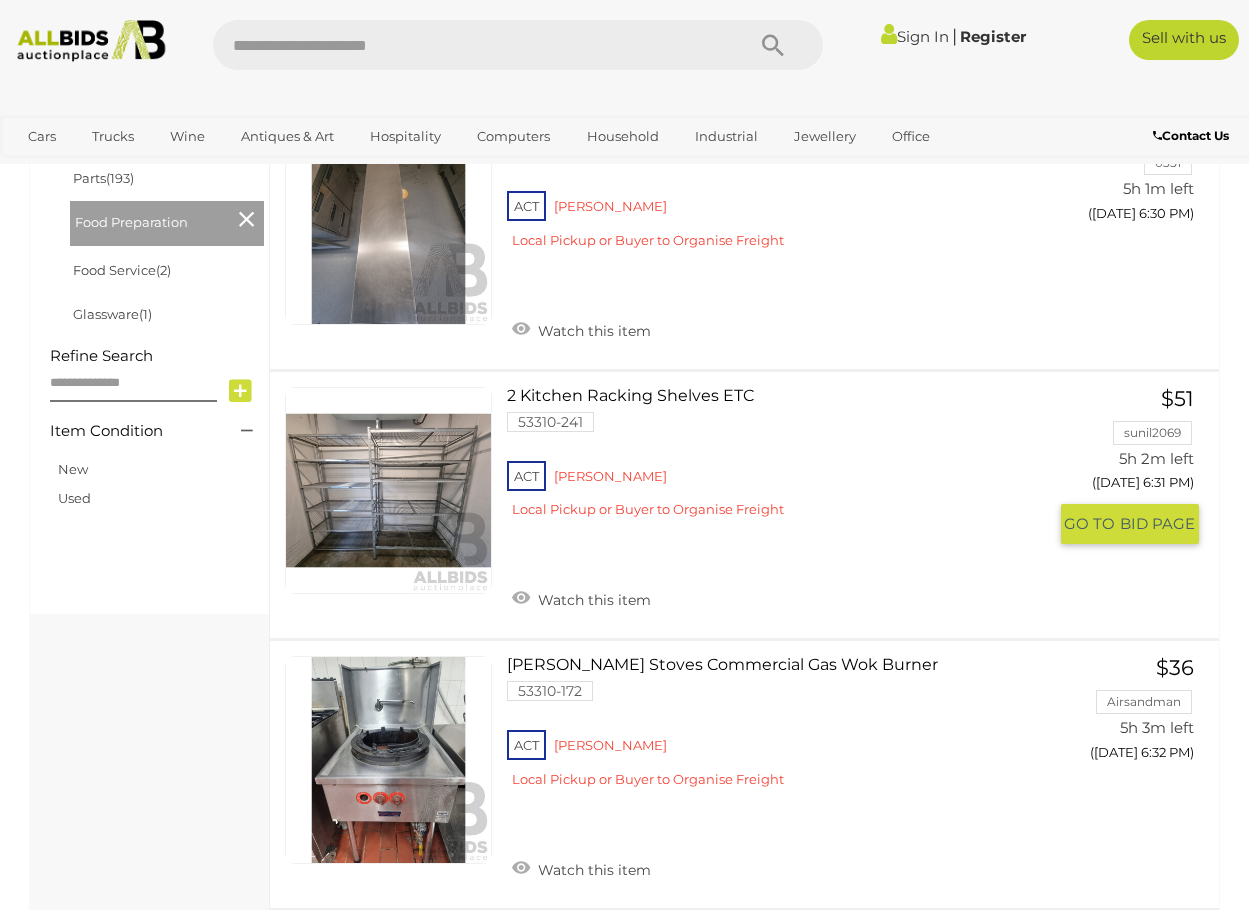 click at bounding box center (388, 490) 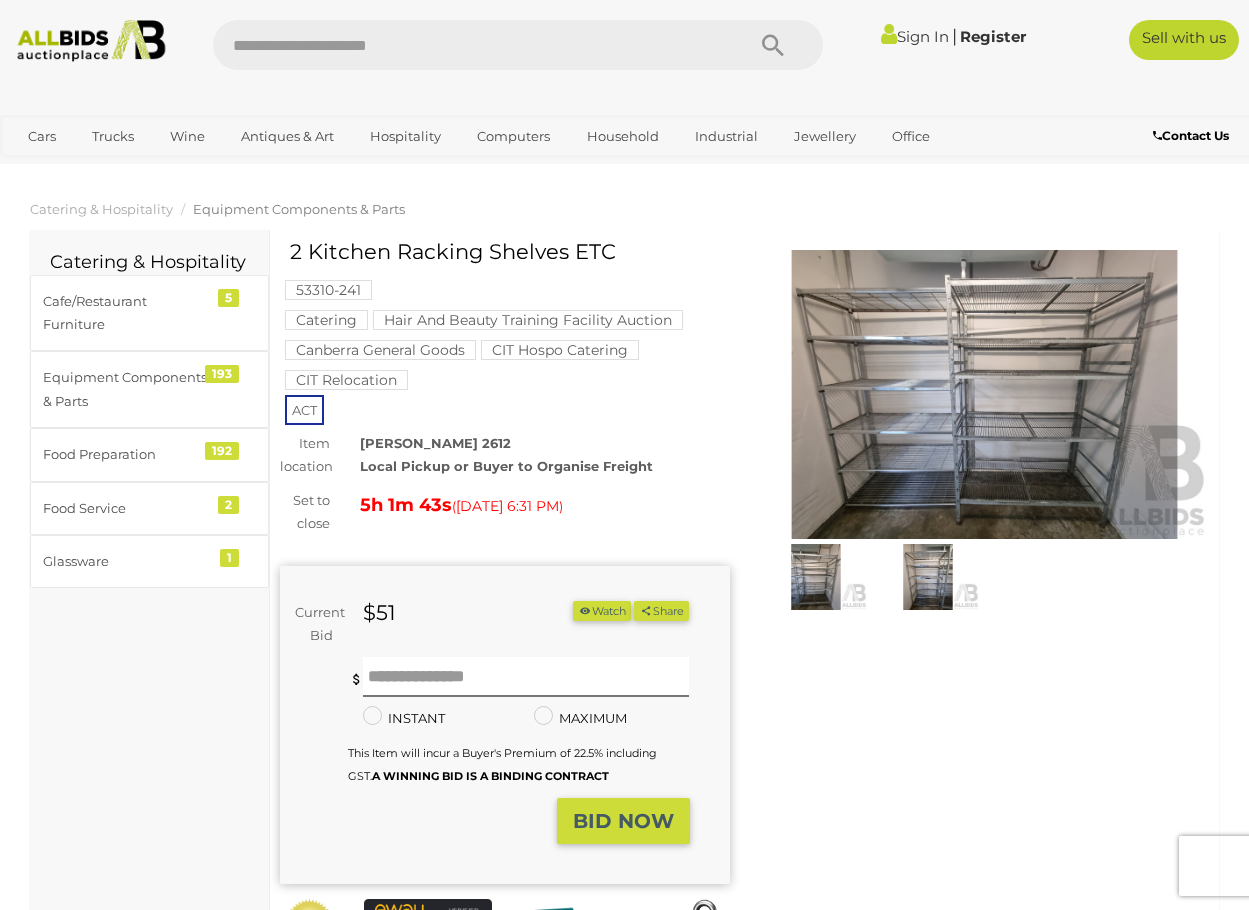 scroll, scrollTop: 0, scrollLeft: 0, axis: both 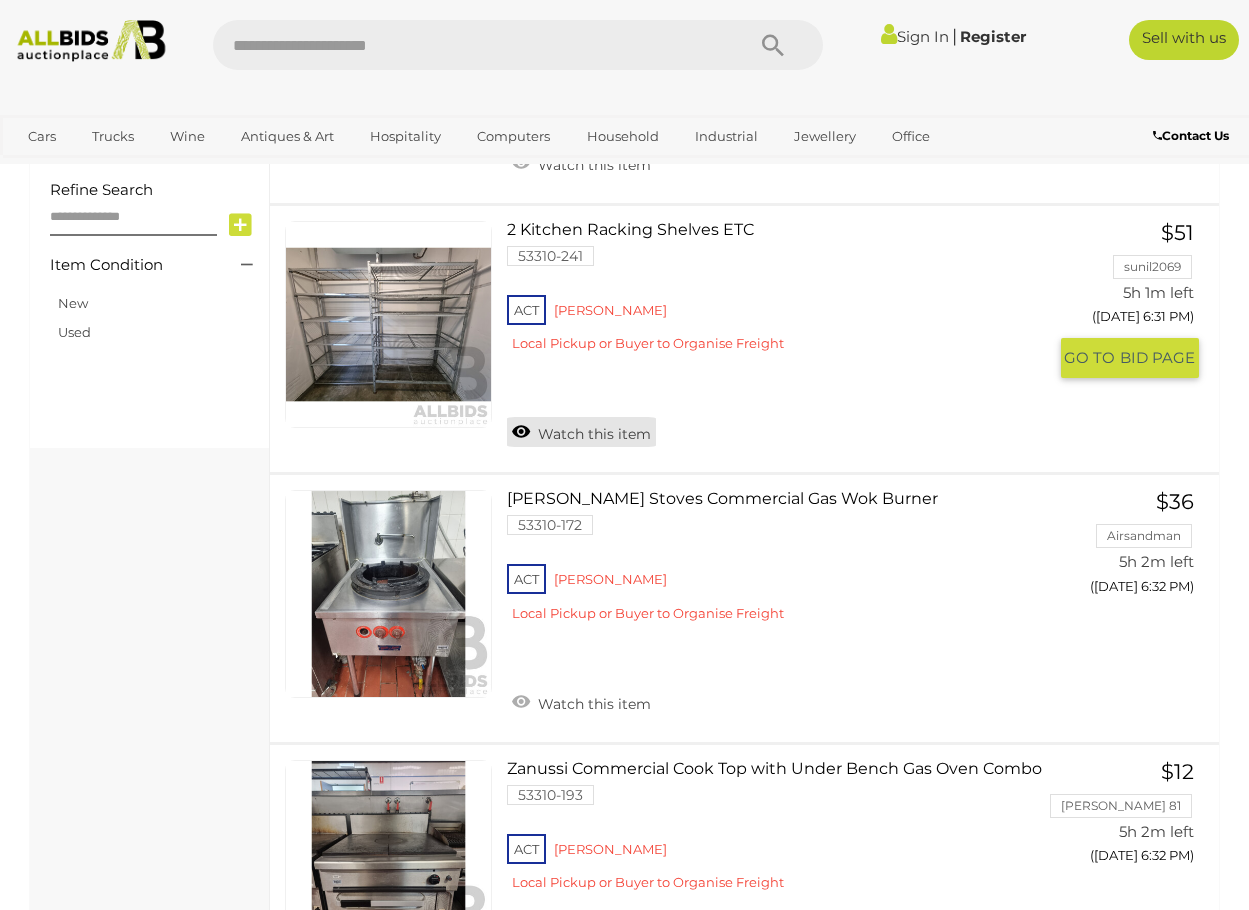 click on "Watch this item" at bounding box center [581, 432] 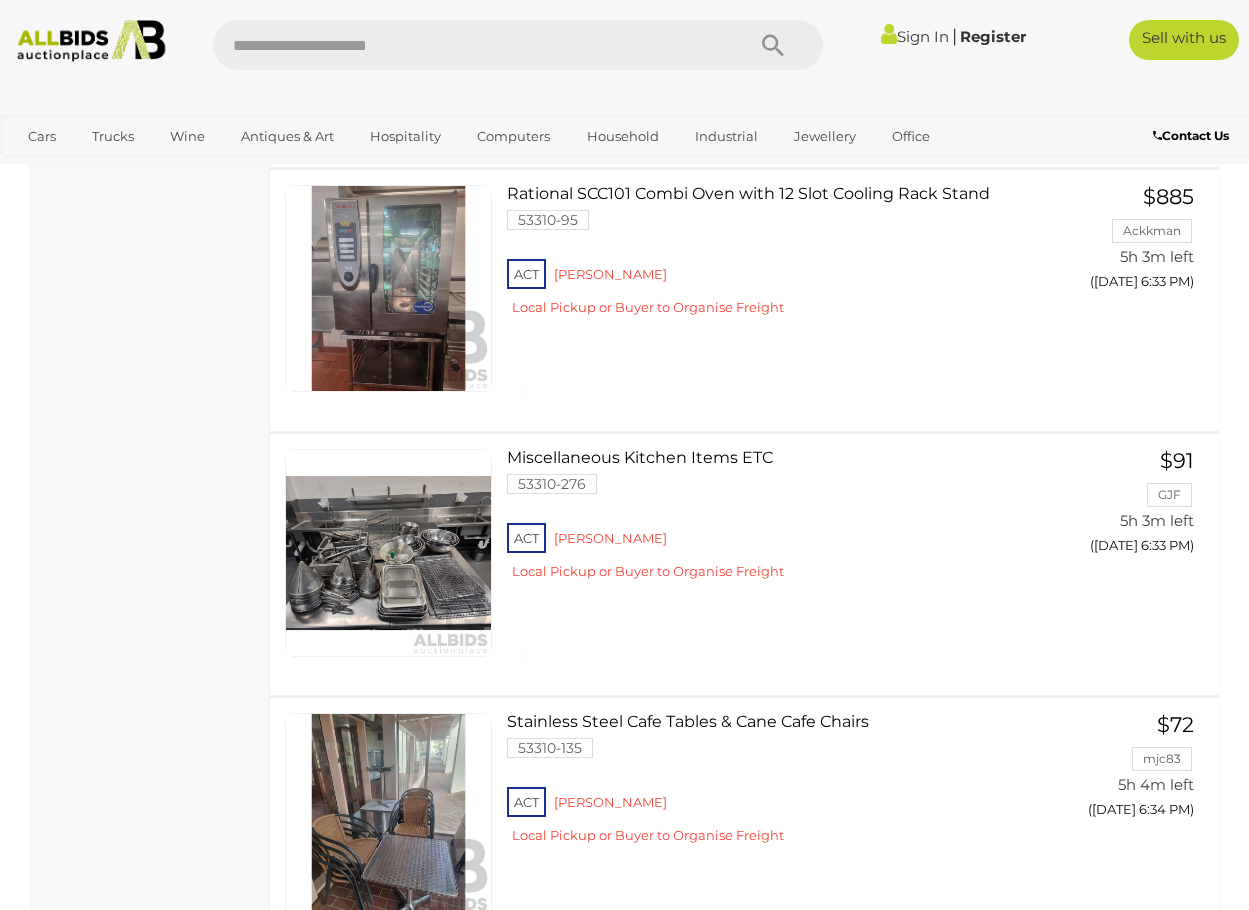 scroll, scrollTop: 2372, scrollLeft: 0, axis: vertical 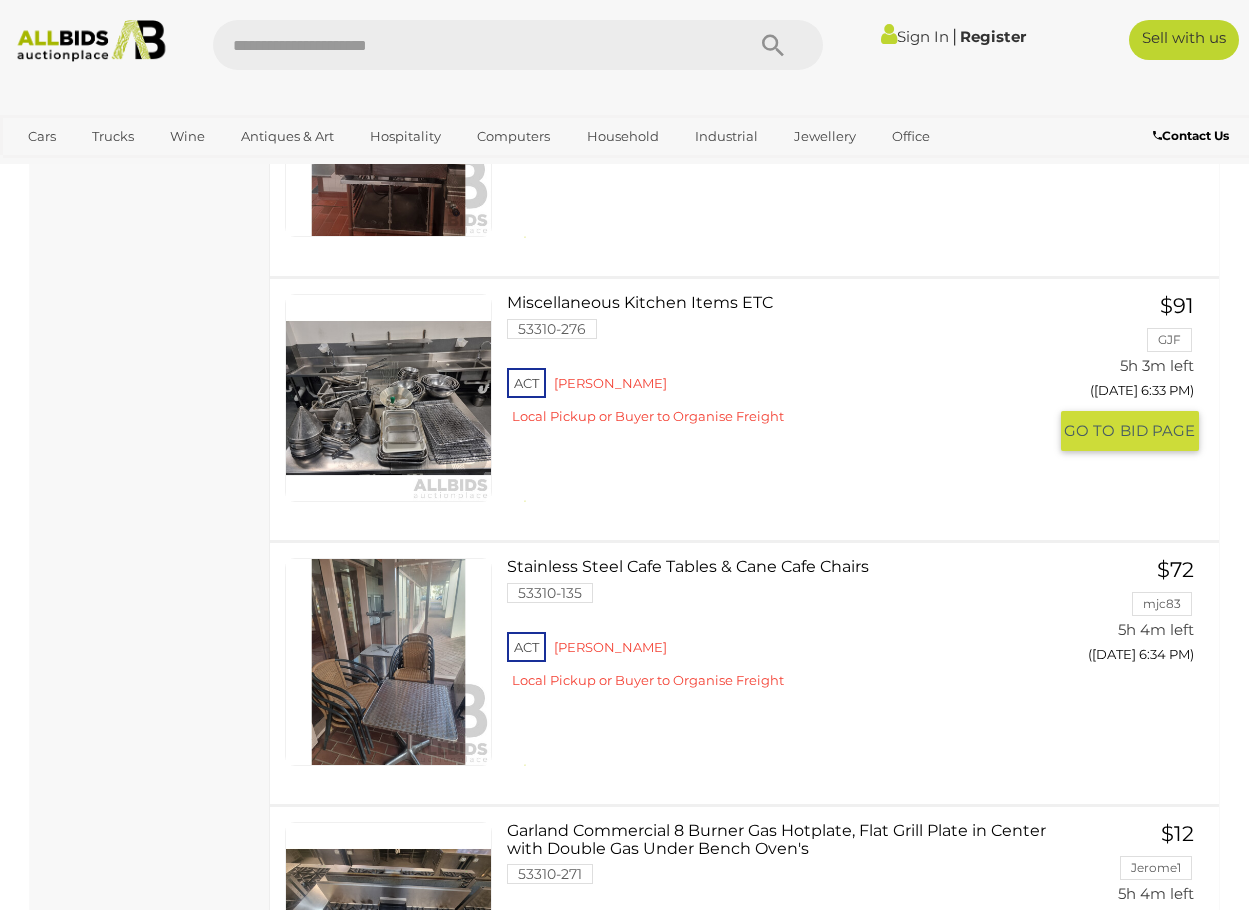 click at bounding box center (388, 397) 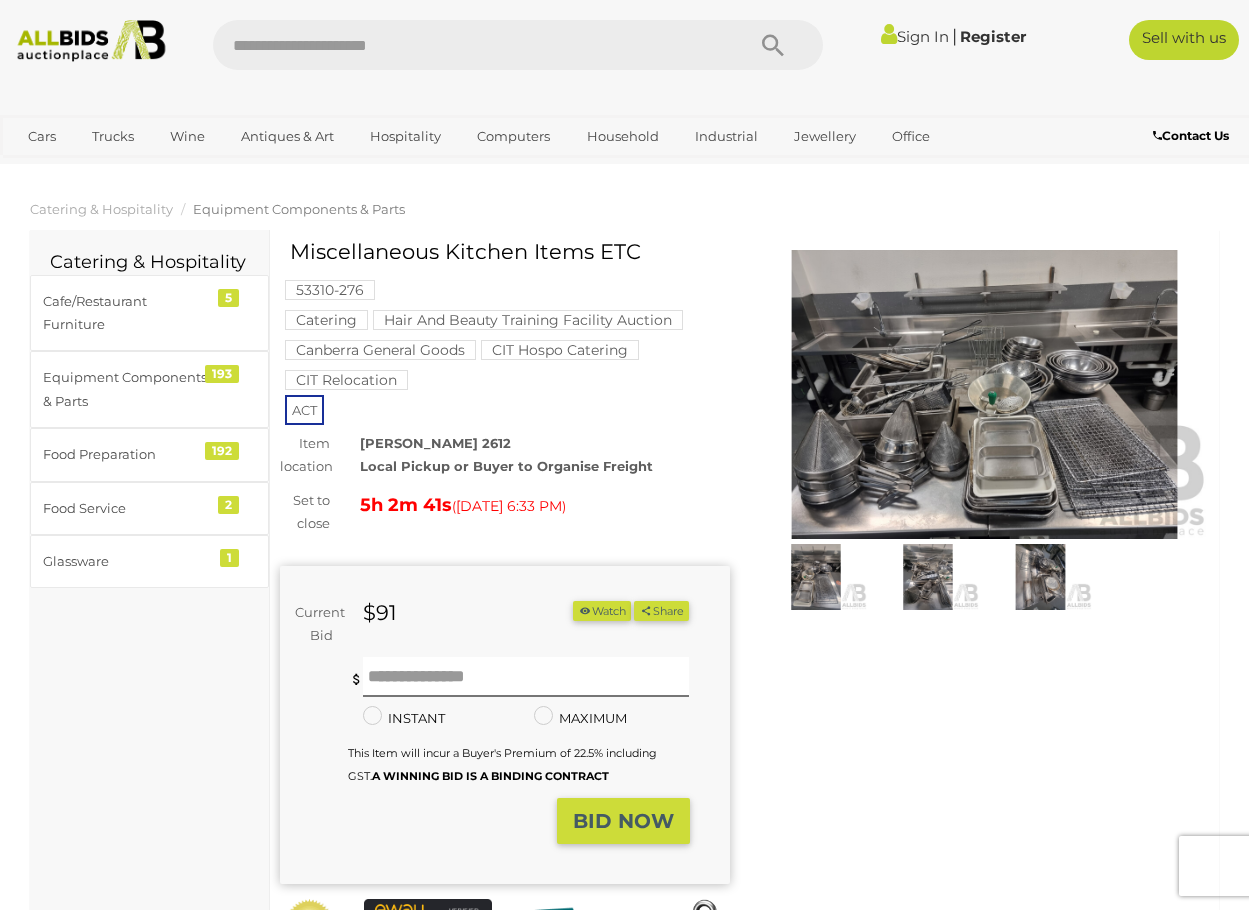 scroll, scrollTop: 0, scrollLeft: 0, axis: both 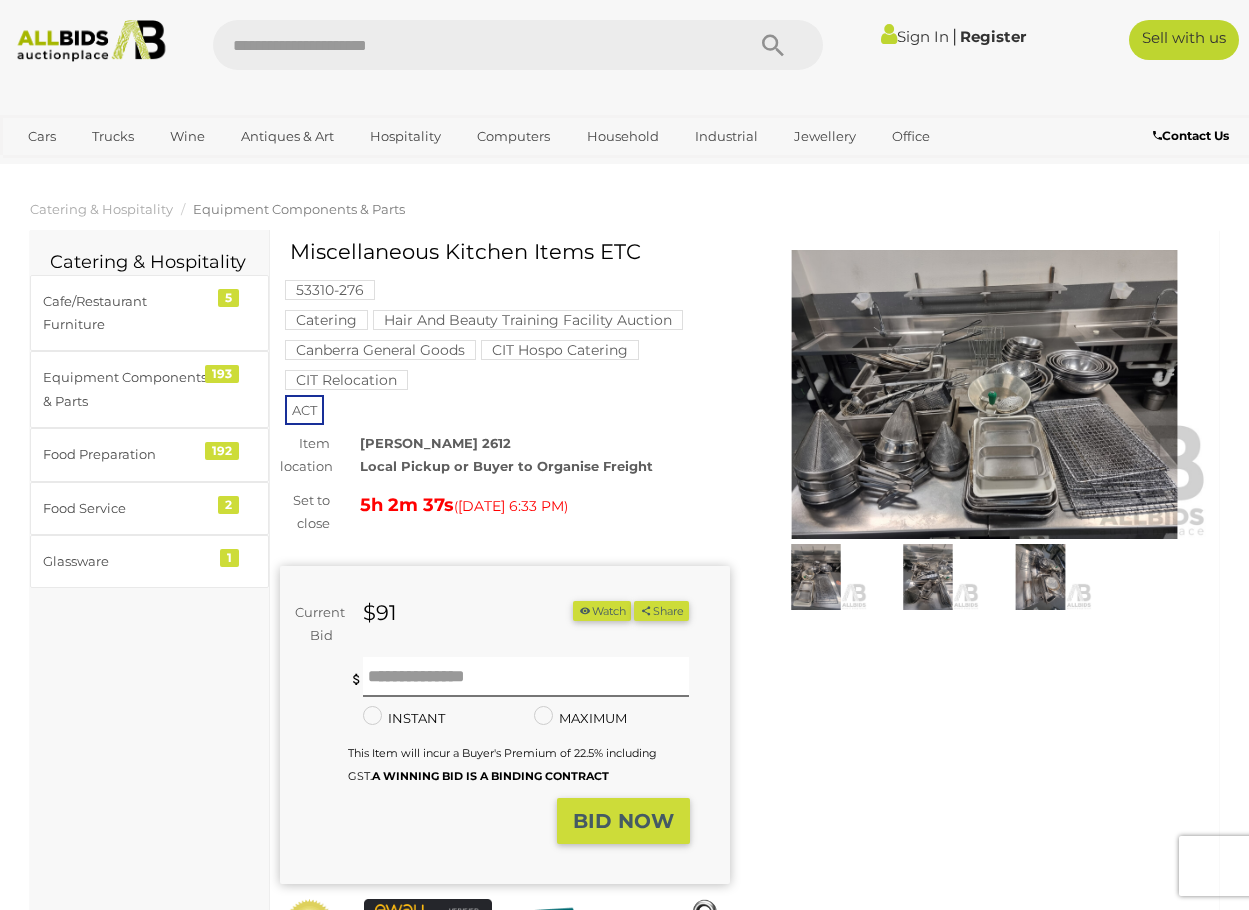 click at bounding box center (985, 395) 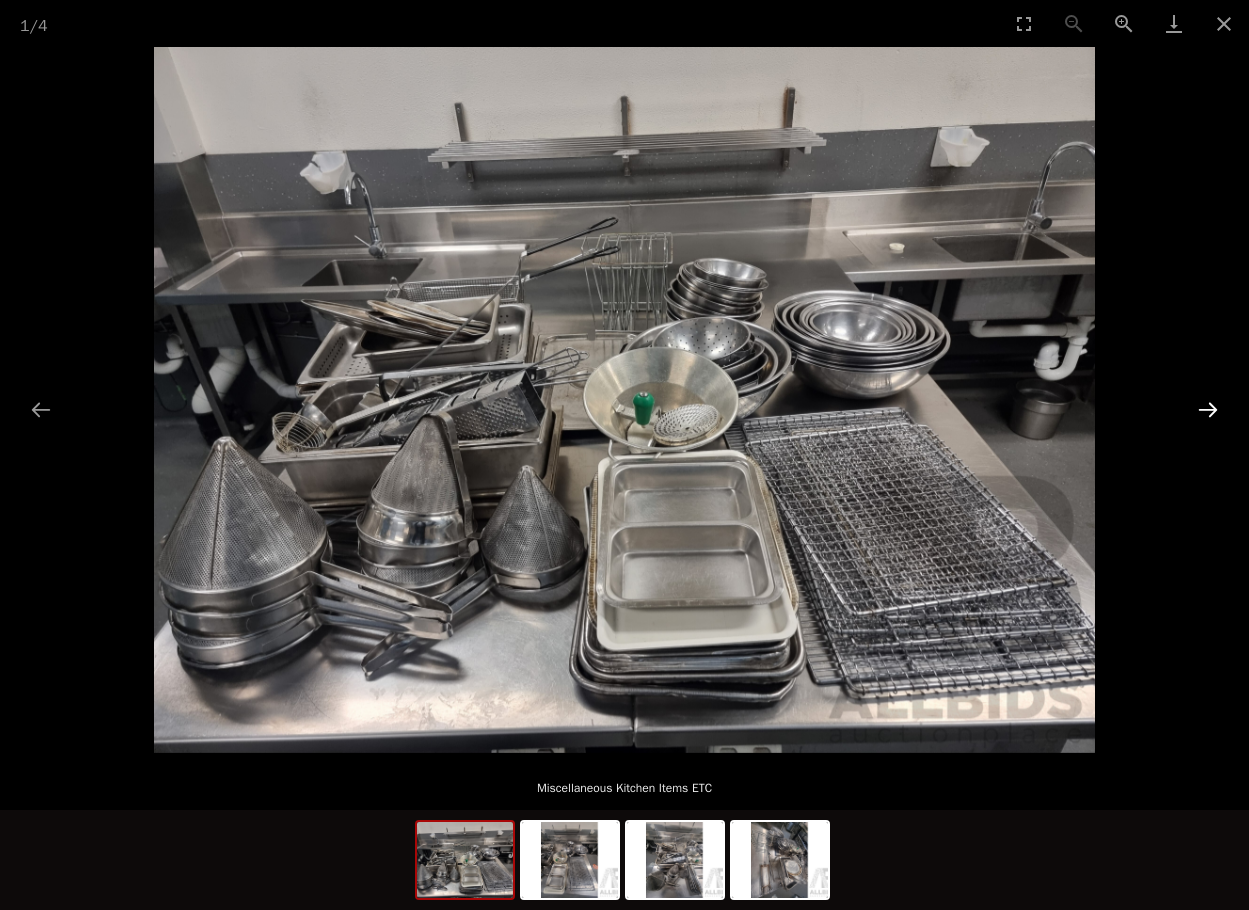 click at bounding box center [1208, 409] 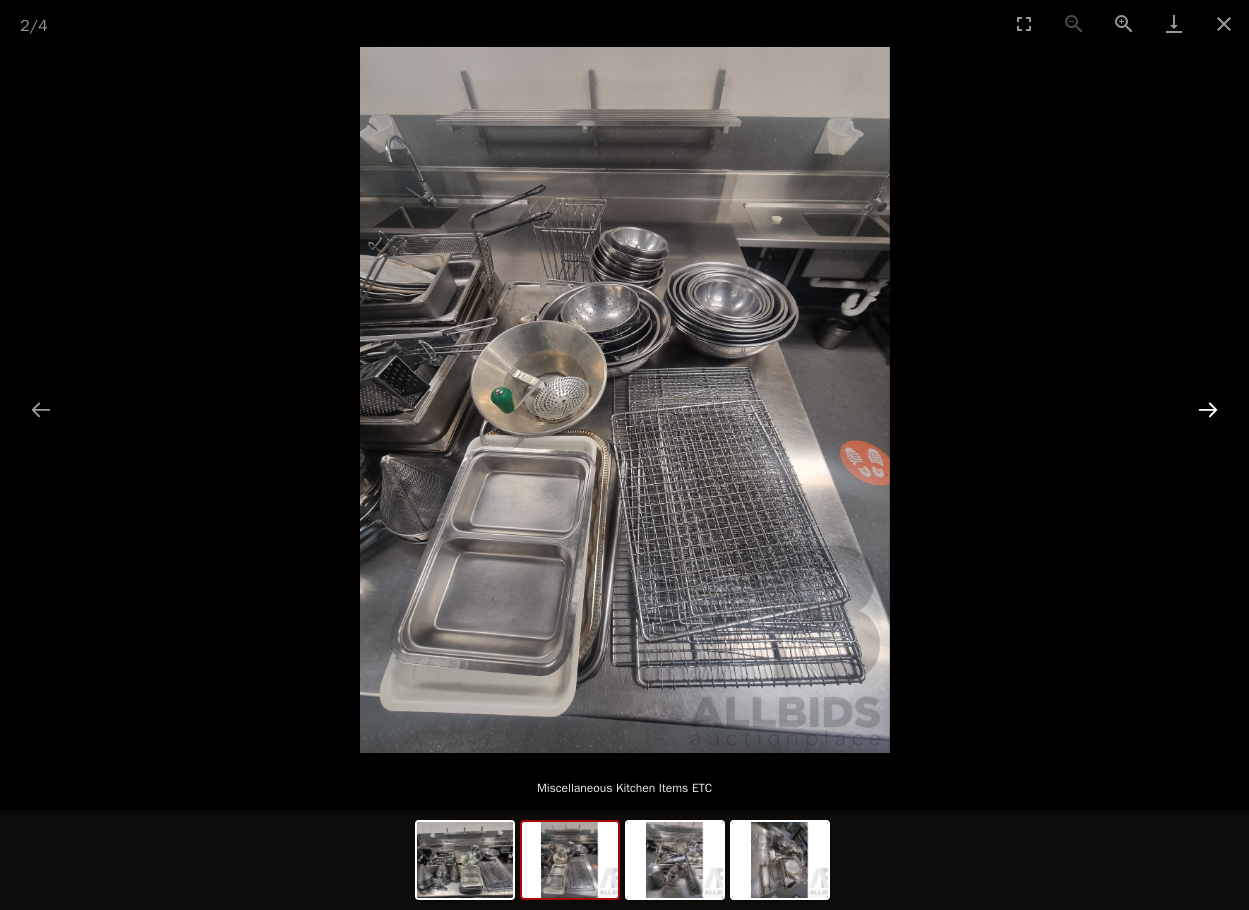 click at bounding box center [1208, 409] 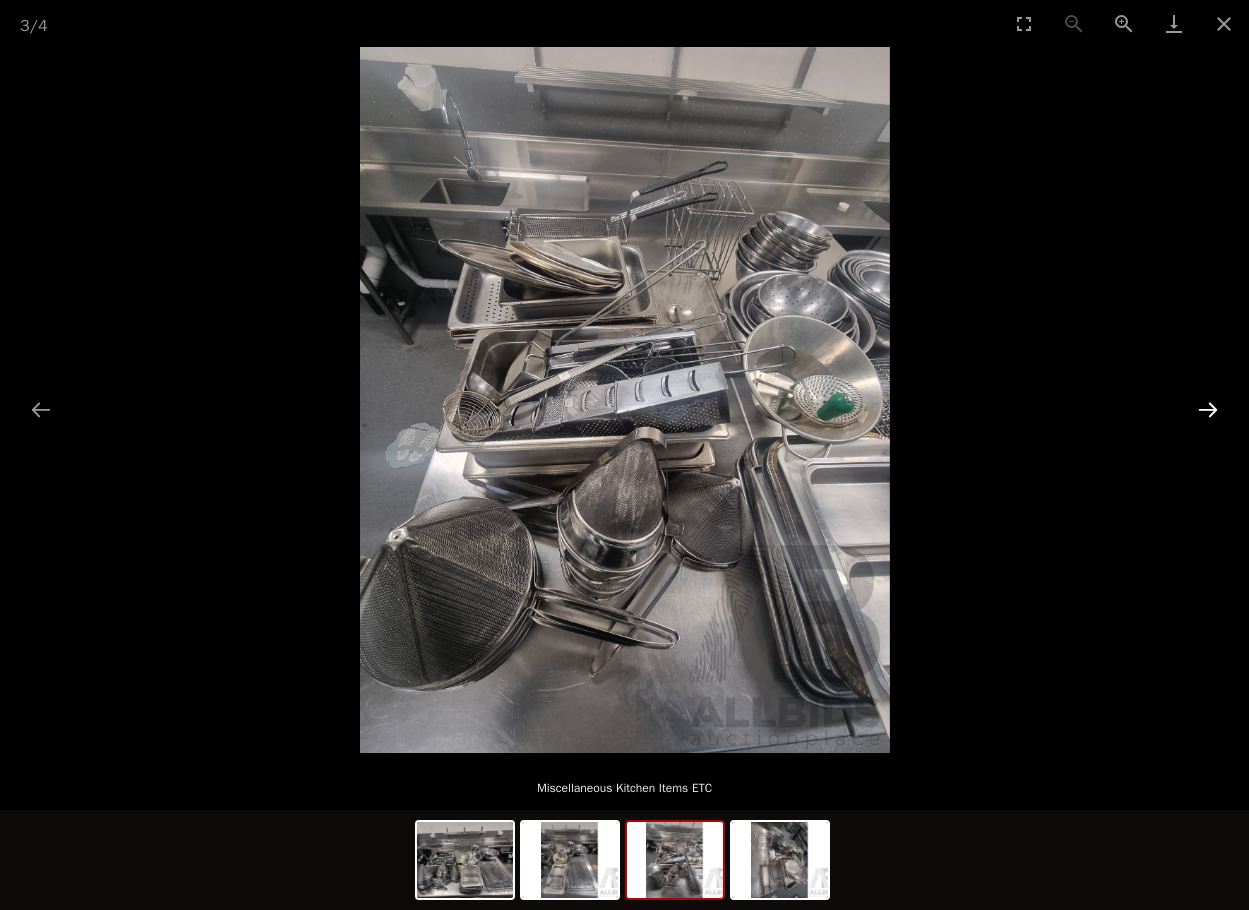 click at bounding box center (1208, 409) 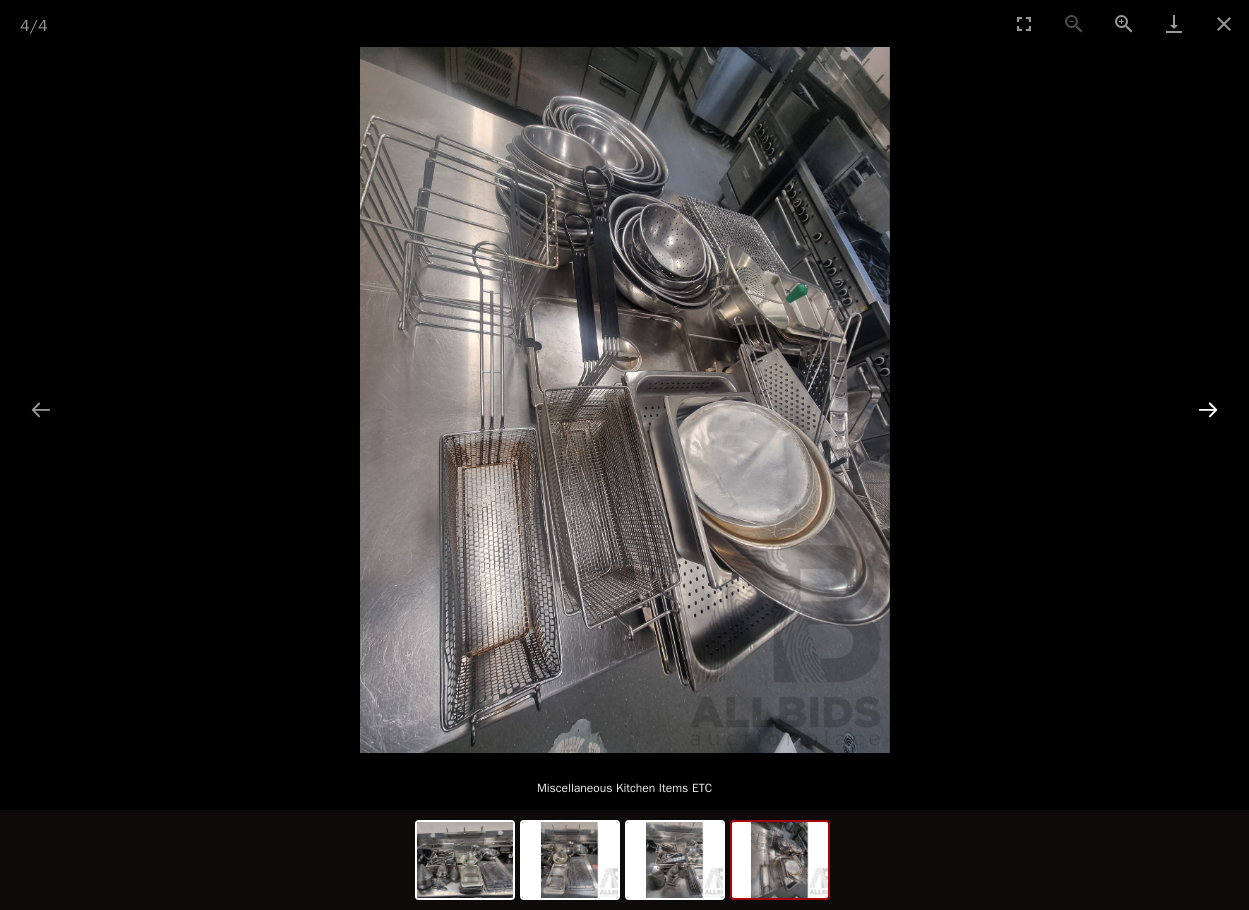 click at bounding box center (1208, 409) 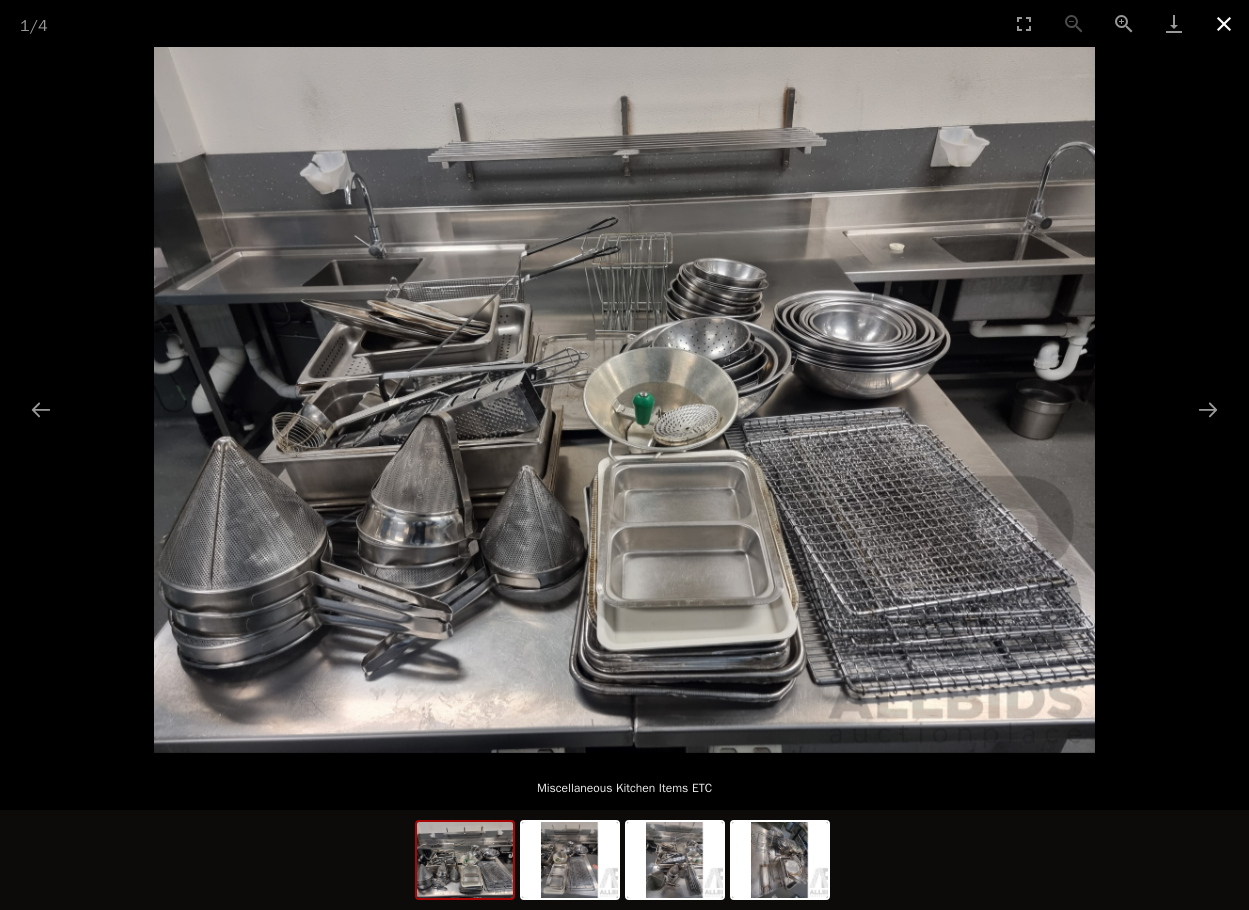 click at bounding box center (1224, 23) 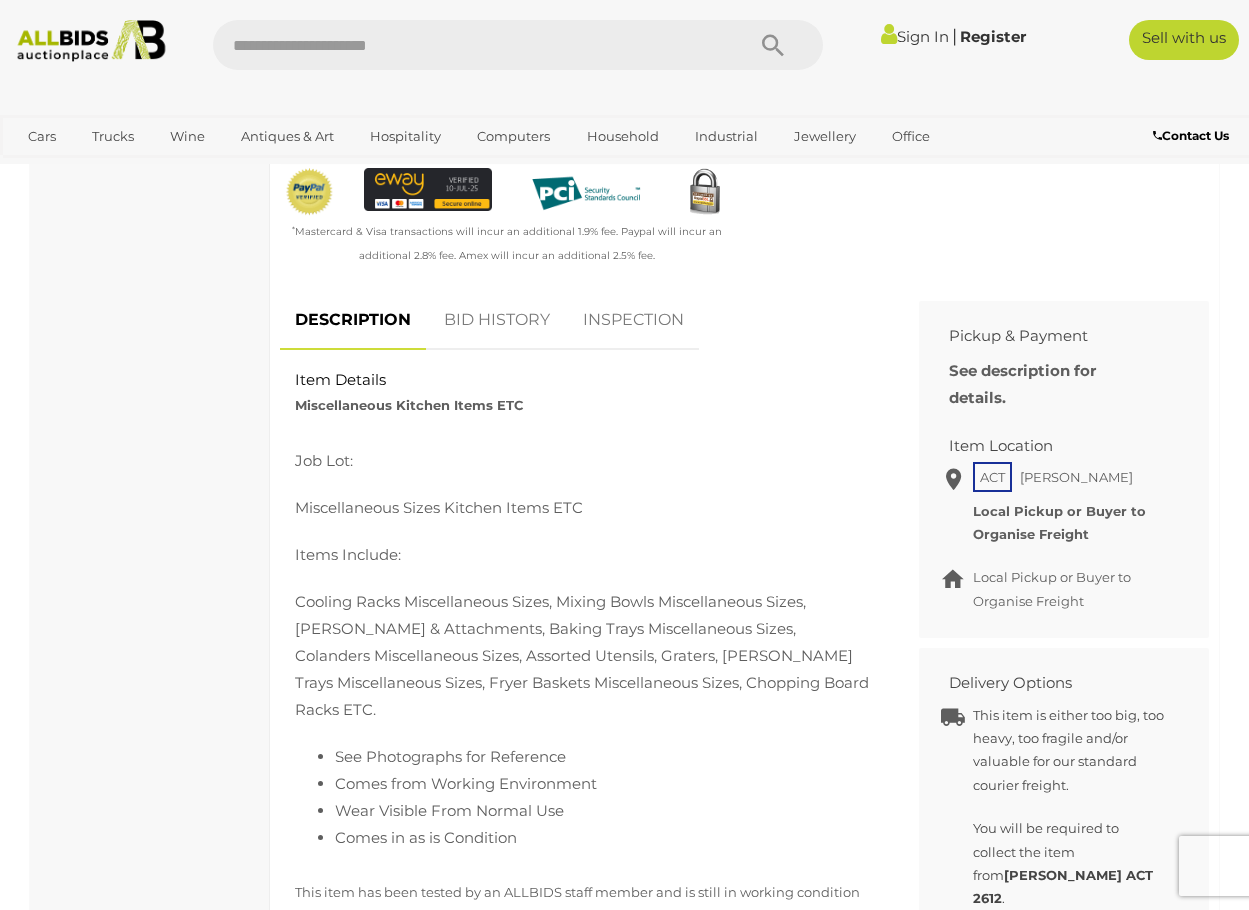 scroll, scrollTop: 0, scrollLeft: 0, axis: both 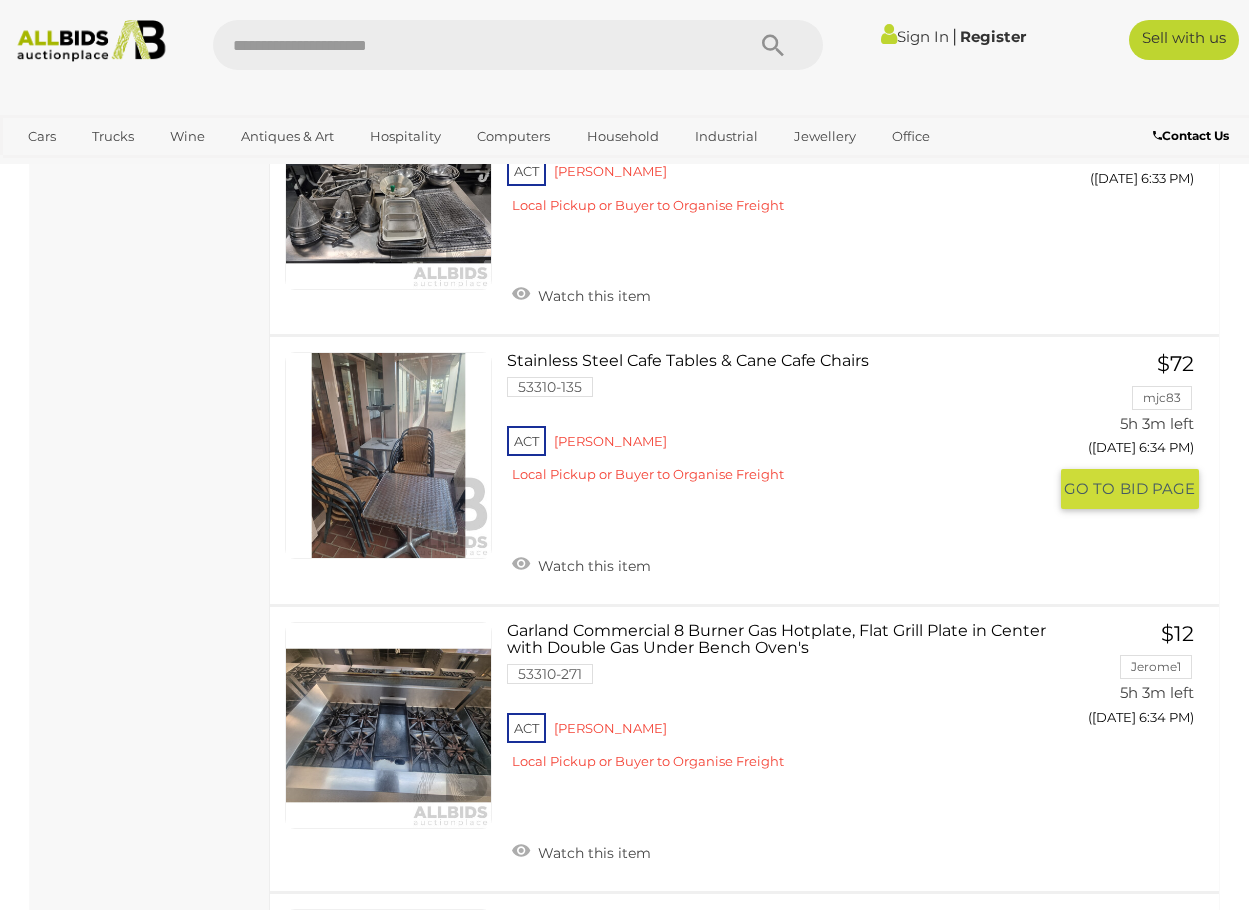 click on "Stainless Steel Cafe Tables & Cane Cafe Chairs
53310-135
ACT
[PERSON_NAME]" at bounding box center [784, 425] 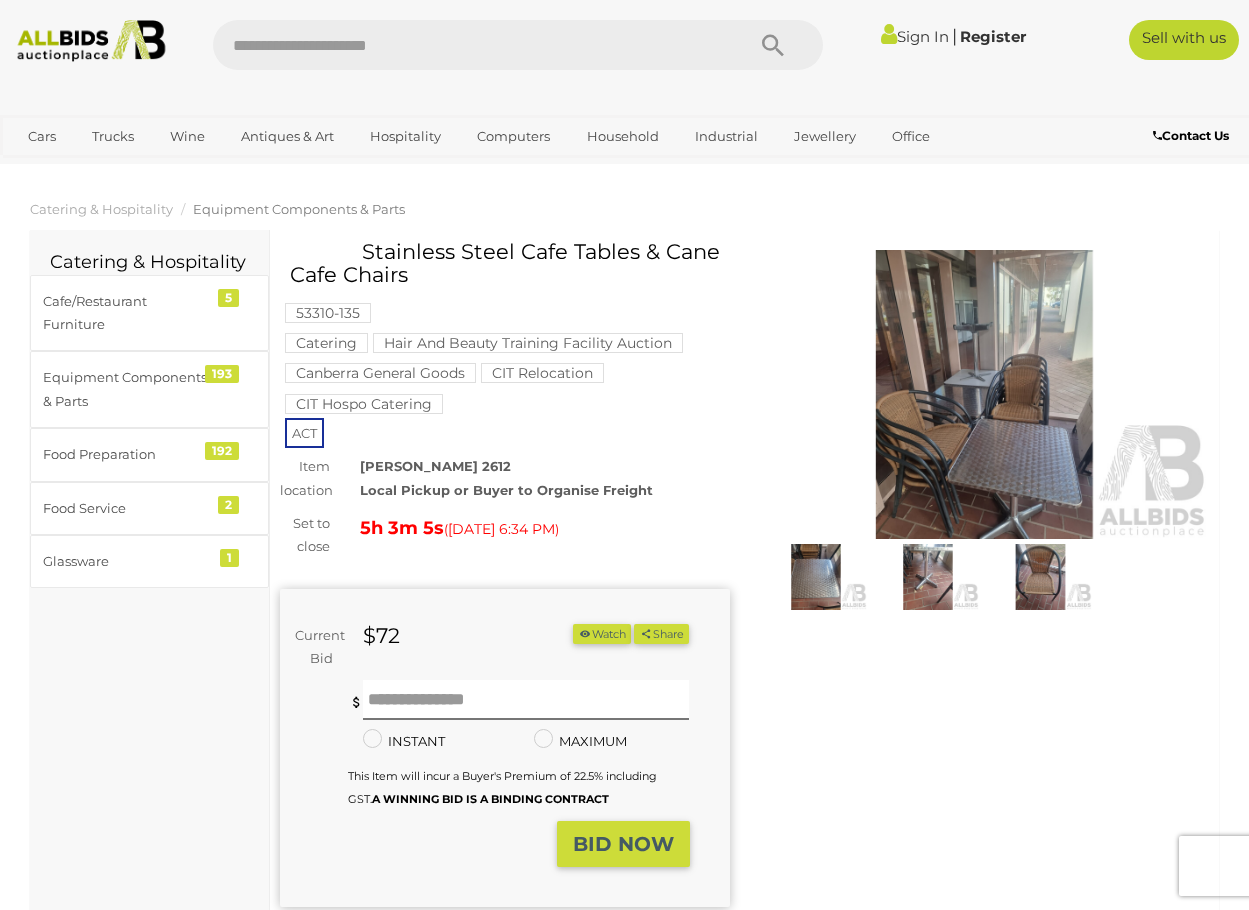 scroll, scrollTop: 0, scrollLeft: 0, axis: both 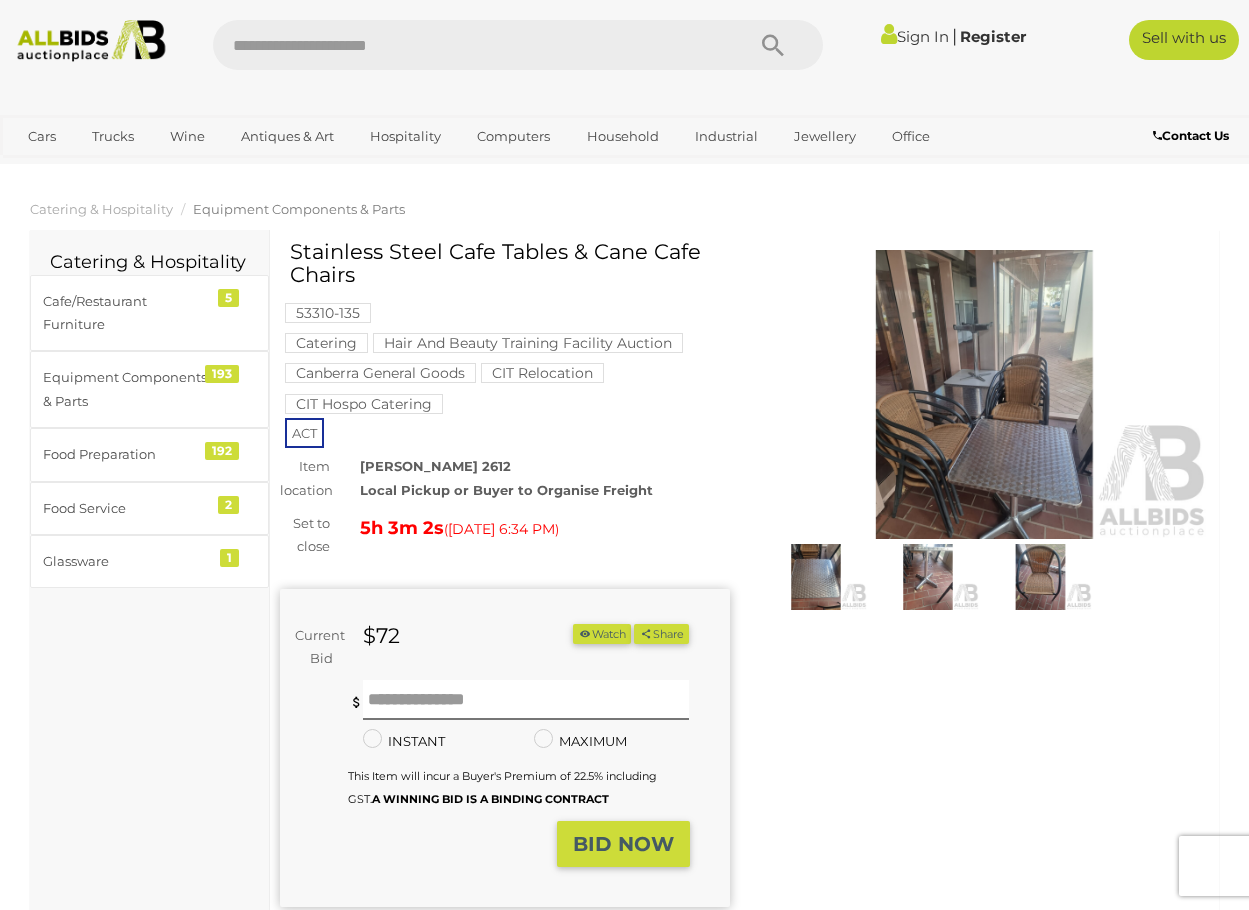 click at bounding box center [985, 395] 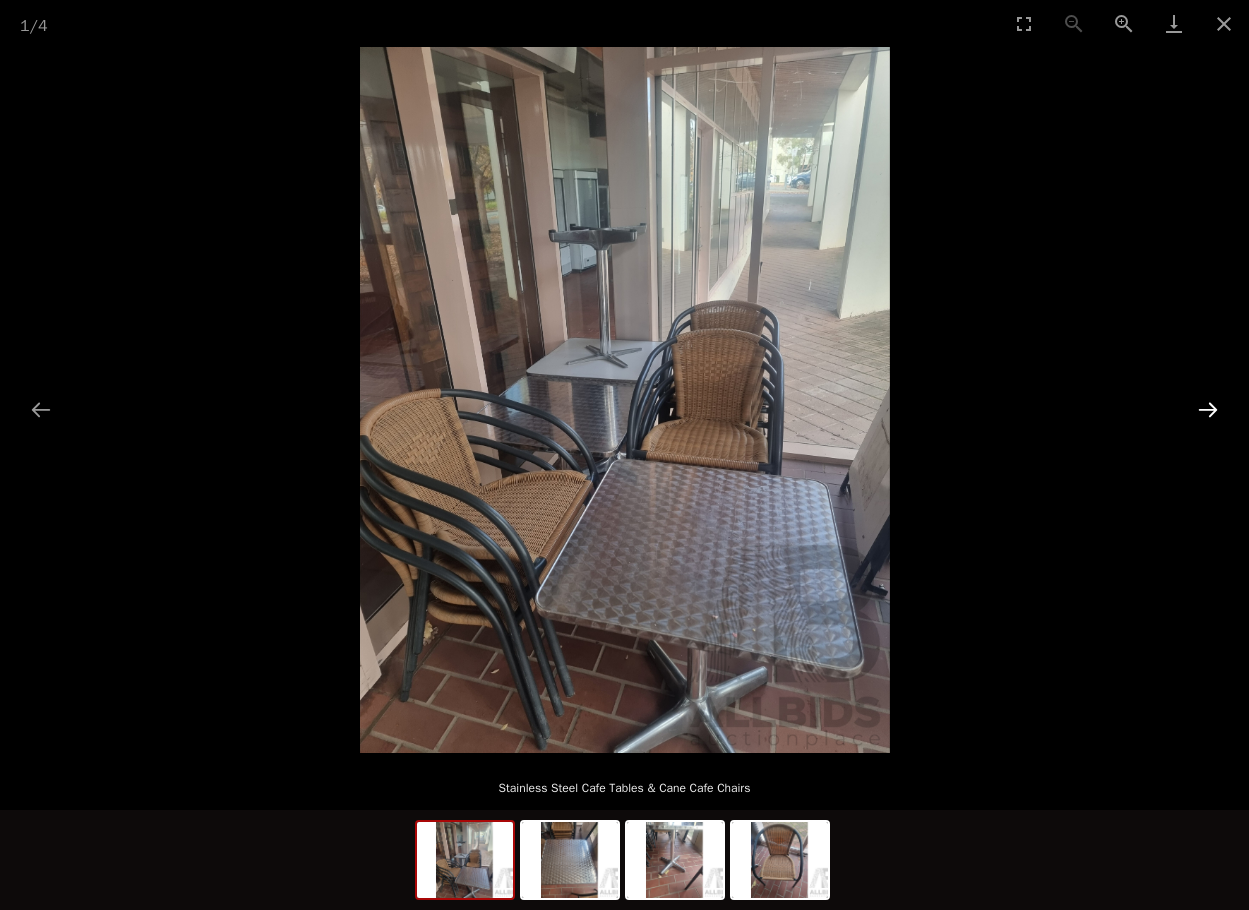 click at bounding box center (1208, 409) 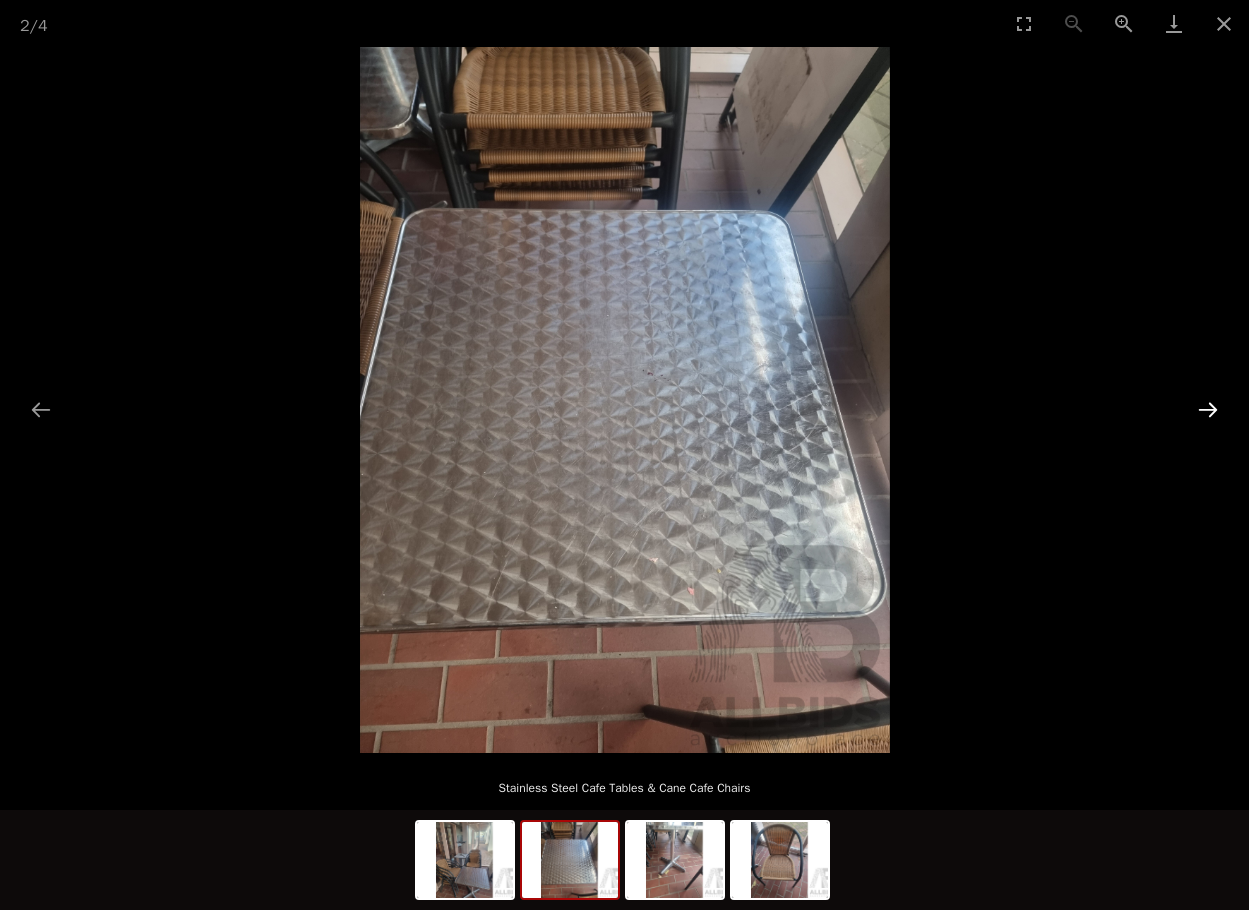 click at bounding box center (1208, 409) 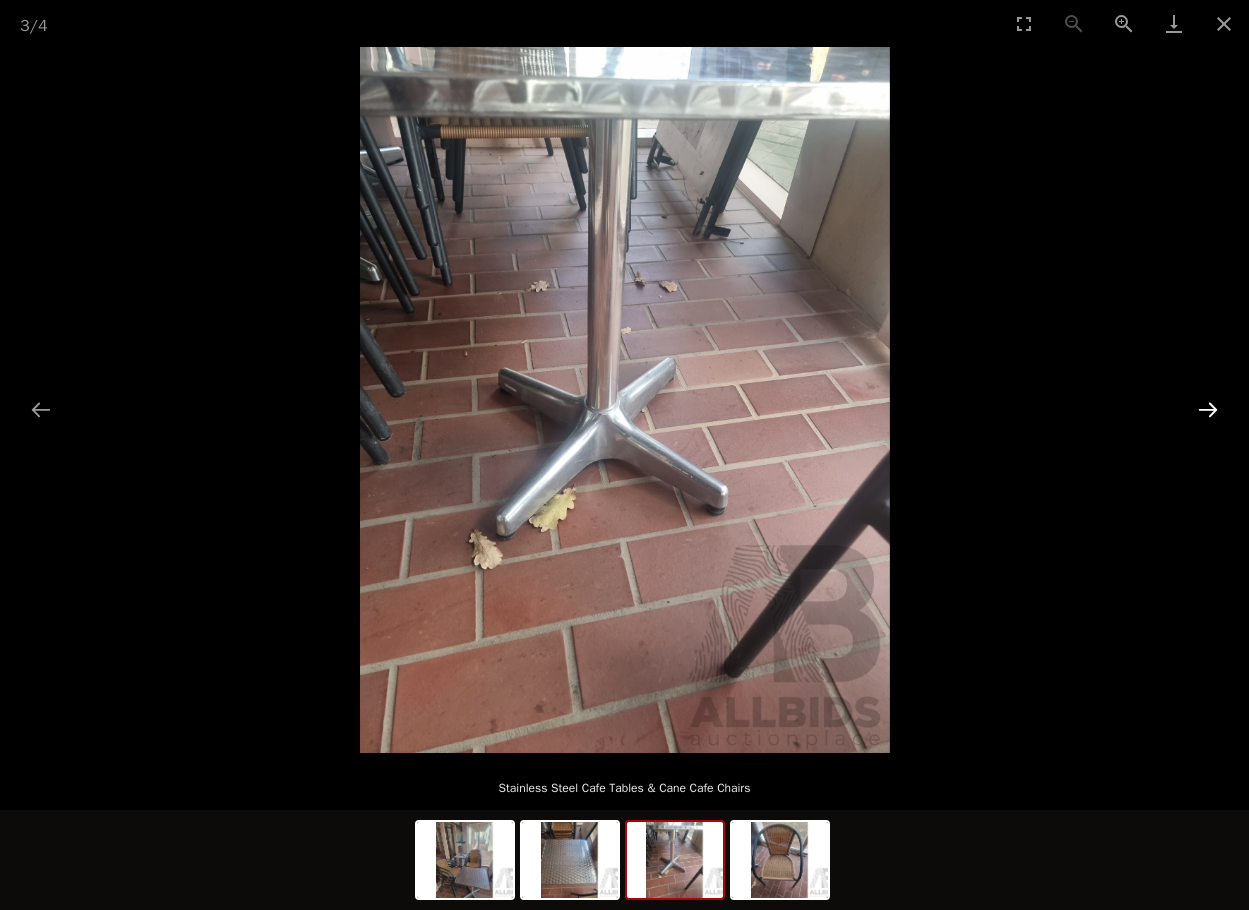 click at bounding box center (1208, 409) 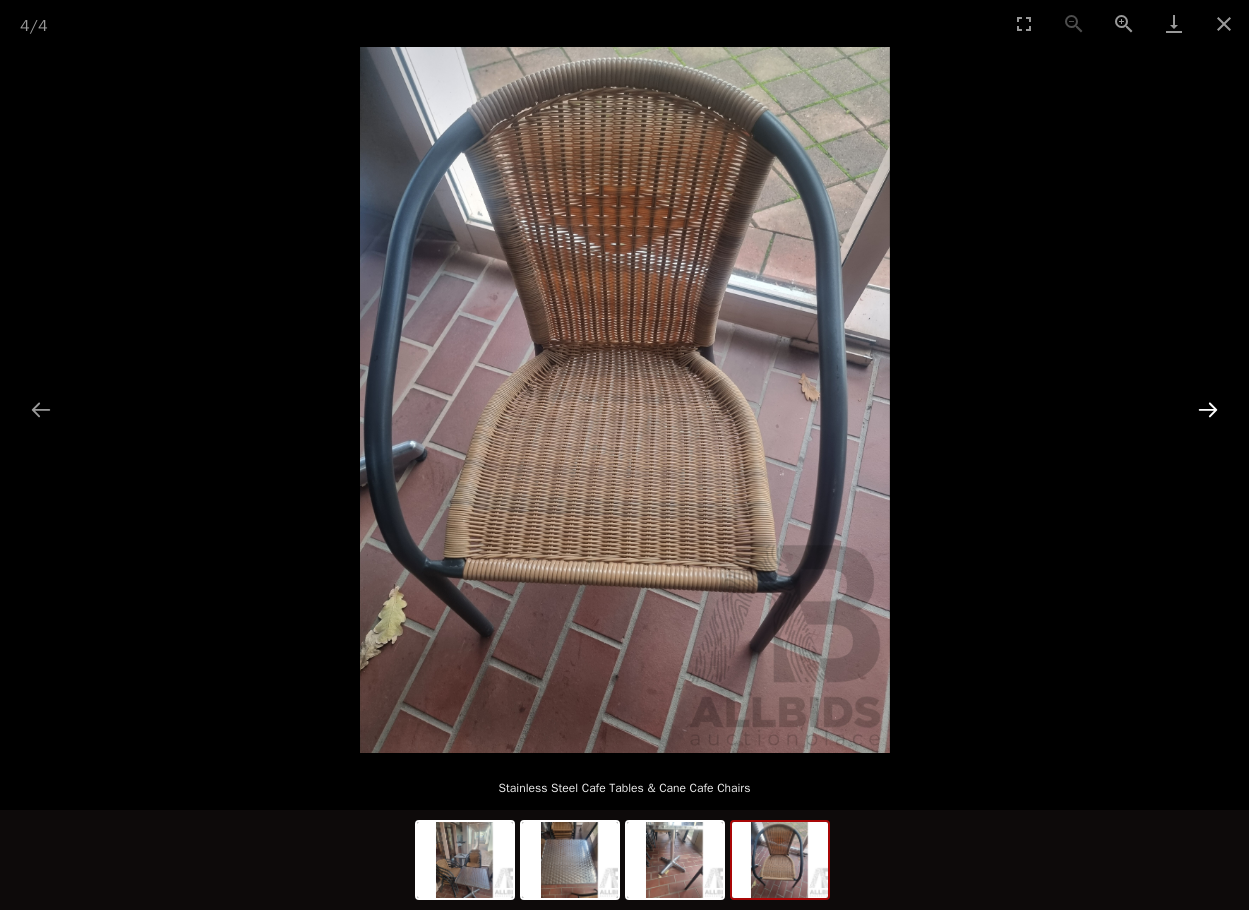 click at bounding box center [1208, 409] 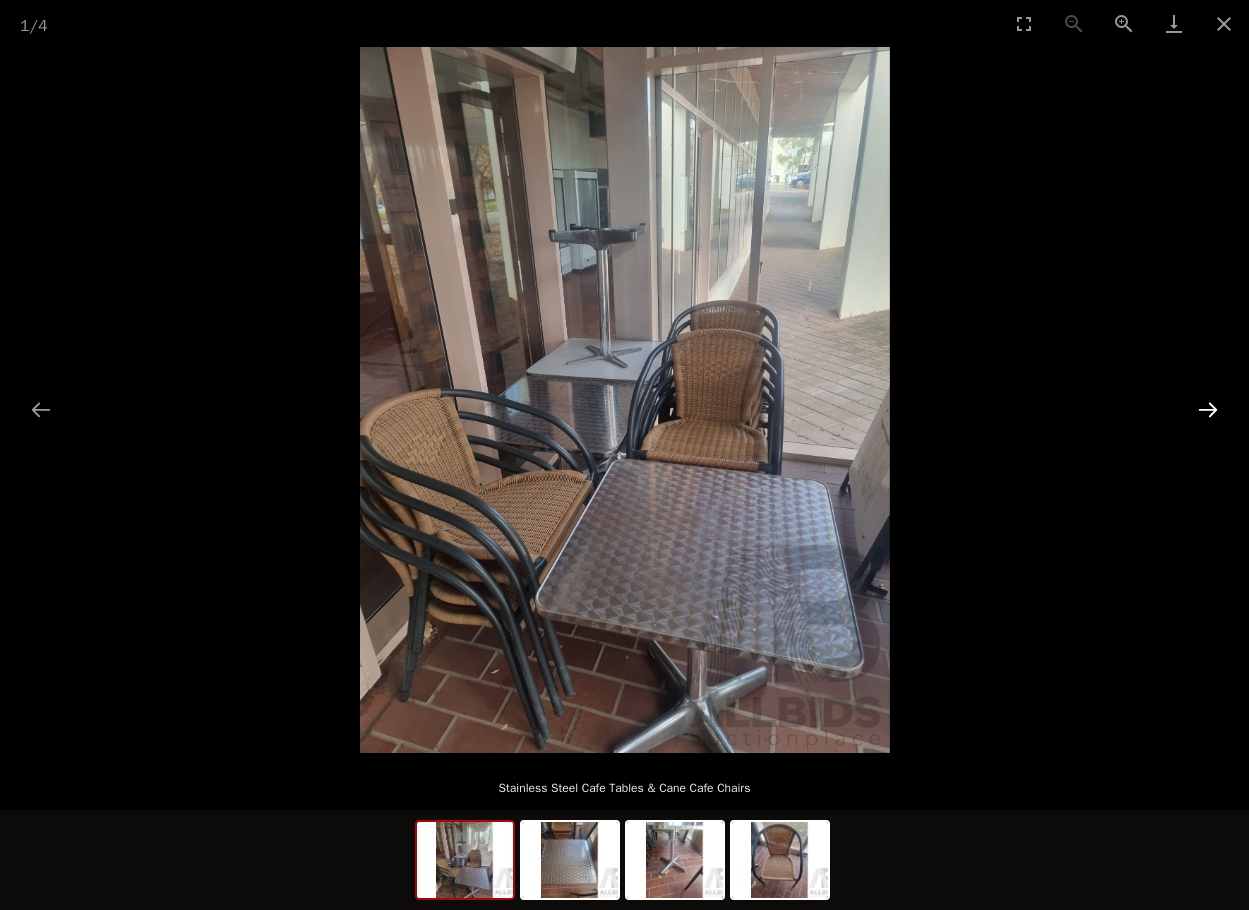 click at bounding box center (1208, 409) 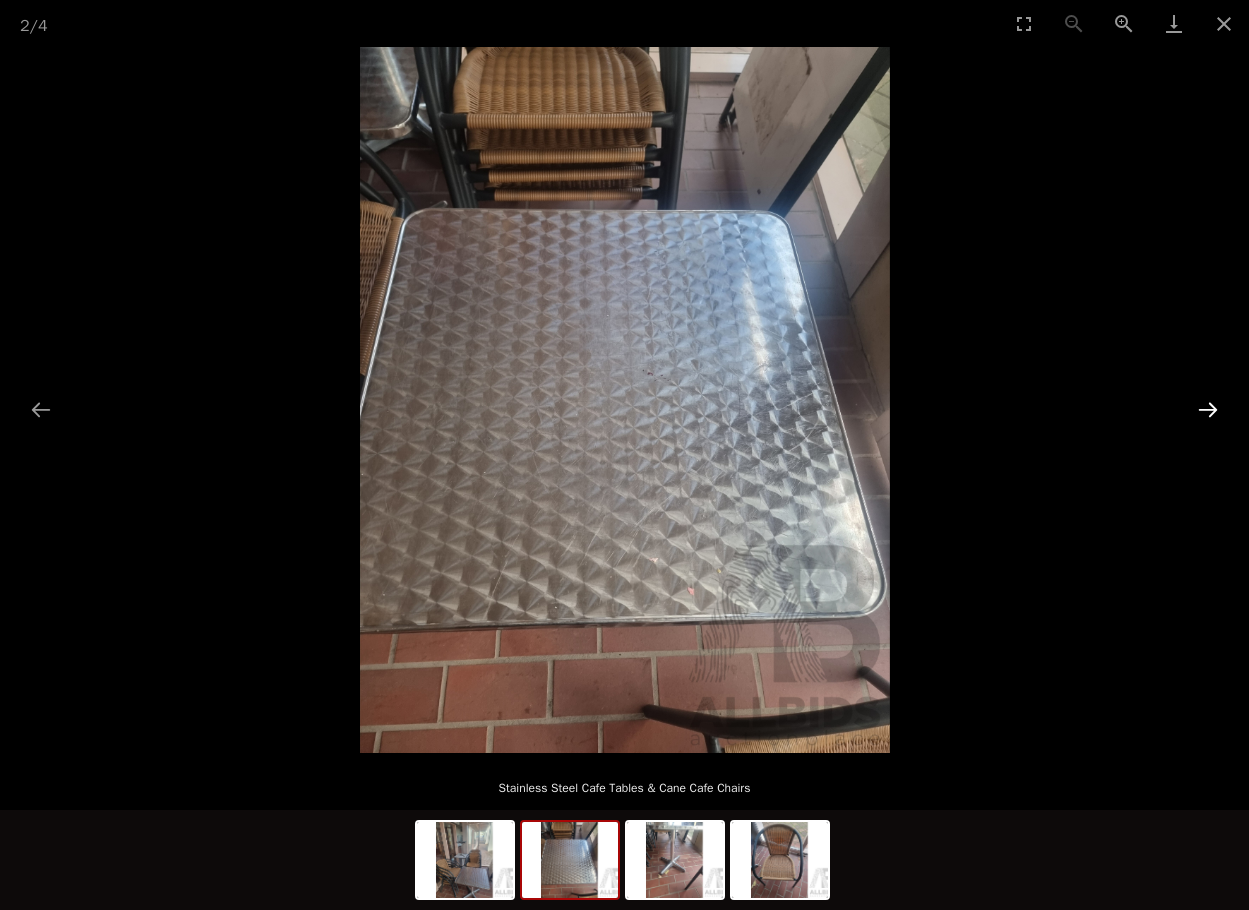 click at bounding box center (1208, 409) 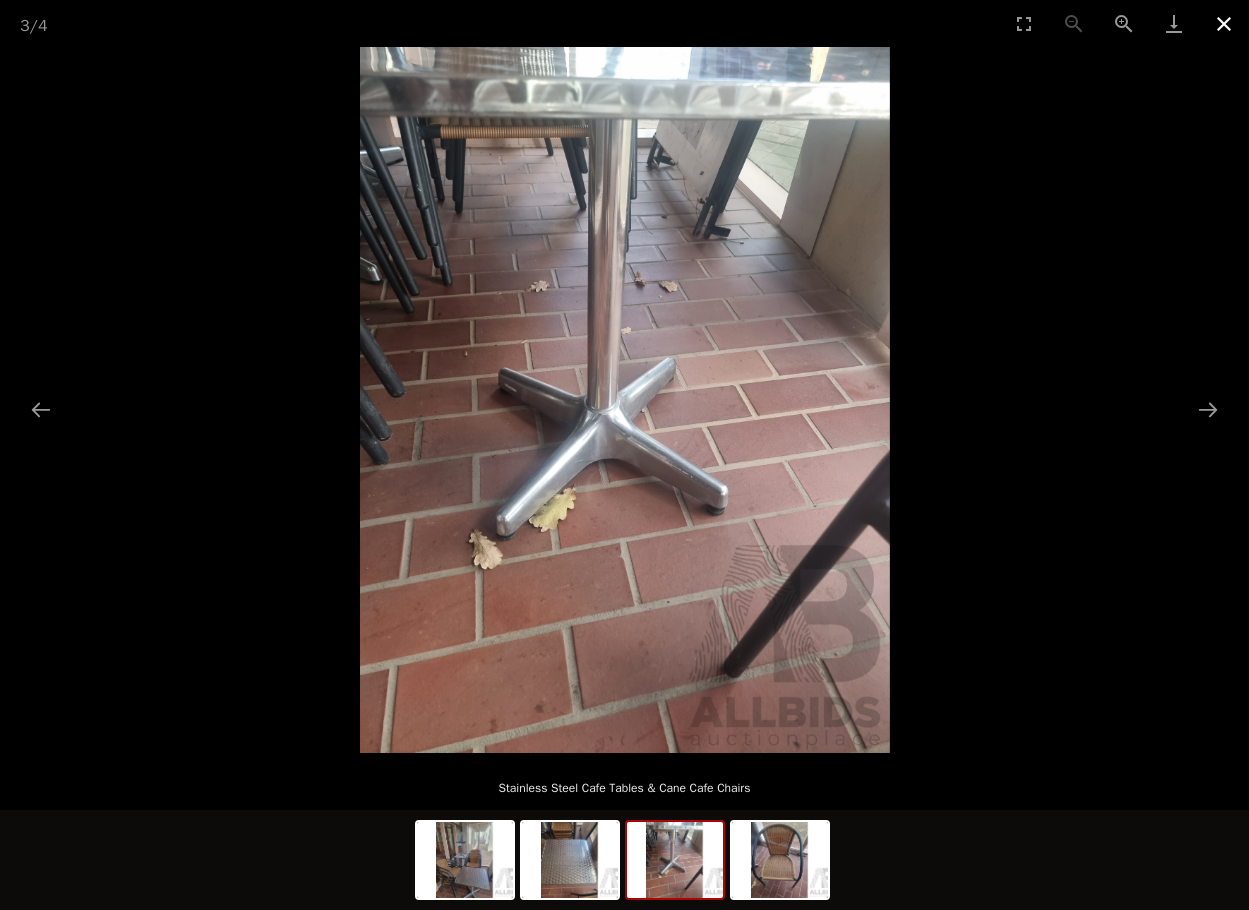 click at bounding box center [1224, 23] 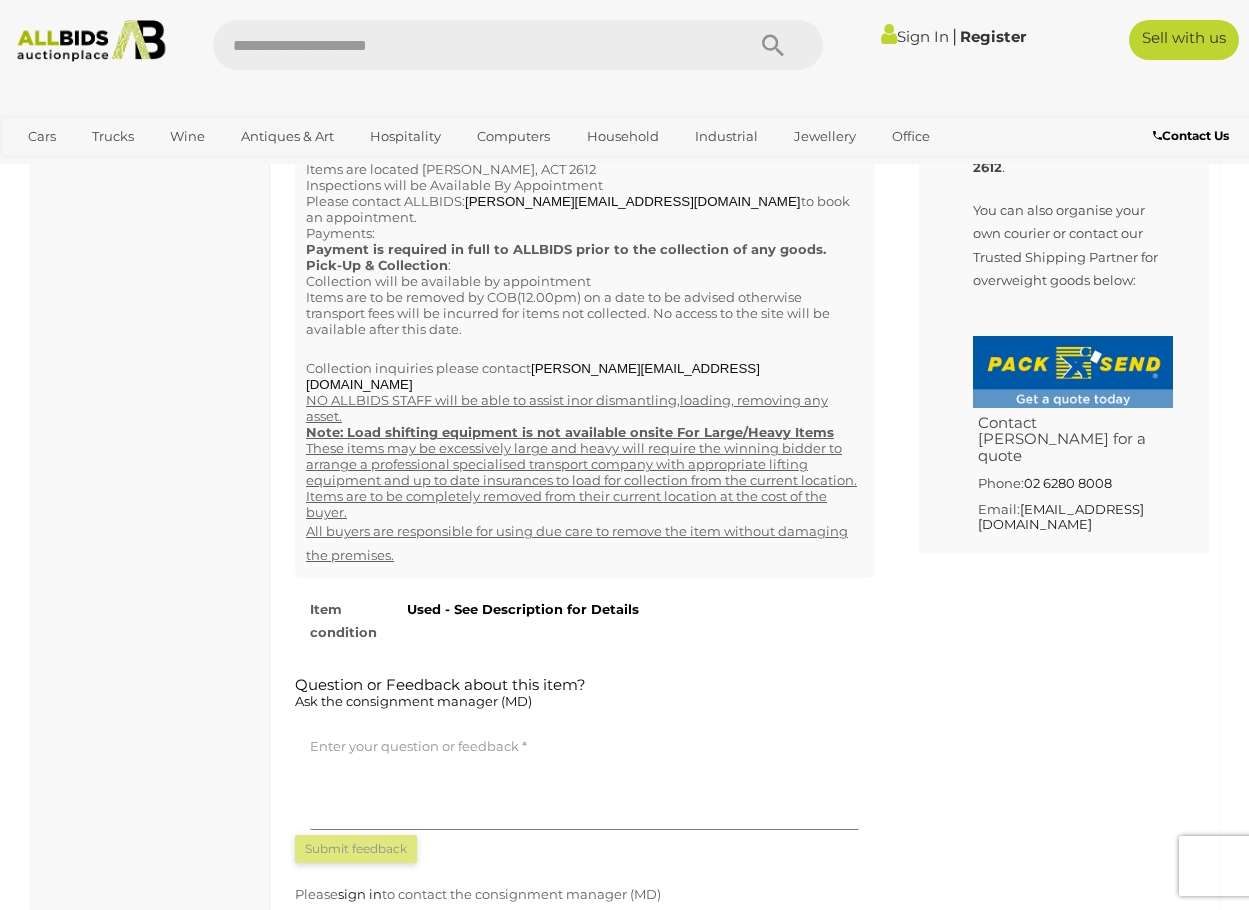 scroll, scrollTop: 0, scrollLeft: 0, axis: both 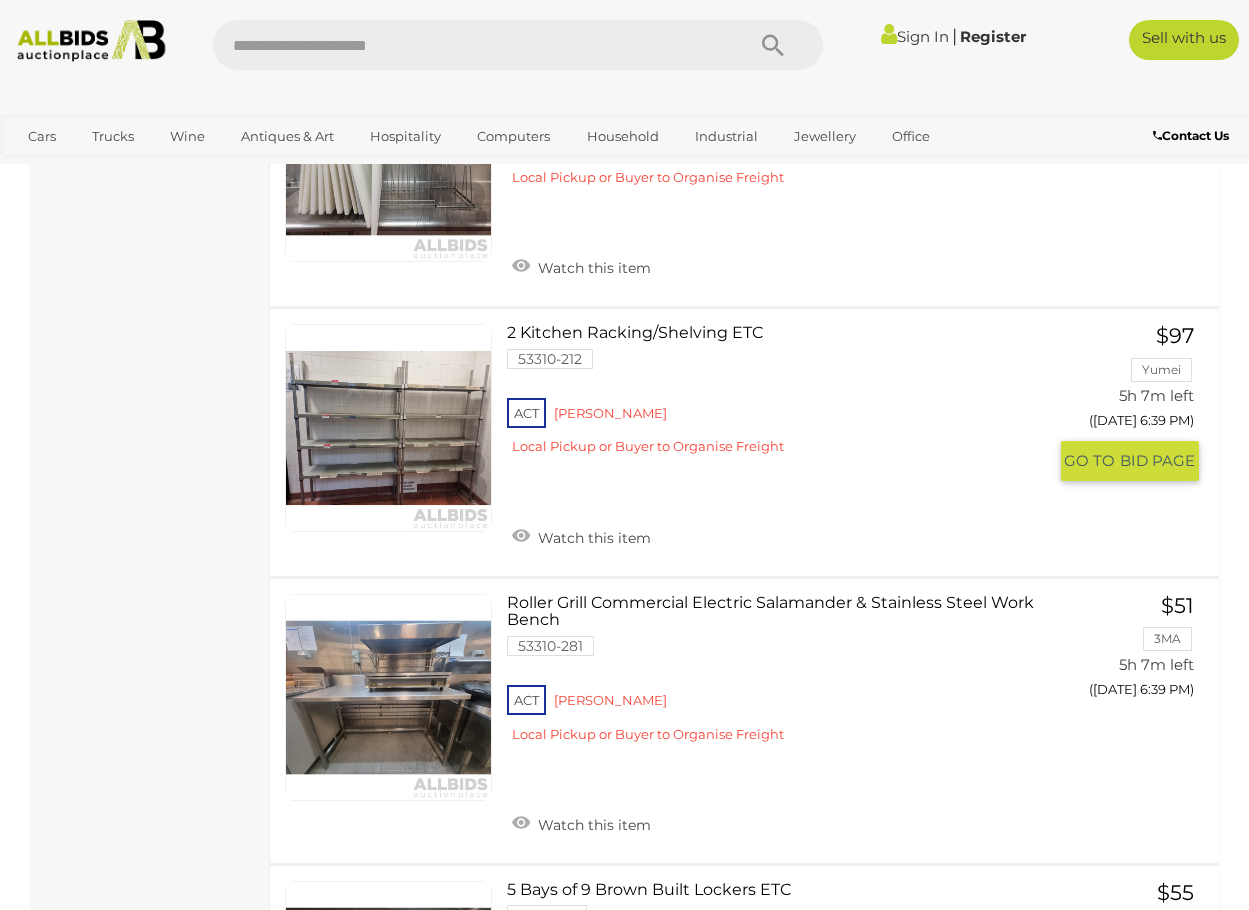 click on "2 Kitchen Racking/Shelving ETC
53310-212
ACT
Reid Local Pickup or Buyer to Organise Freight" at bounding box center [784, 397] 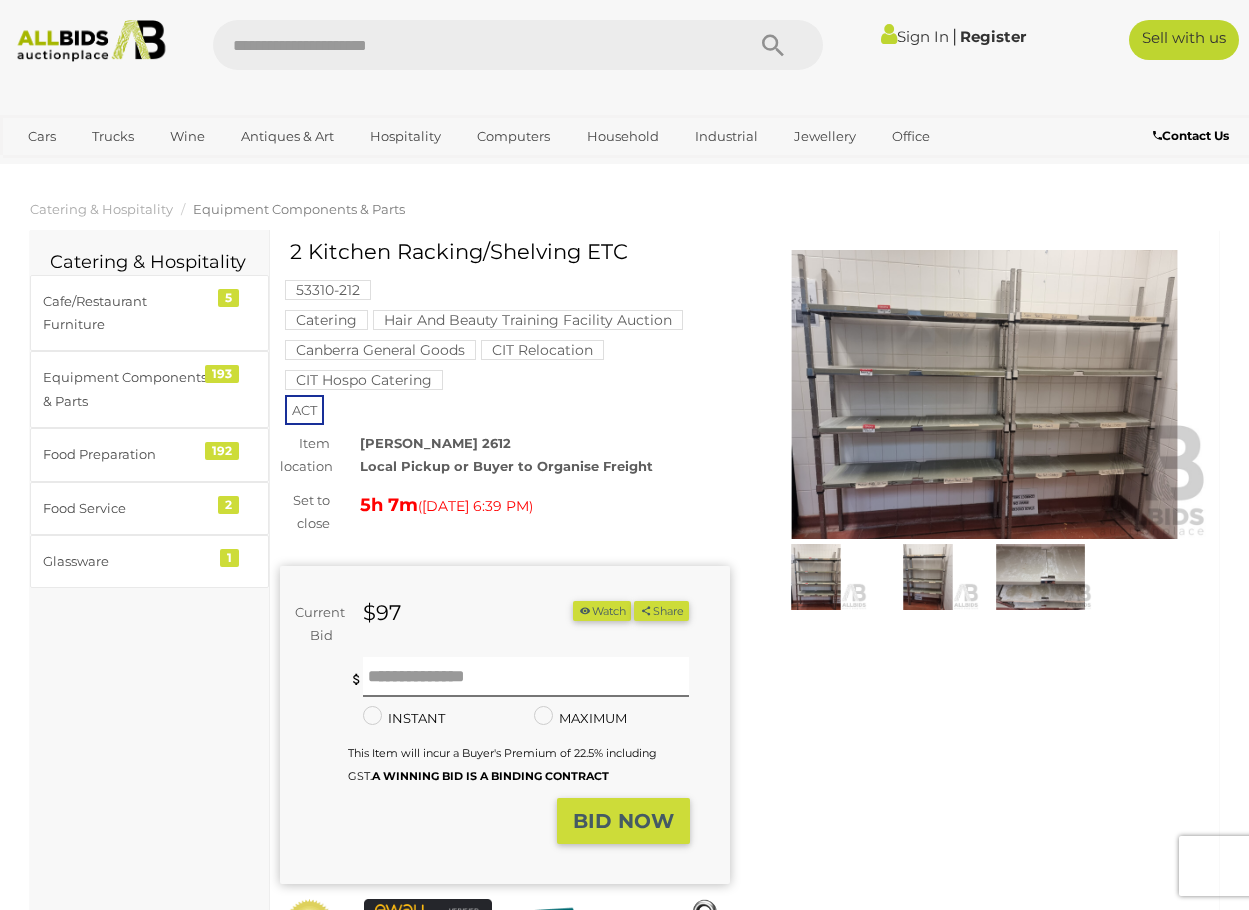 scroll, scrollTop: 0, scrollLeft: 0, axis: both 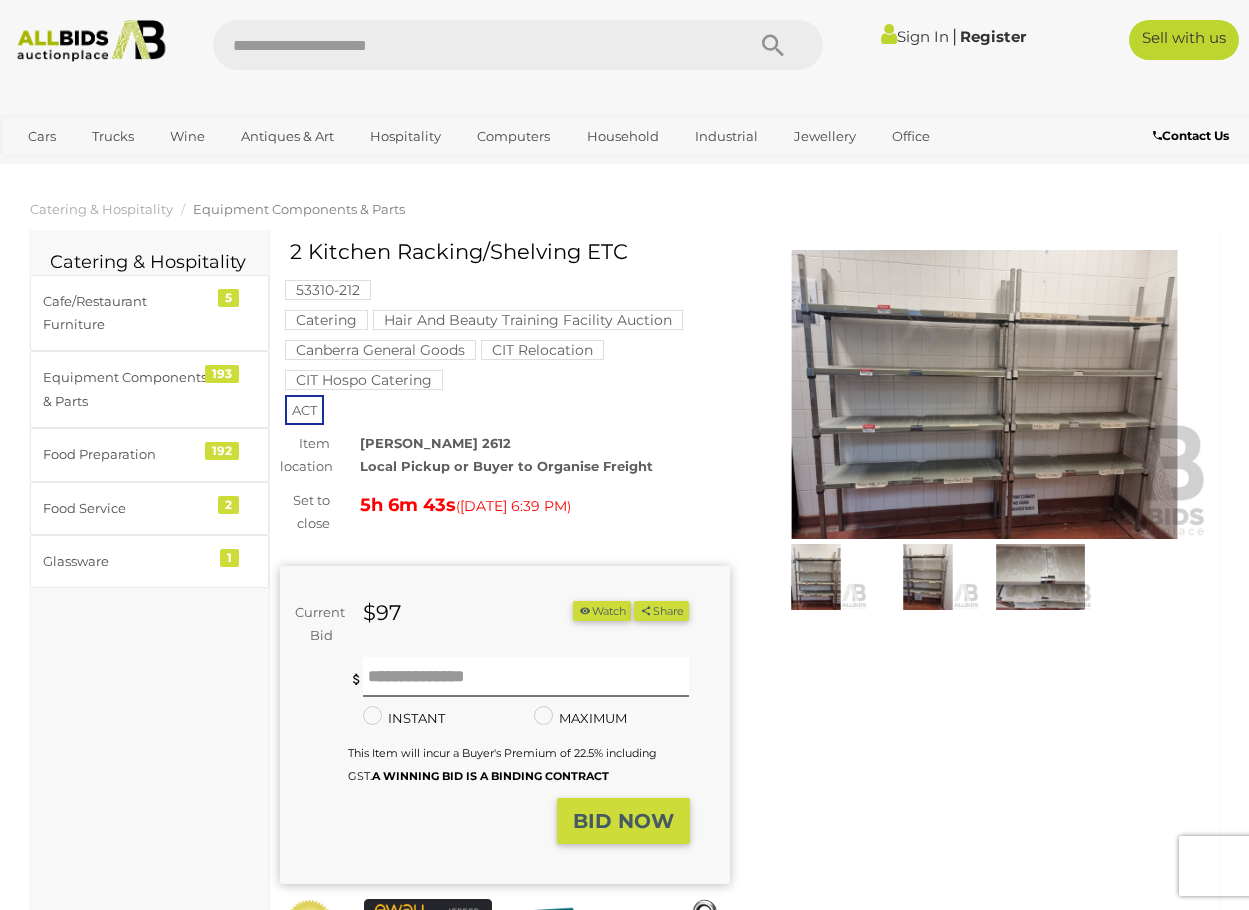 click at bounding box center [985, 395] 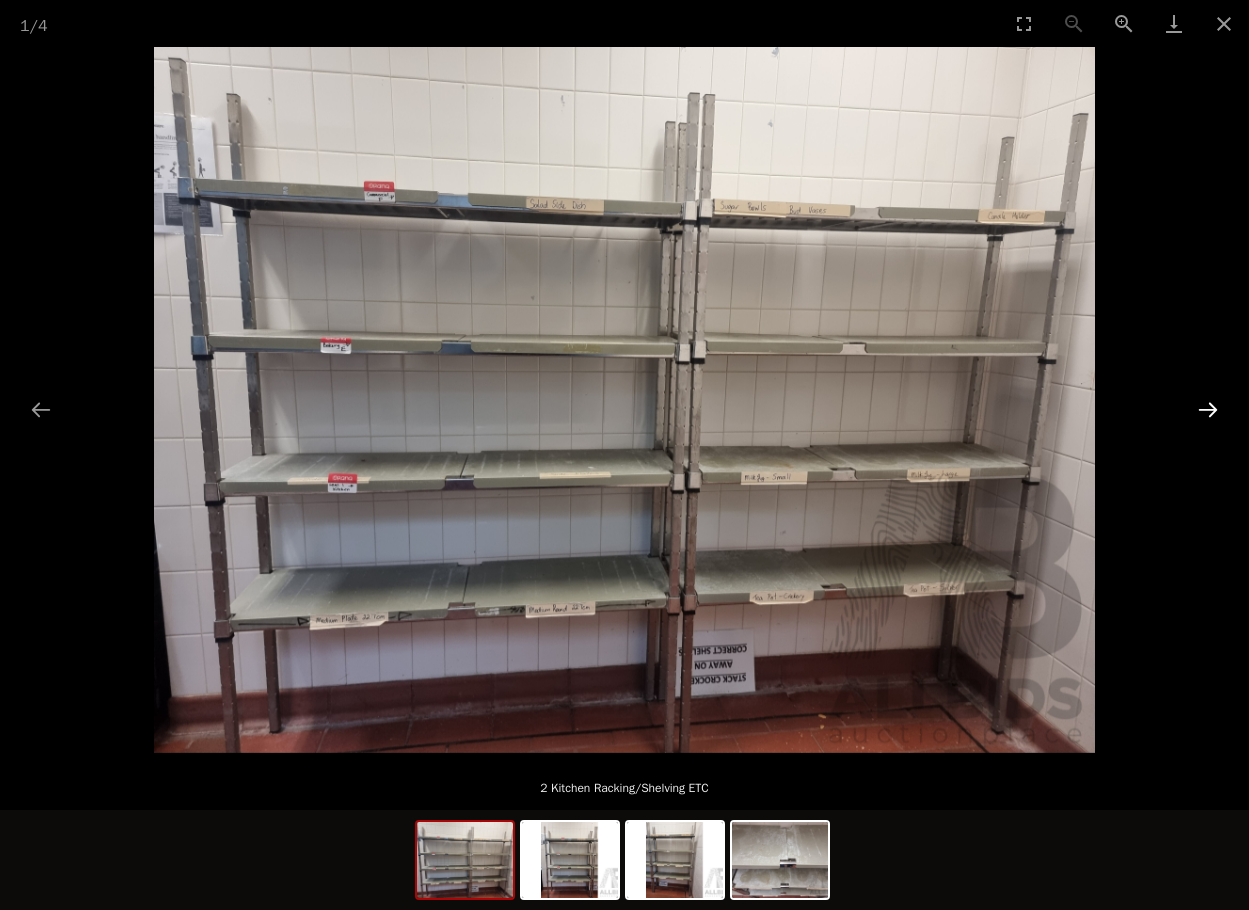 click at bounding box center [1208, 409] 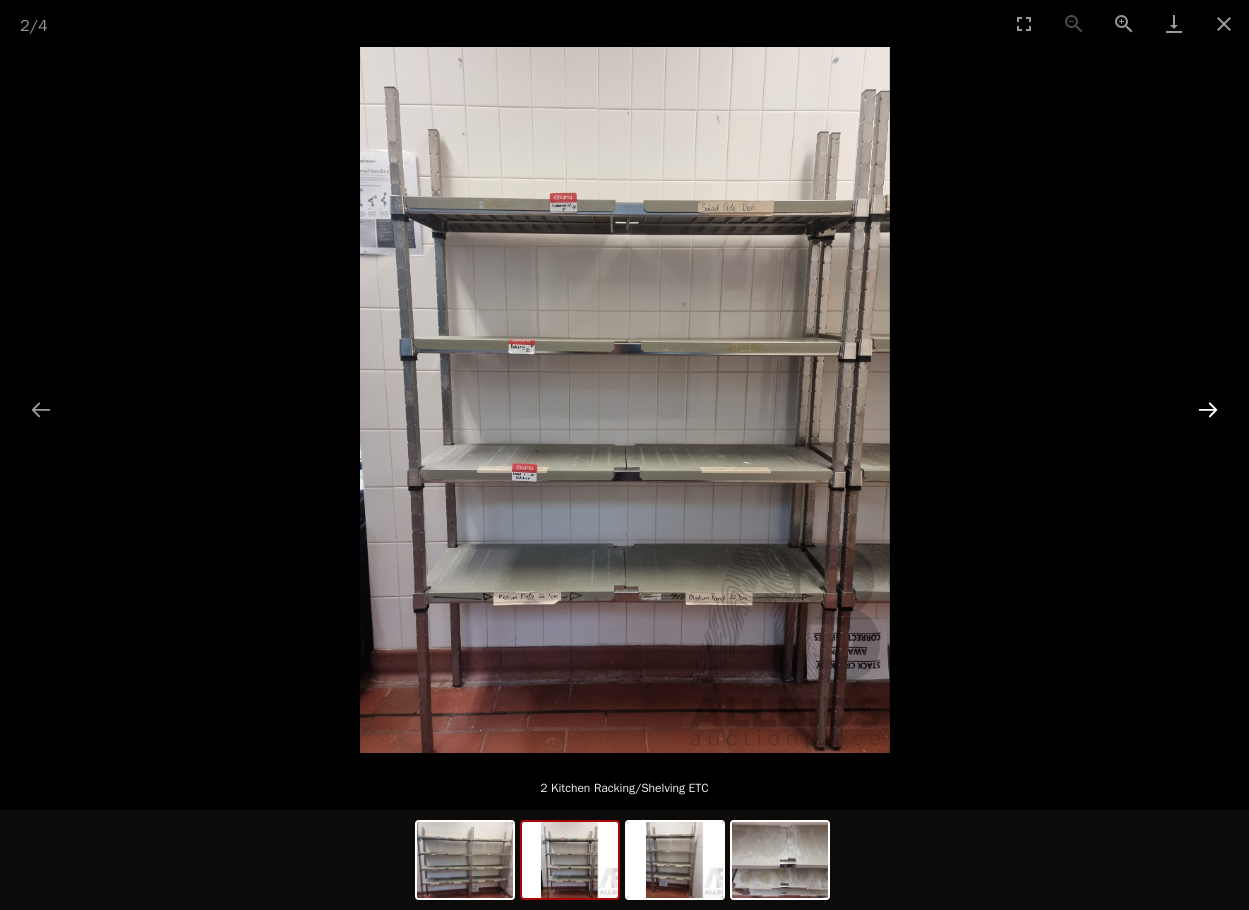 click at bounding box center [1208, 409] 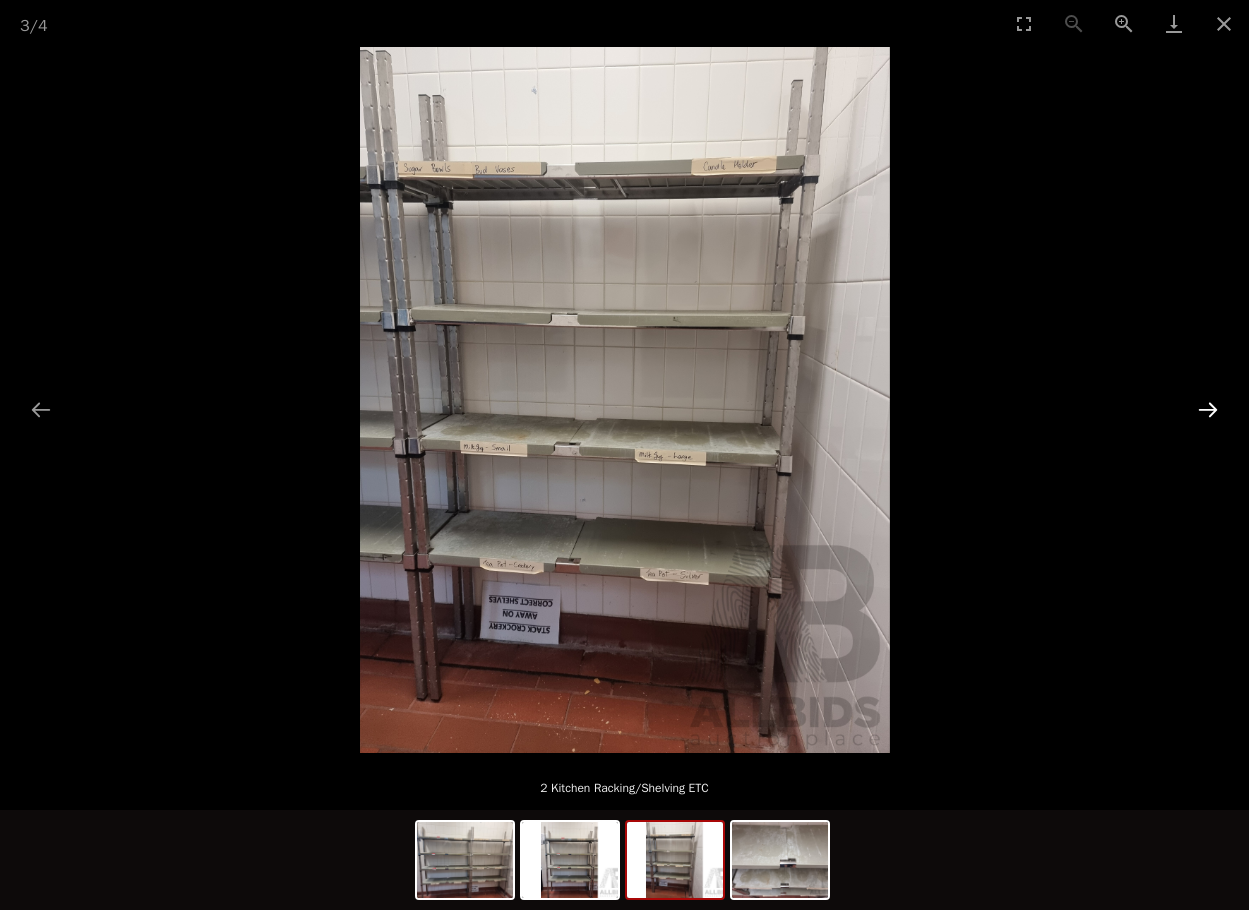 click at bounding box center (1208, 409) 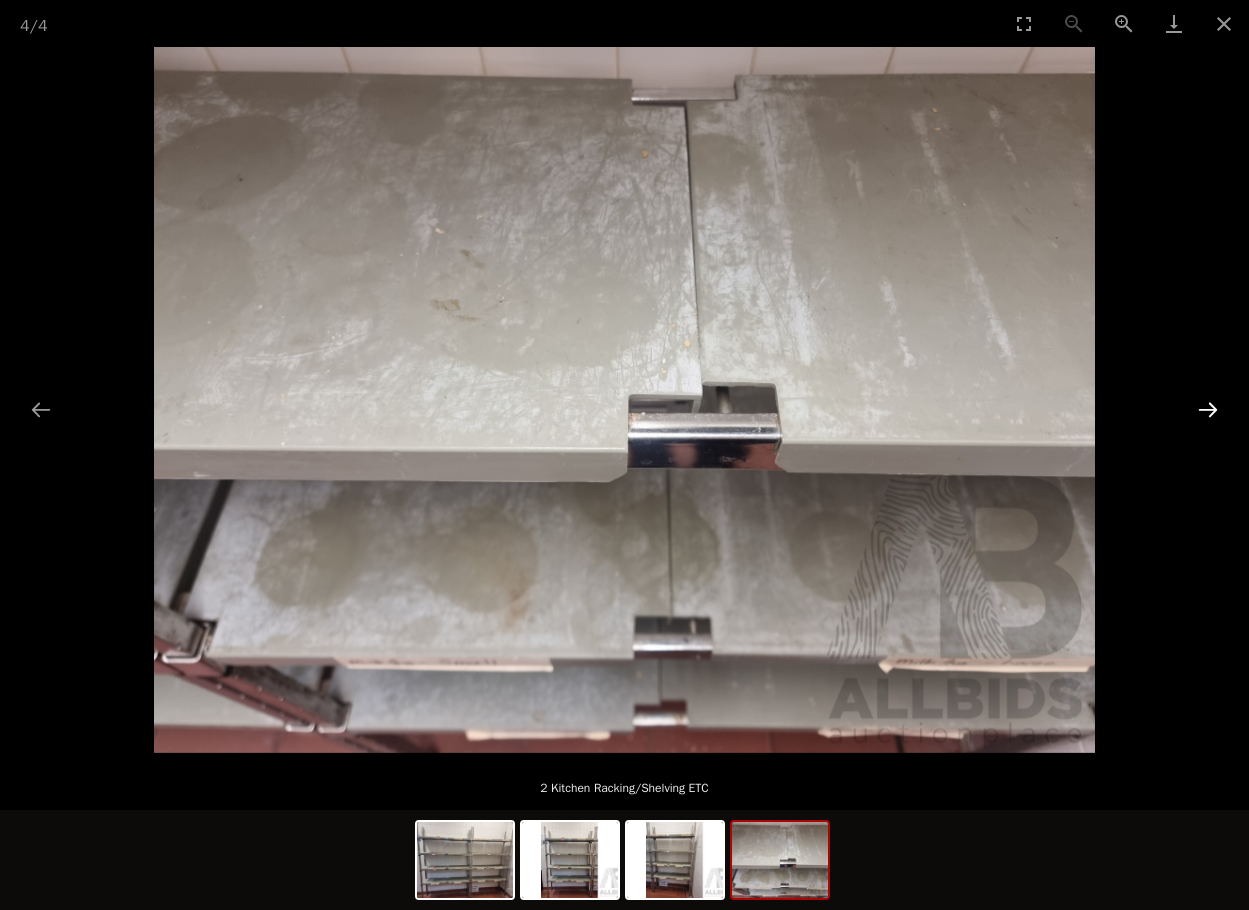 click at bounding box center [1208, 409] 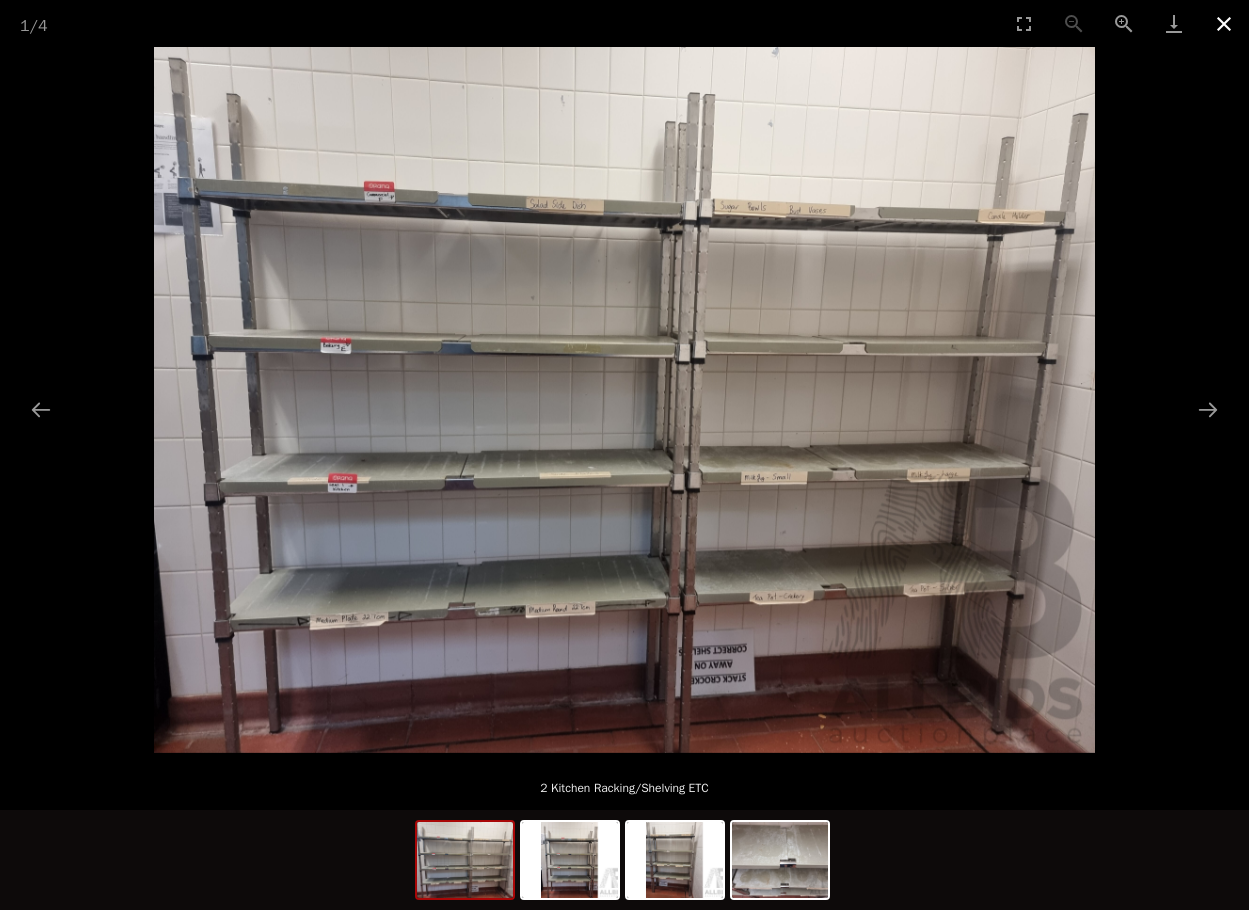 click at bounding box center [1224, 23] 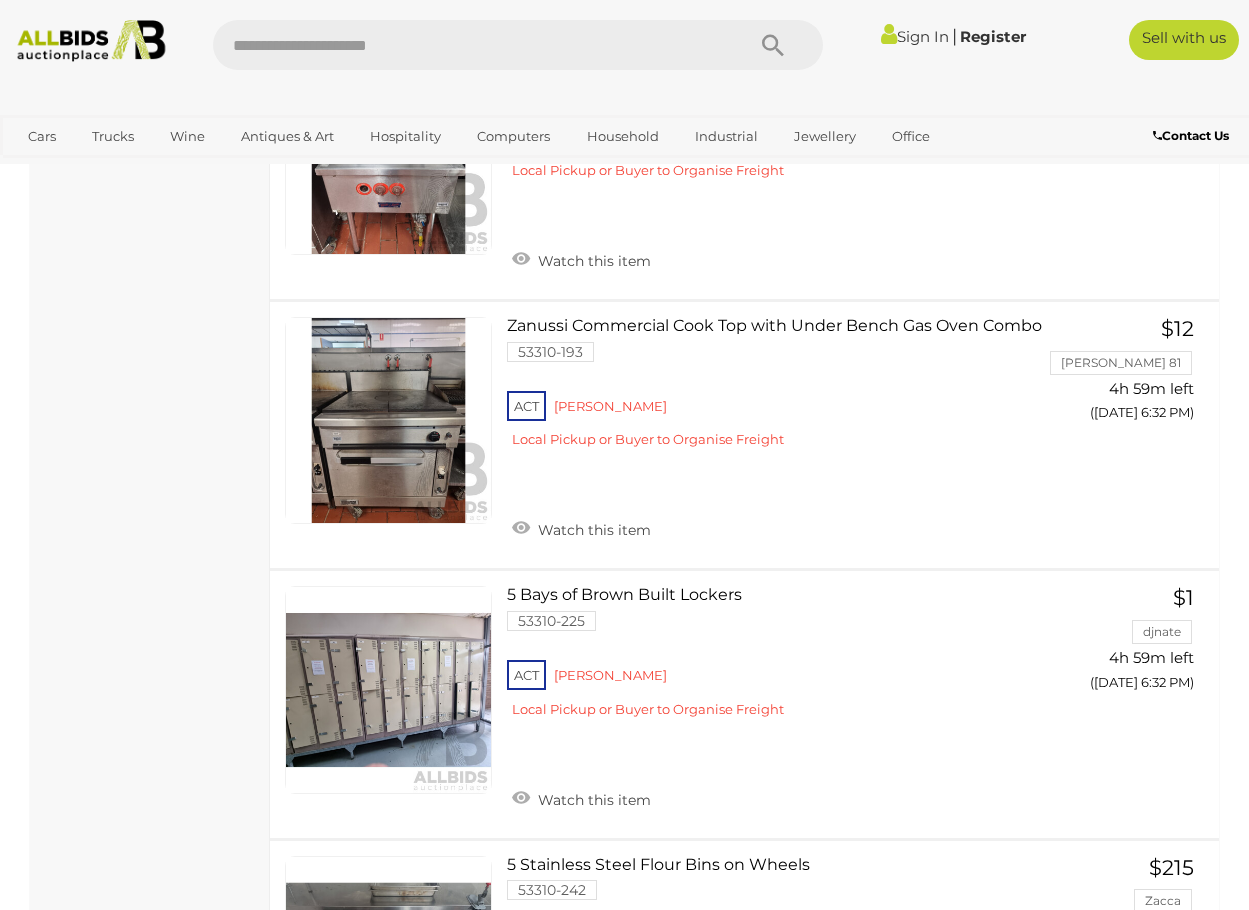 scroll, scrollTop: 6761, scrollLeft: 0, axis: vertical 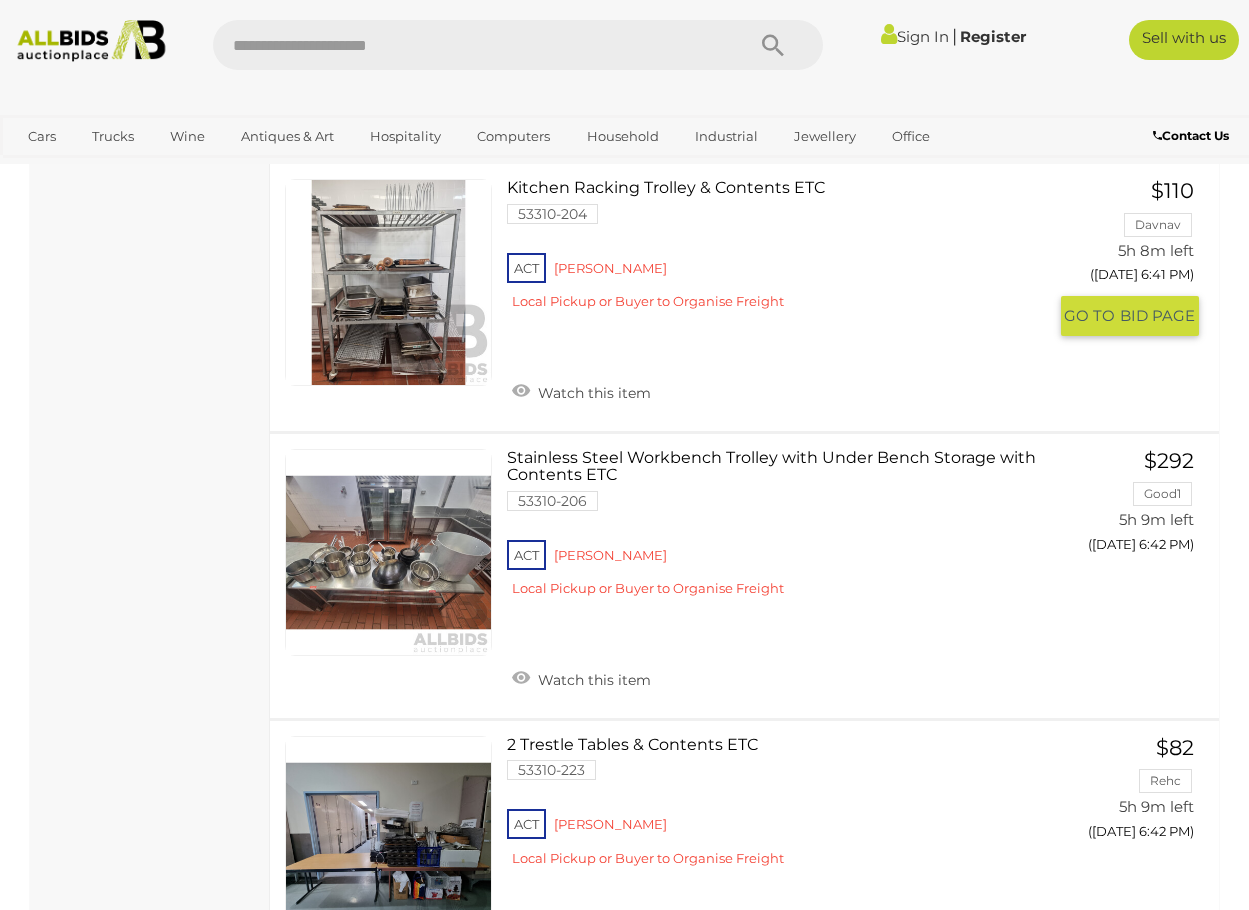 click at bounding box center [388, 282] 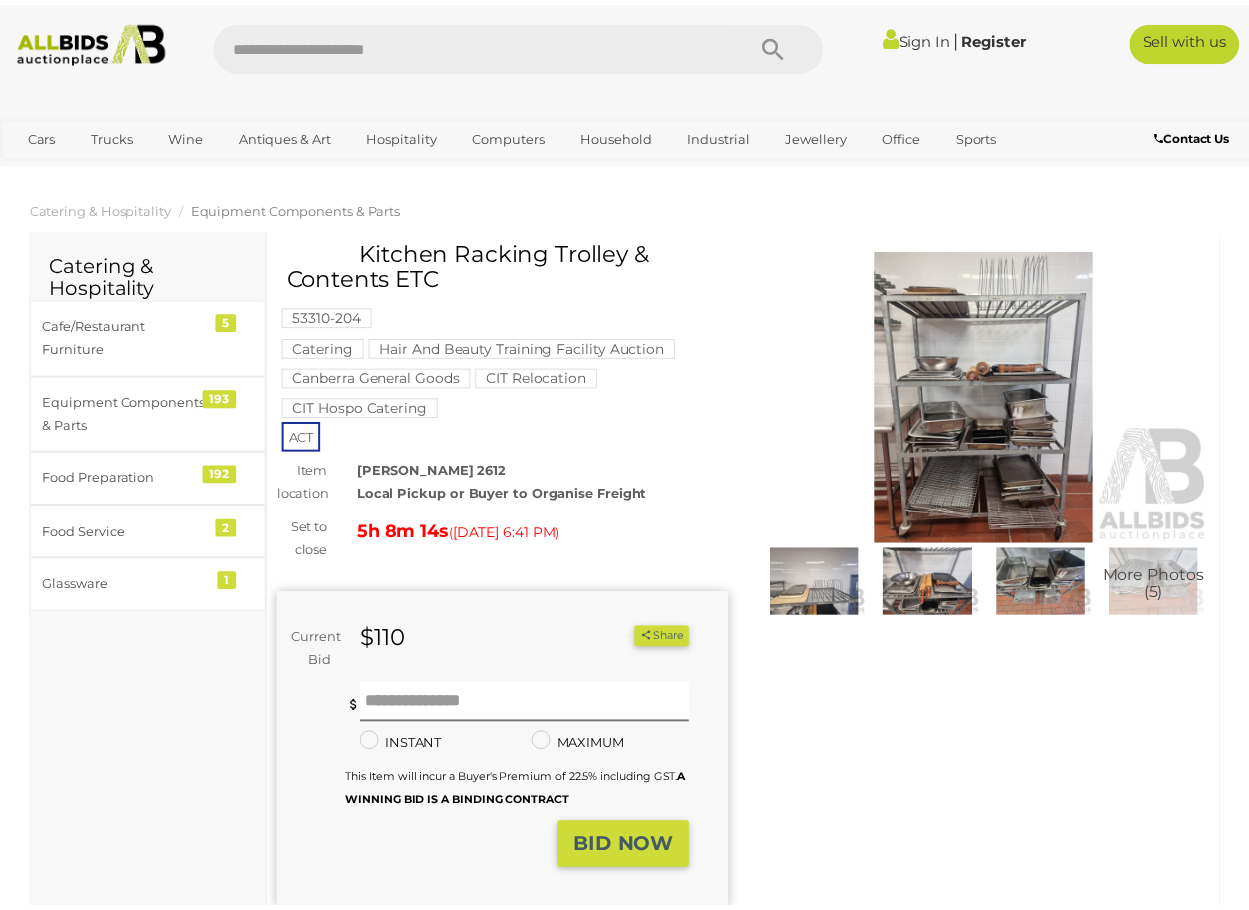 scroll, scrollTop: 0, scrollLeft: 0, axis: both 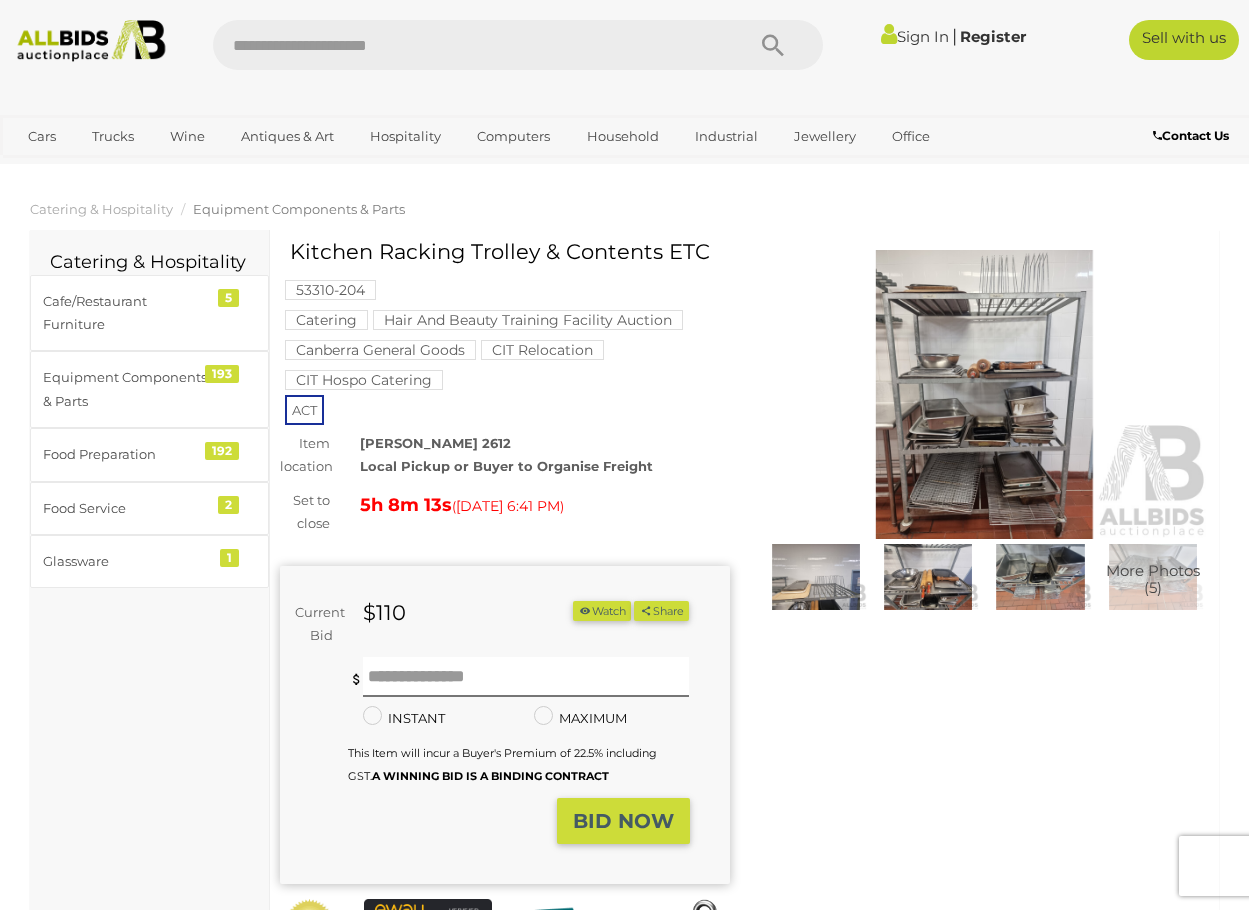 click at bounding box center [985, 395] 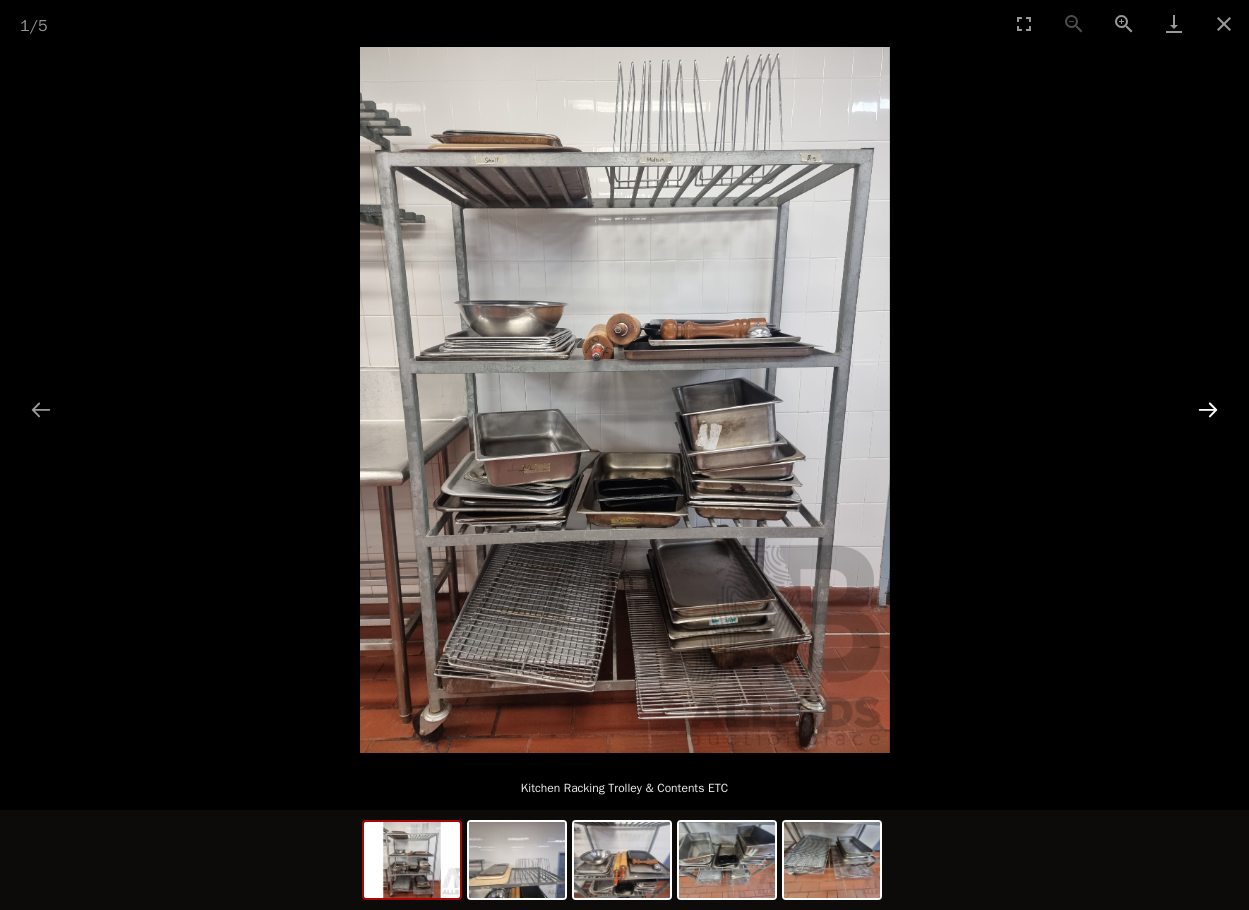 click at bounding box center [1208, 409] 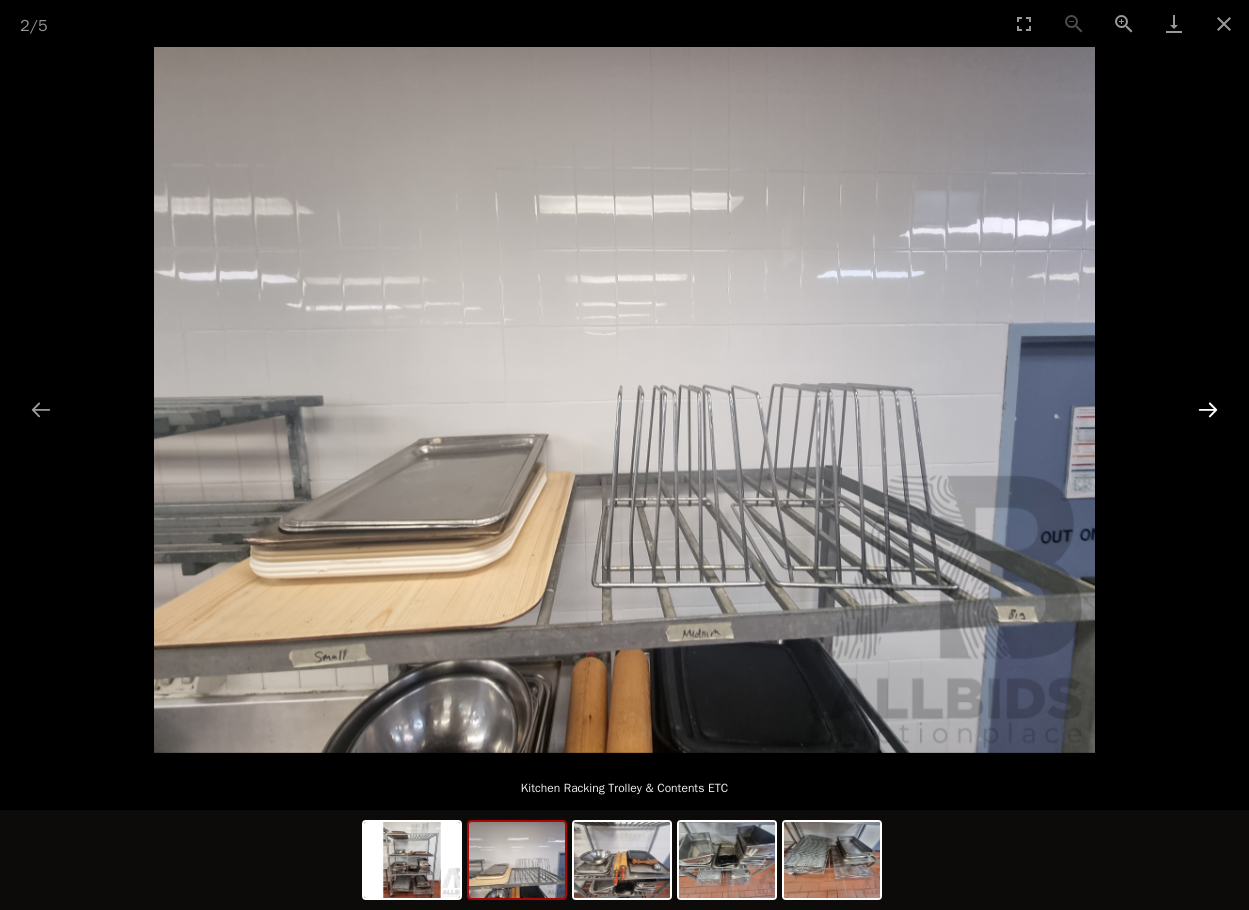 click at bounding box center (1208, 409) 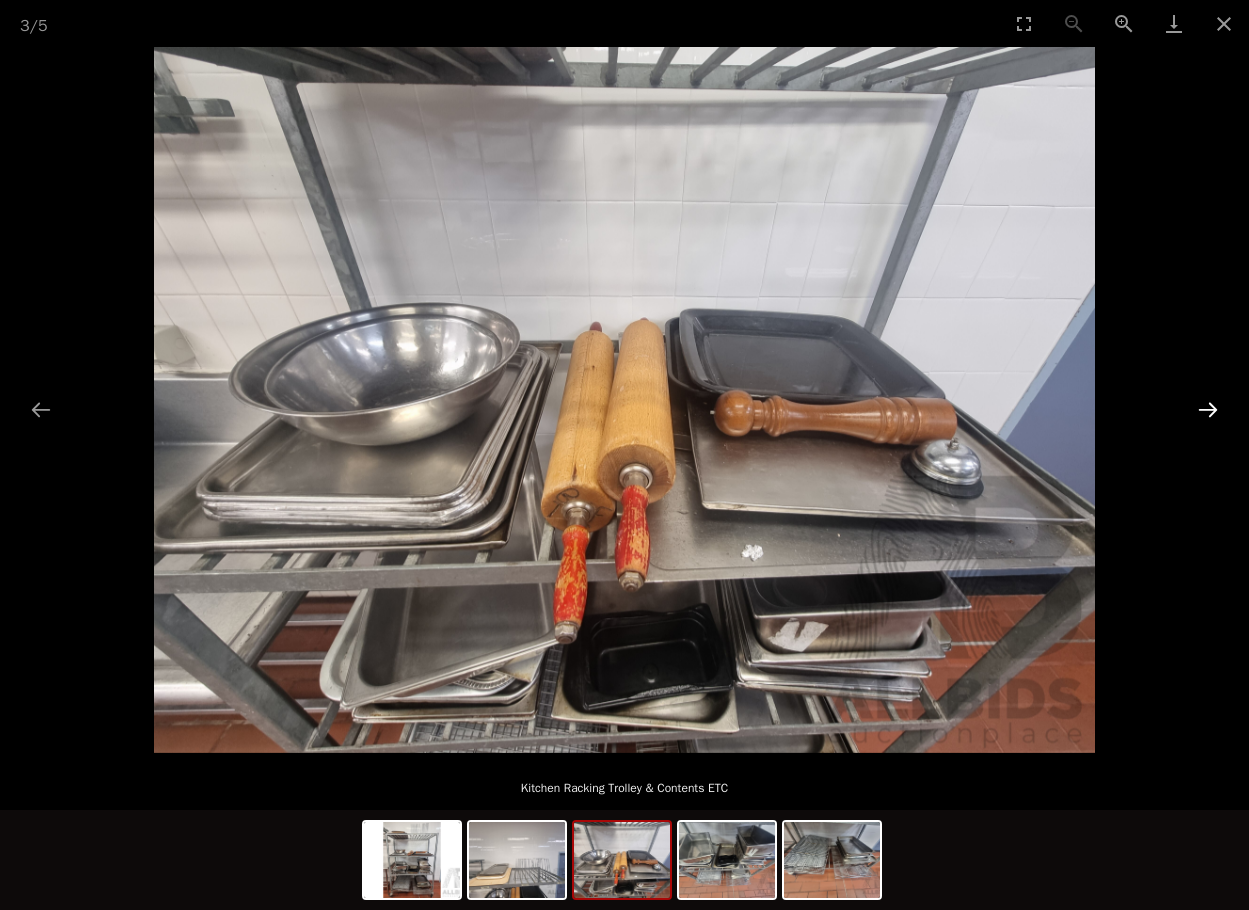 click at bounding box center (1208, 409) 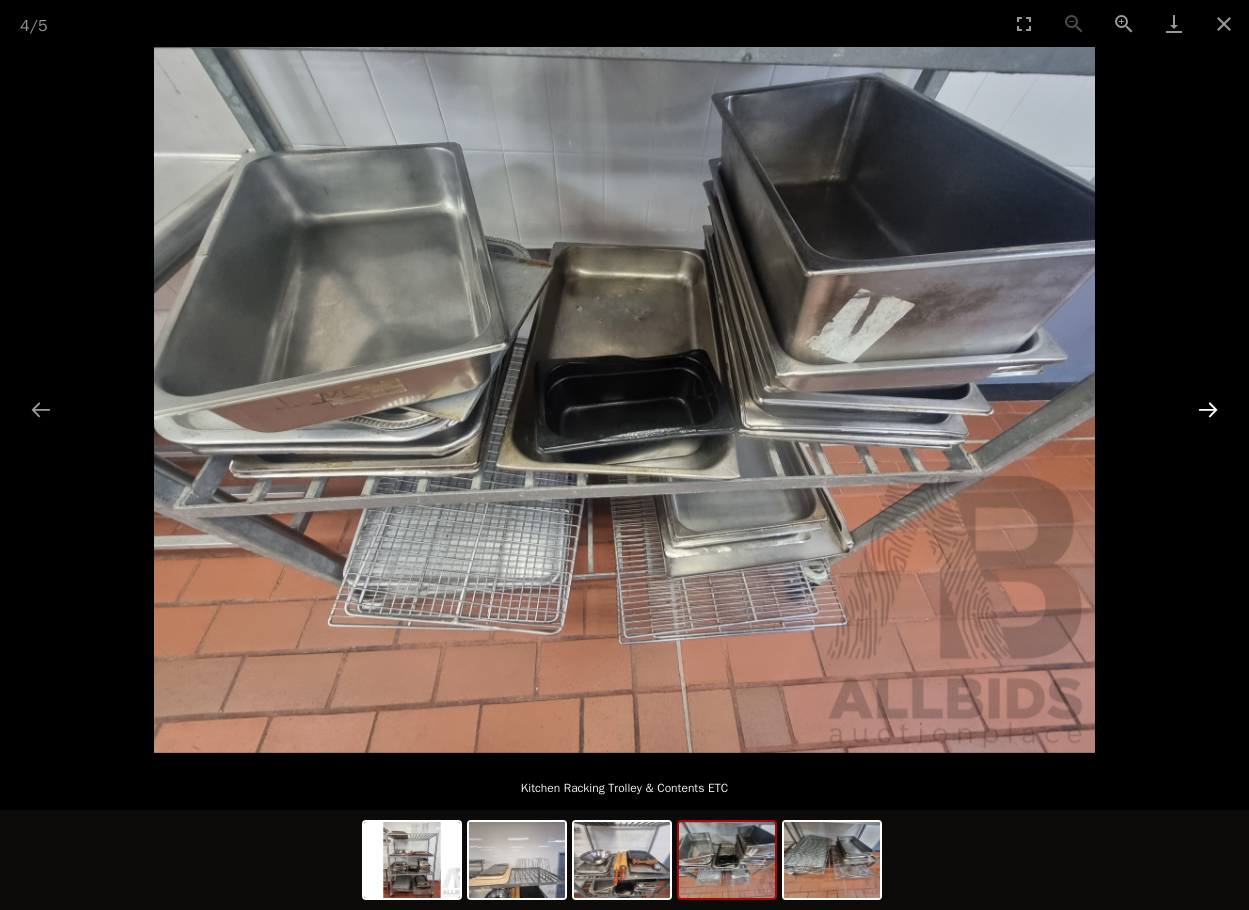 click at bounding box center [1208, 409] 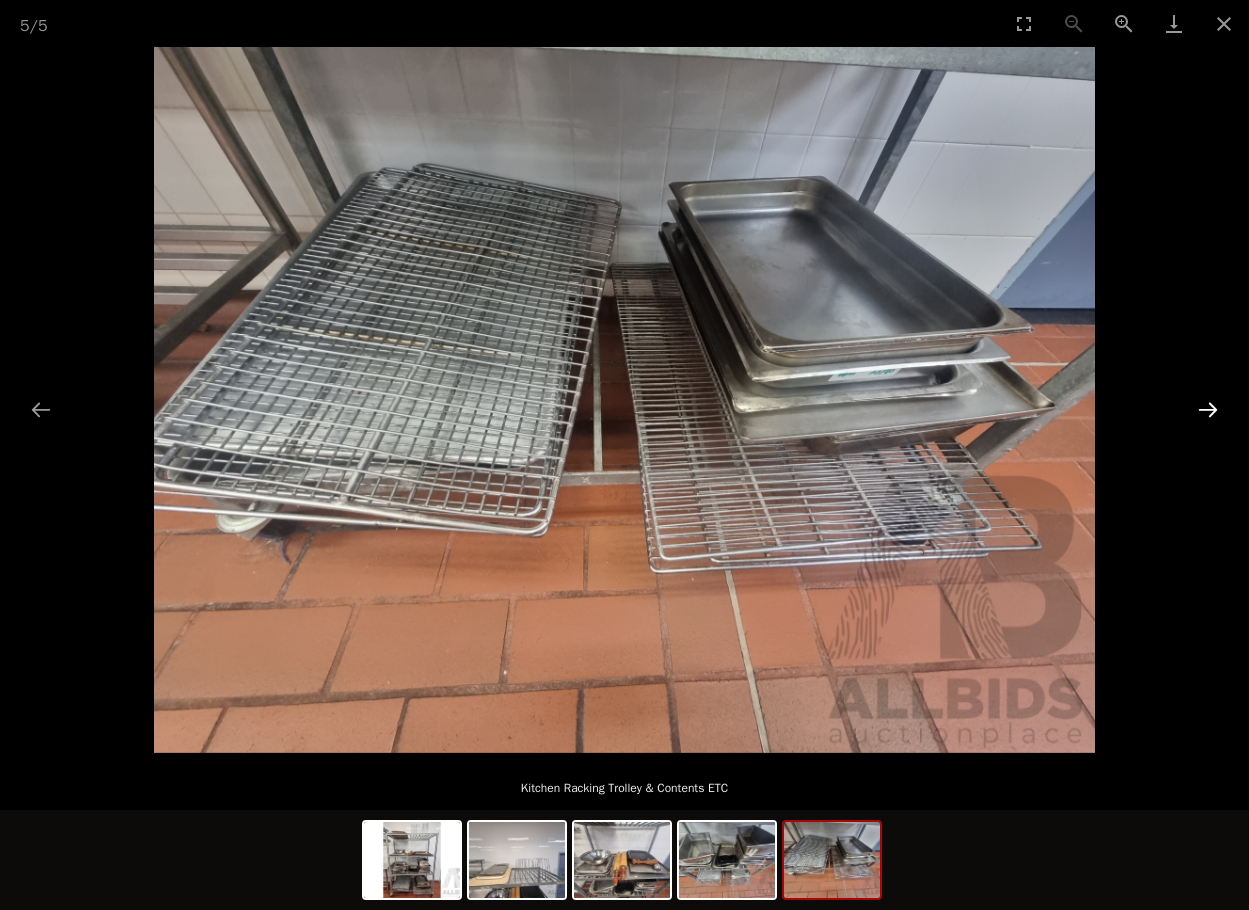 click at bounding box center (1208, 409) 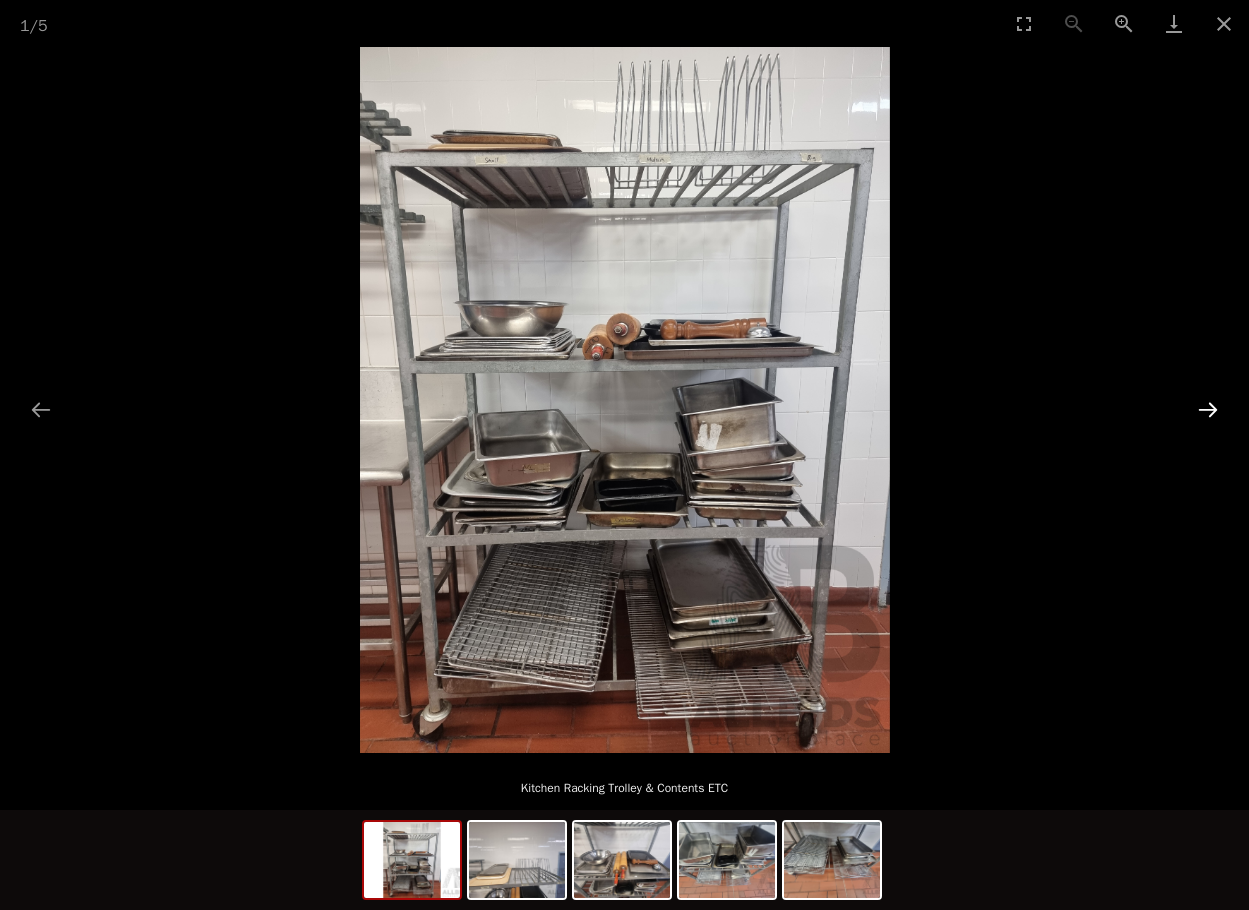 click at bounding box center (1208, 409) 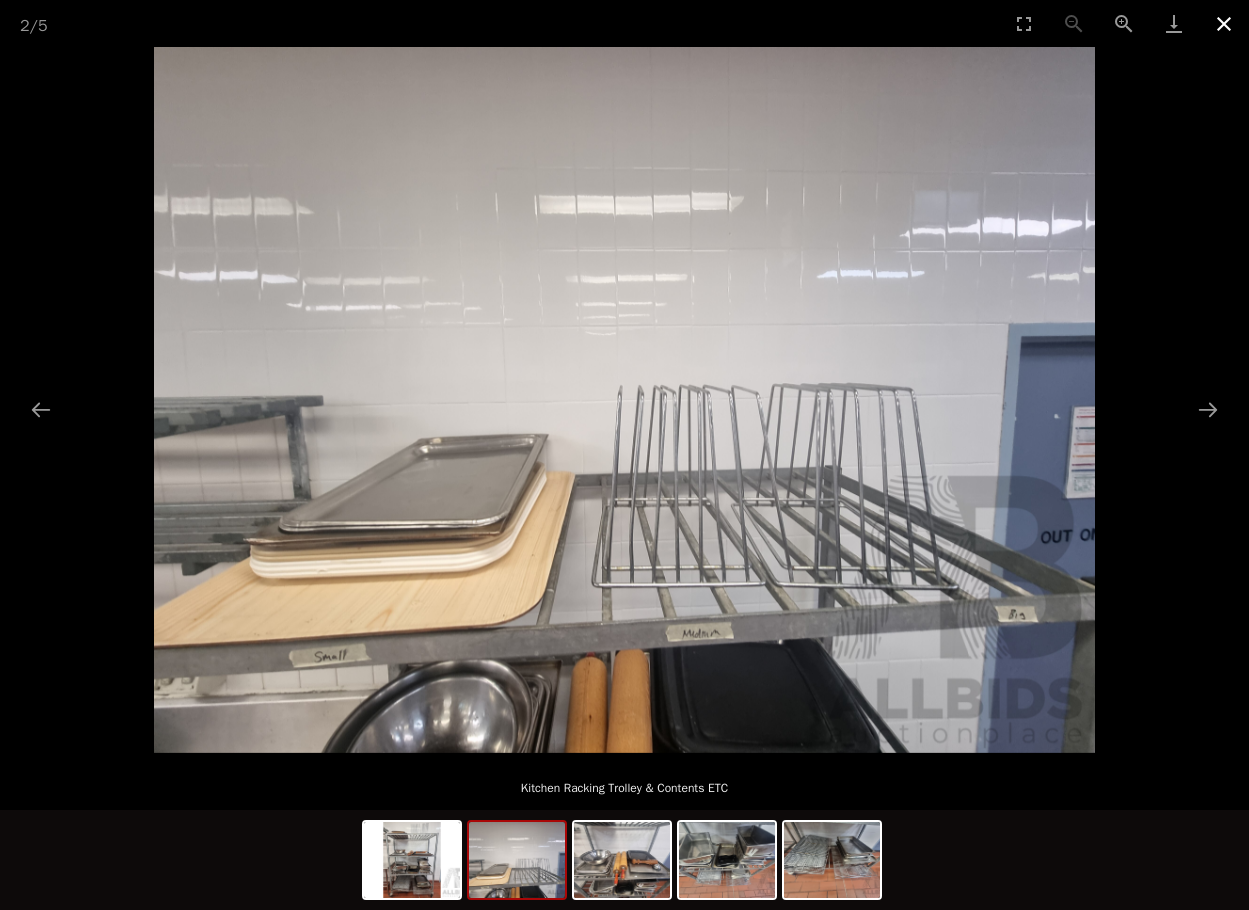 click at bounding box center (1224, 23) 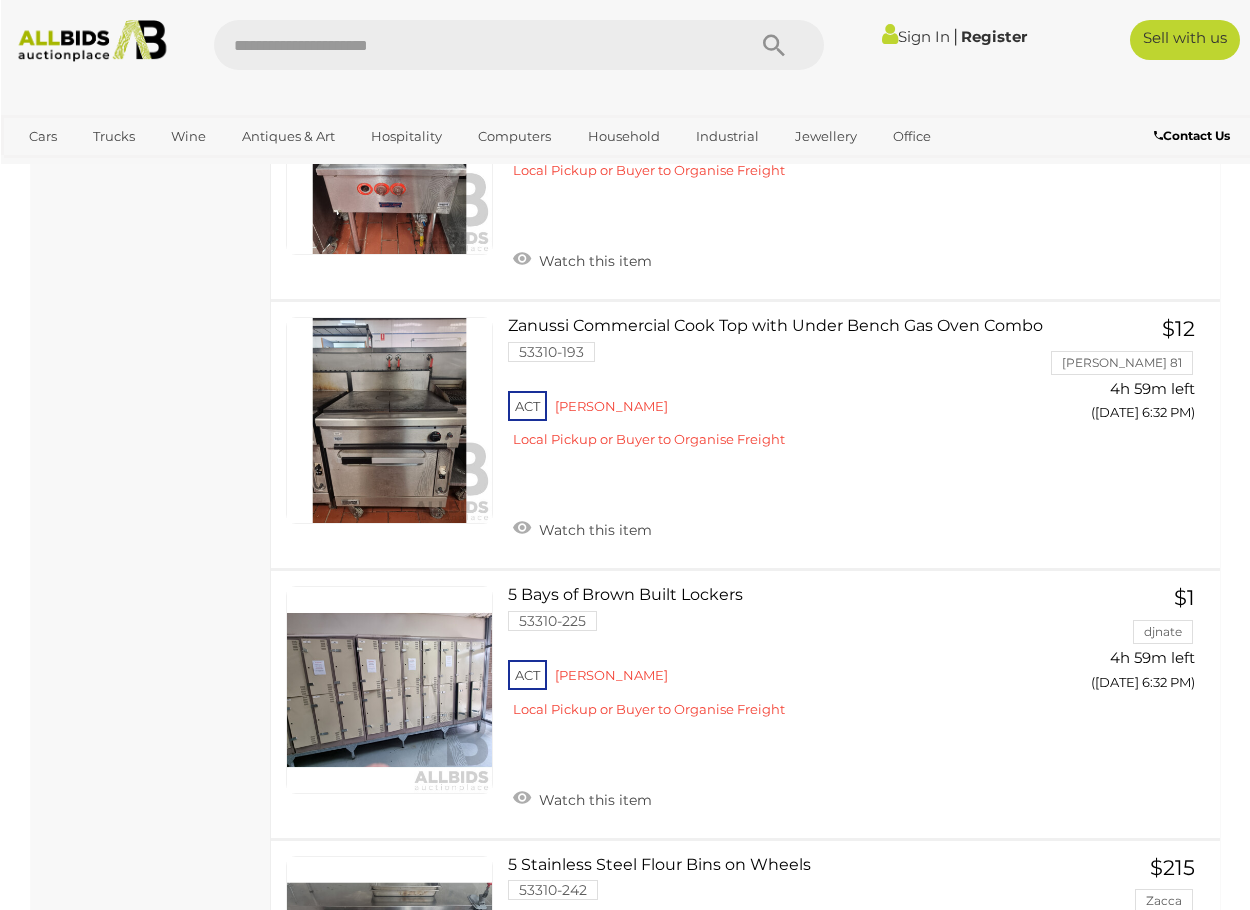 scroll, scrollTop: 8139, scrollLeft: 0, axis: vertical 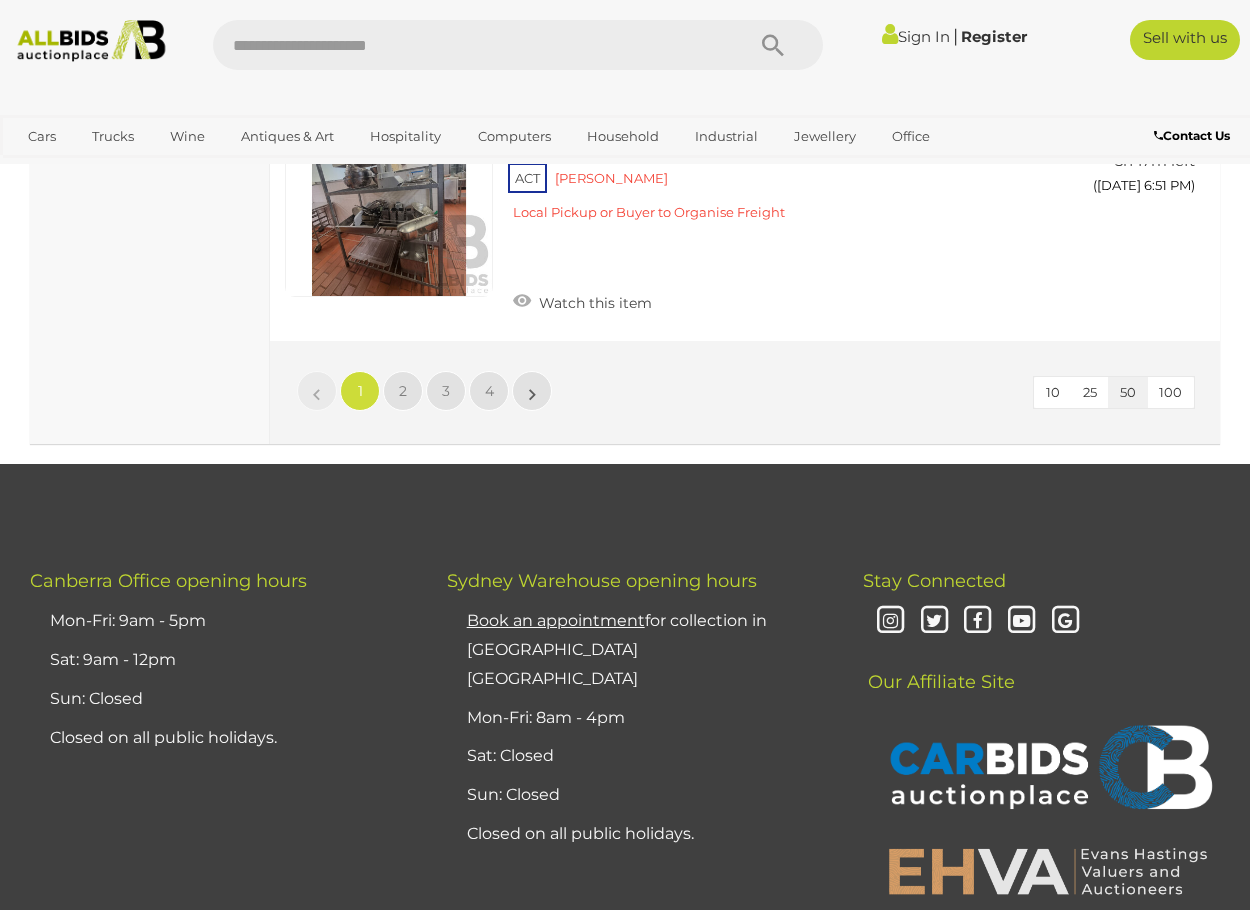 click on "»" at bounding box center [532, 391] 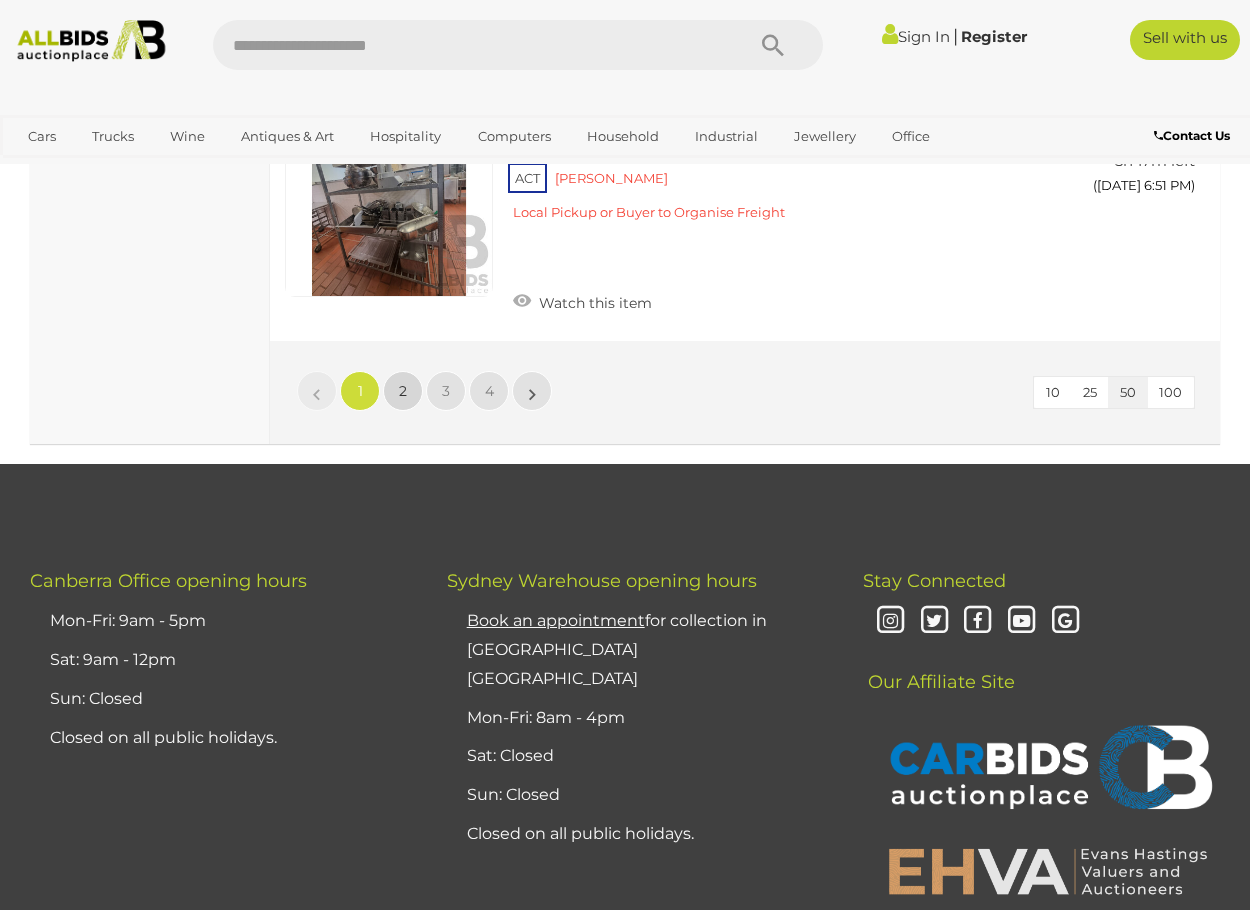 click on "2" at bounding box center [403, 391] 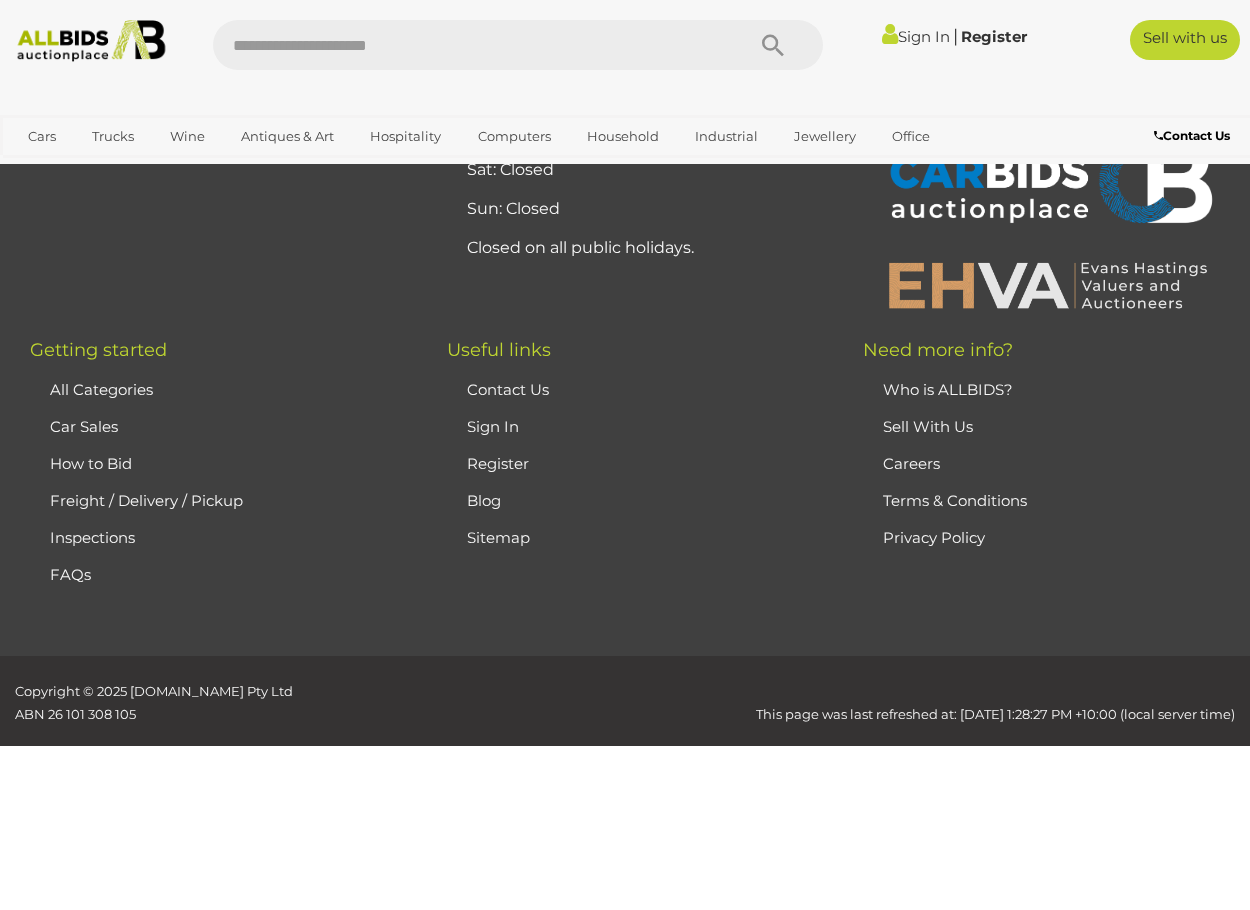 scroll, scrollTop: 336, scrollLeft: 0, axis: vertical 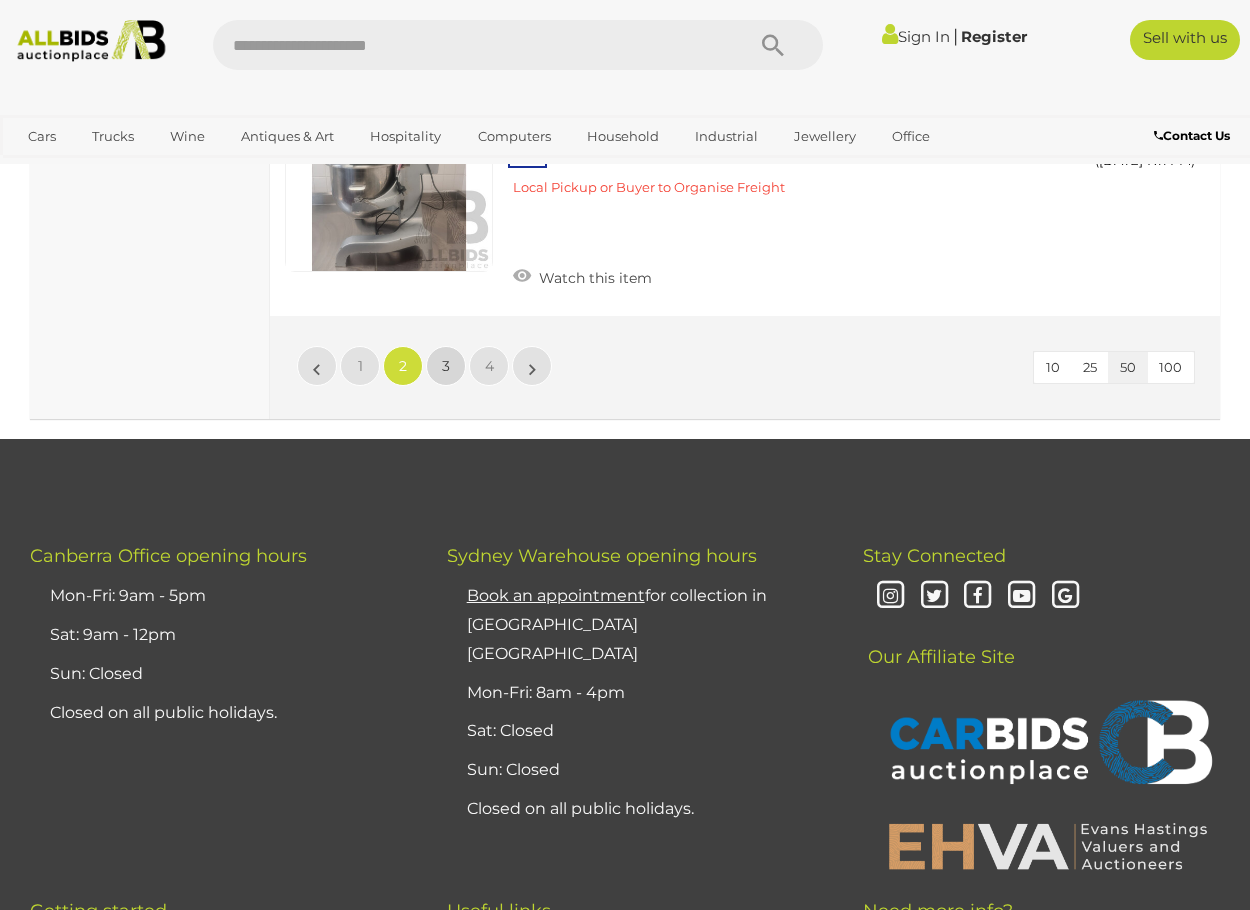 click on "3" at bounding box center (446, 366) 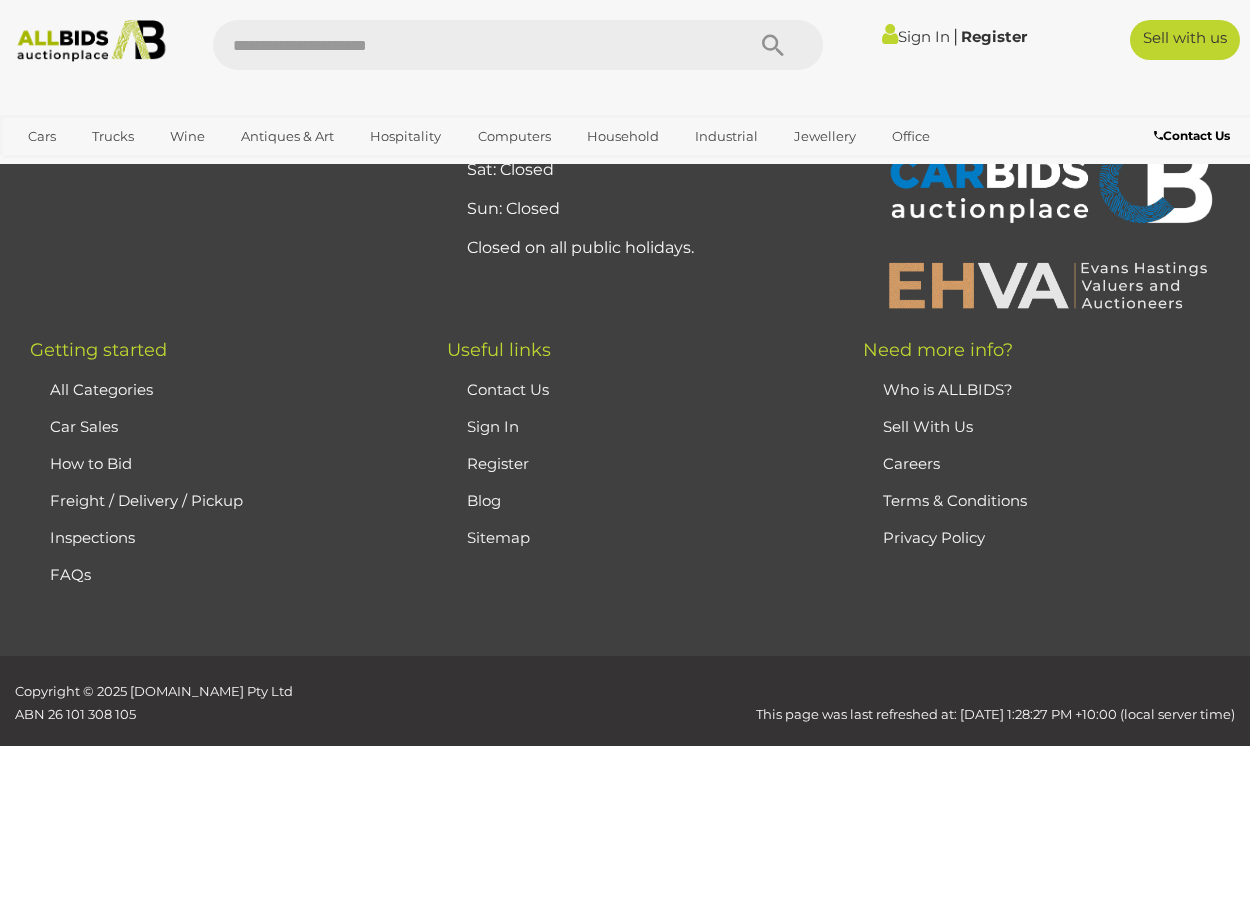 scroll, scrollTop: 336, scrollLeft: 0, axis: vertical 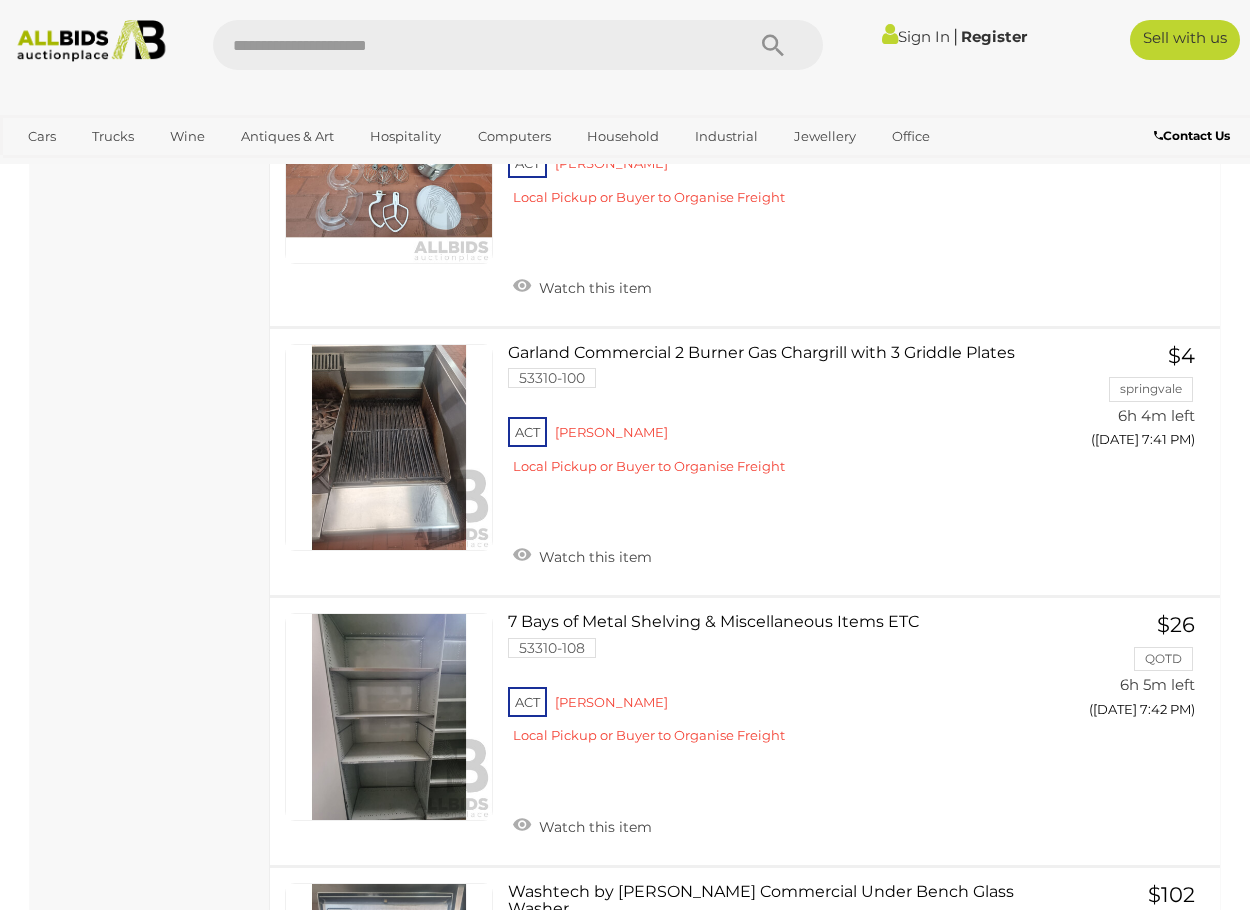 drag, startPoint x: 1249, startPoint y: 740, endPoint x: 1251, endPoint y: 752, distance: 12.165525 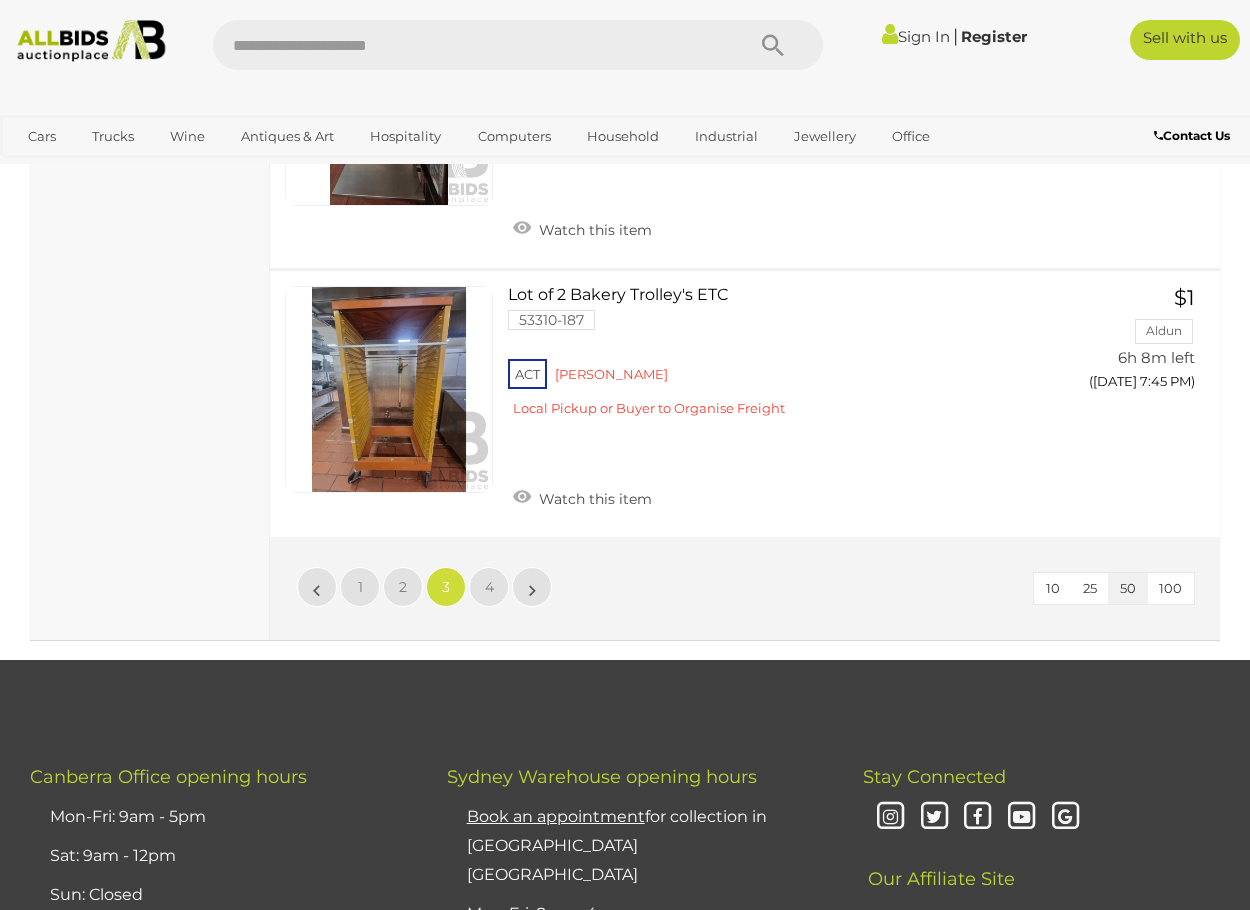 scroll, scrollTop: 13807, scrollLeft: 0, axis: vertical 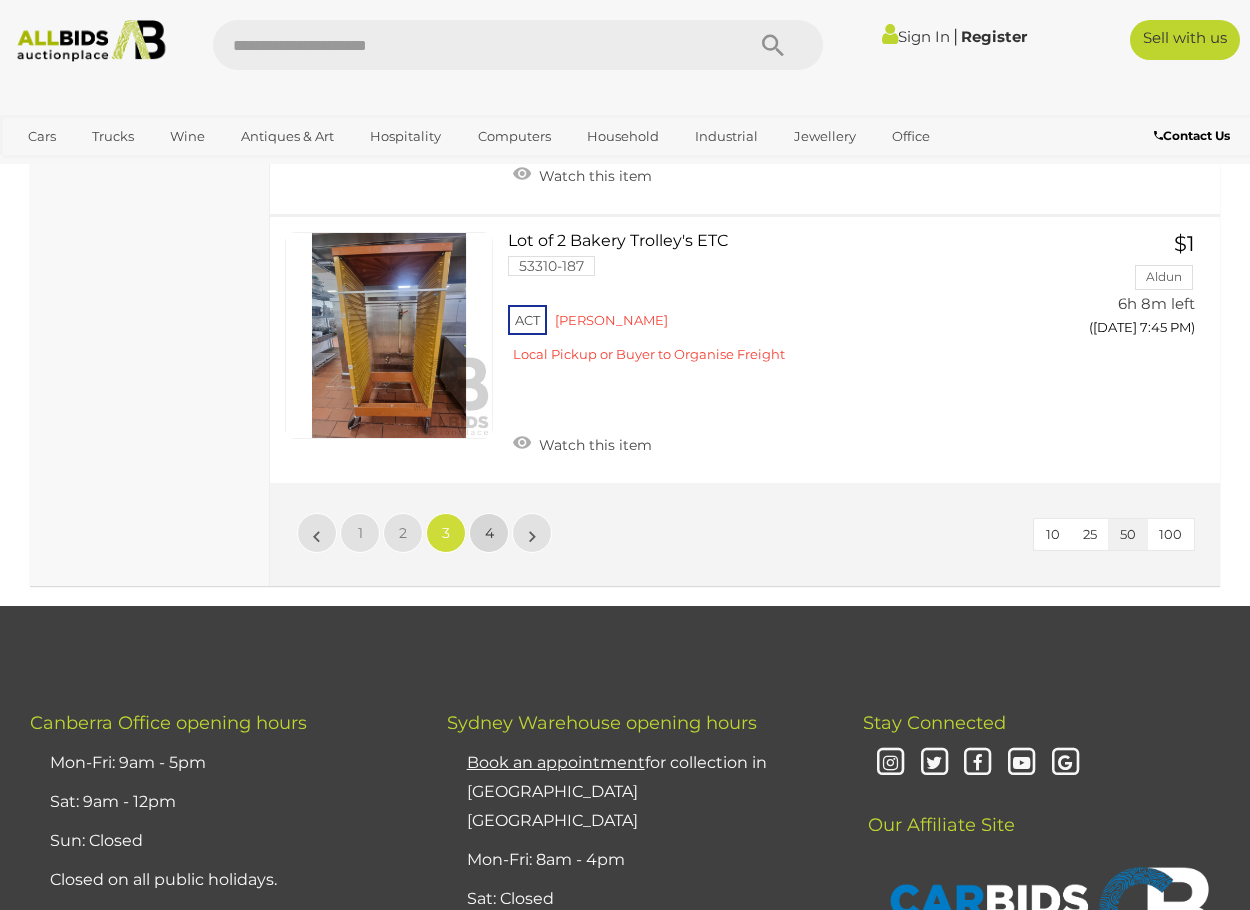 click on "4" at bounding box center (489, 533) 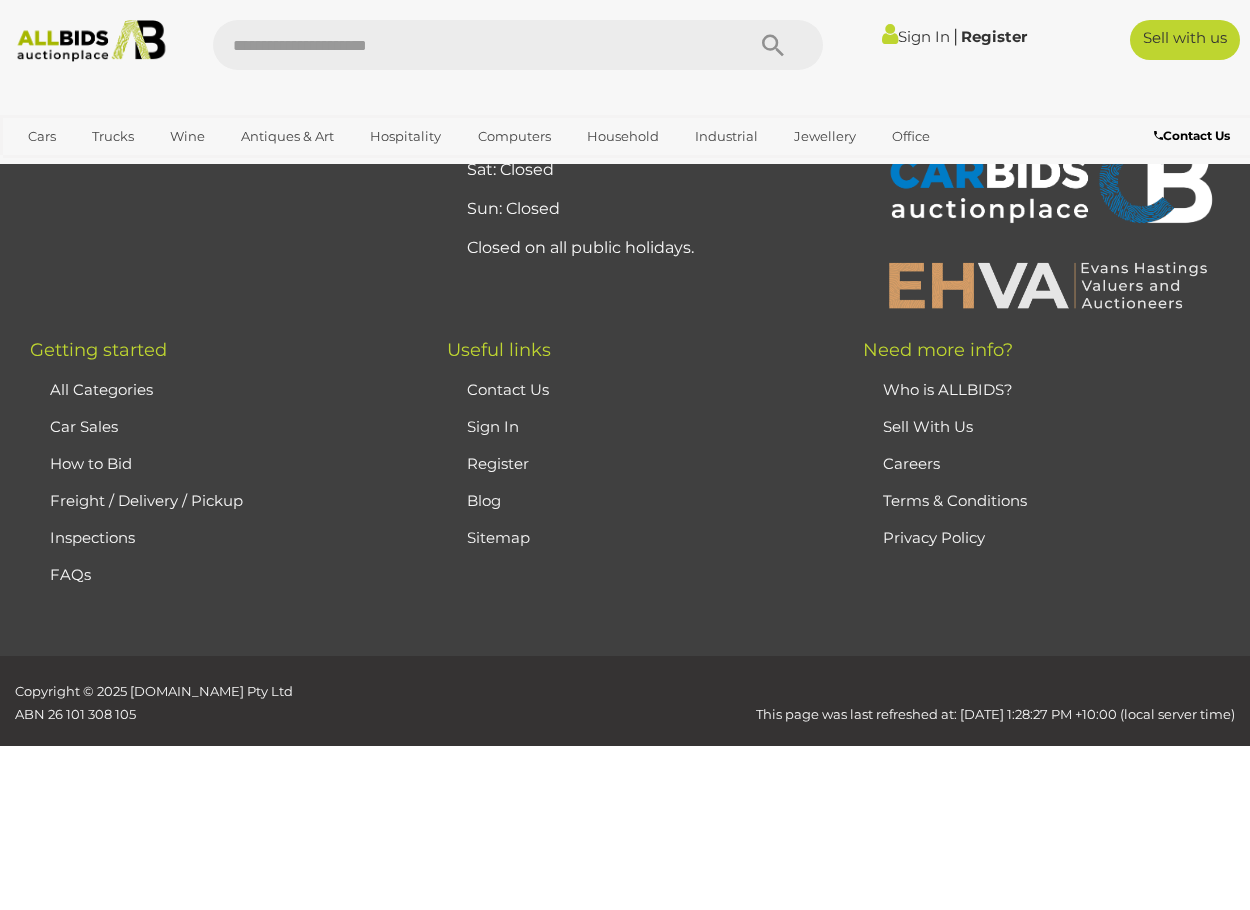 scroll, scrollTop: 336, scrollLeft: 0, axis: vertical 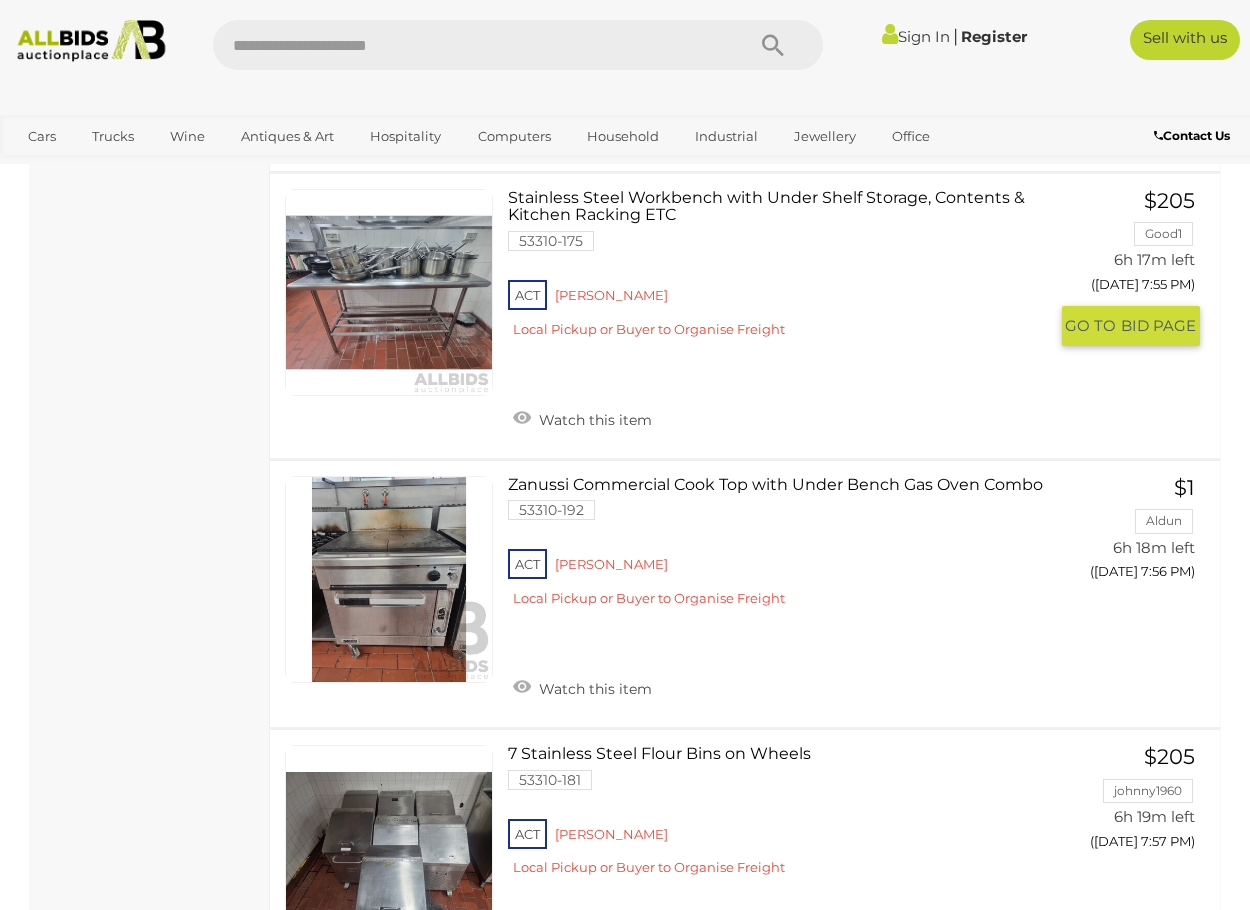 click on "Stainless Steel Workbench with Under Shelf Storage, Contents & Kitchen Racking ETC
53310-175
ACT
Reid Local Pickup or Buyer to Organise Freight" at bounding box center [785, 271] 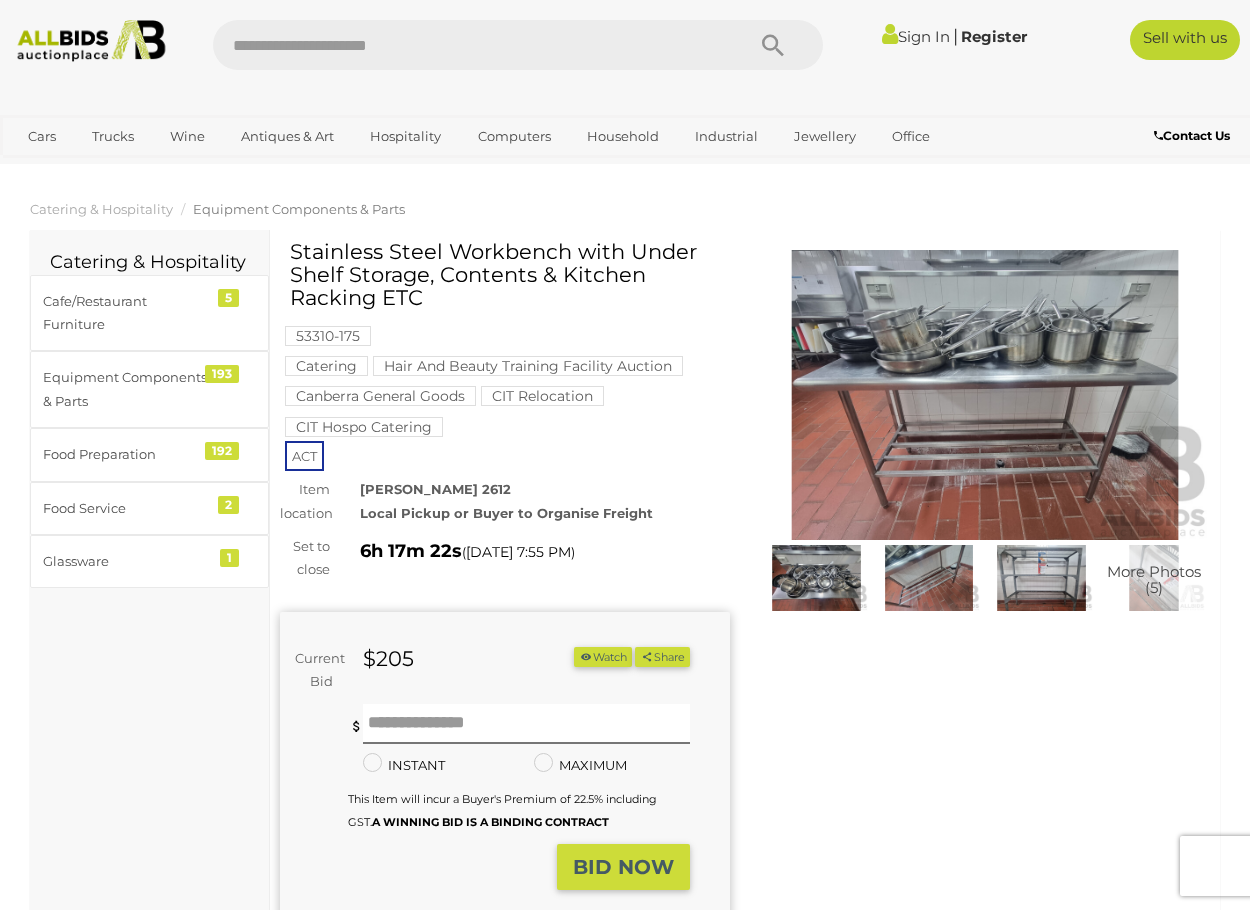 scroll, scrollTop: 0, scrollLeft: 0, axis: both 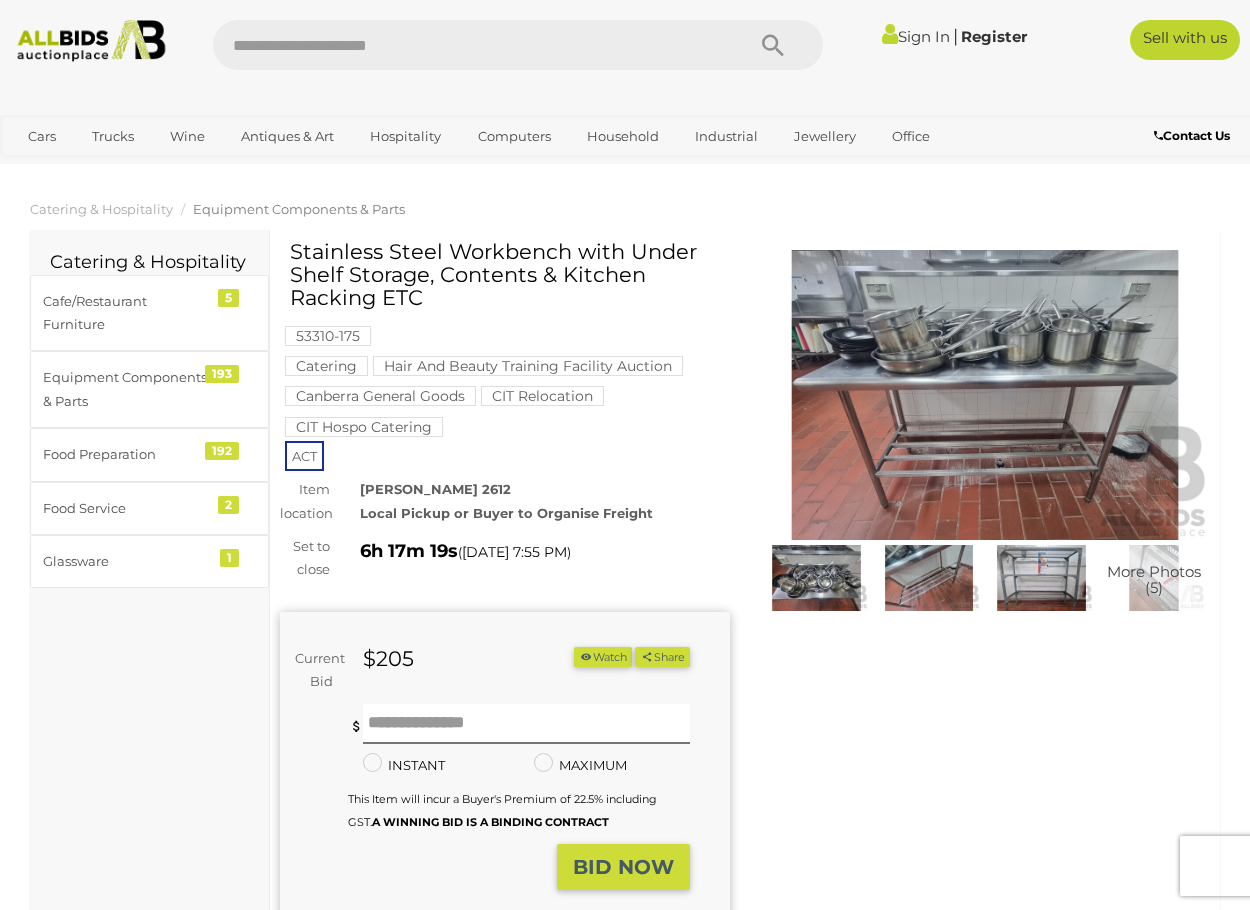 click at bounding box center (985, 395) 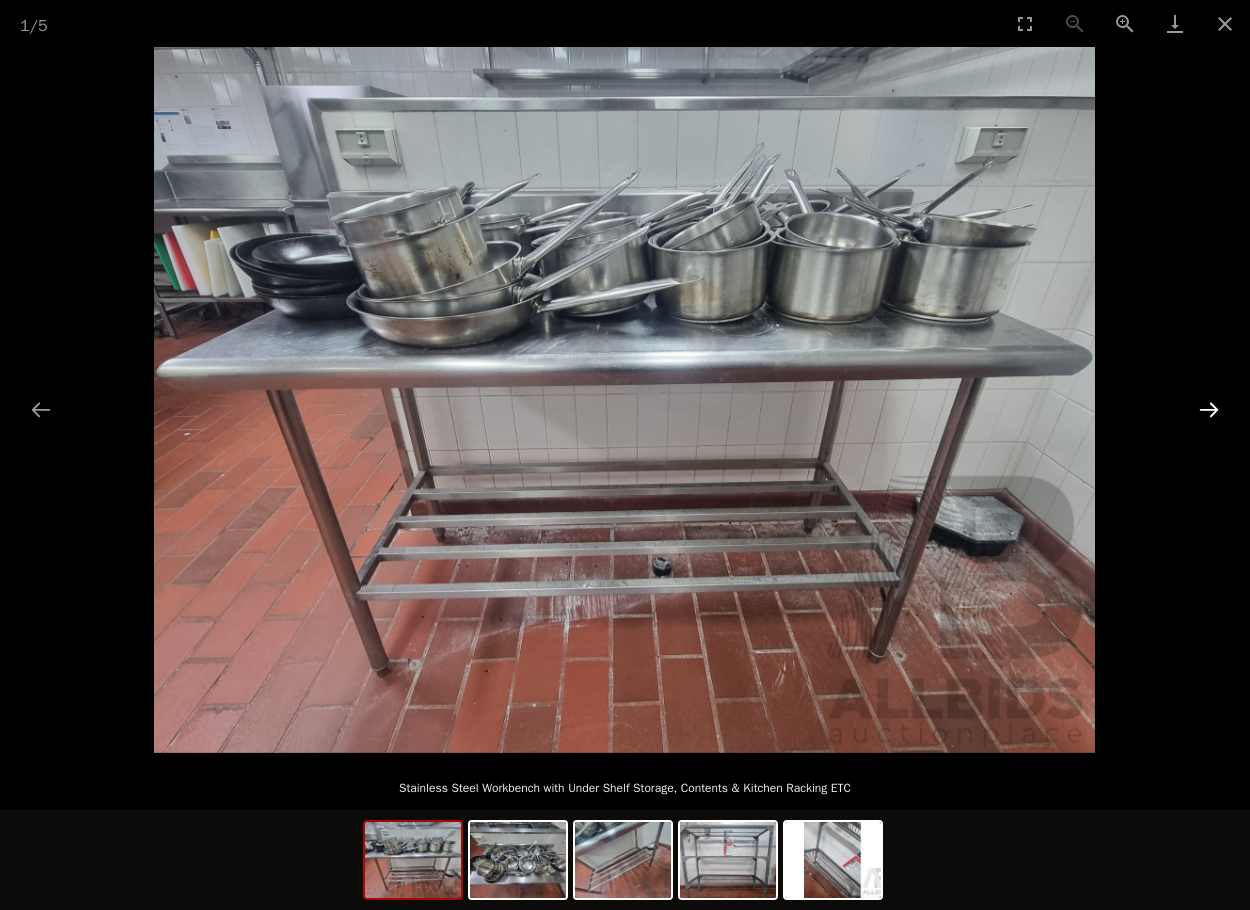 click at bounding box center (1209, 409) 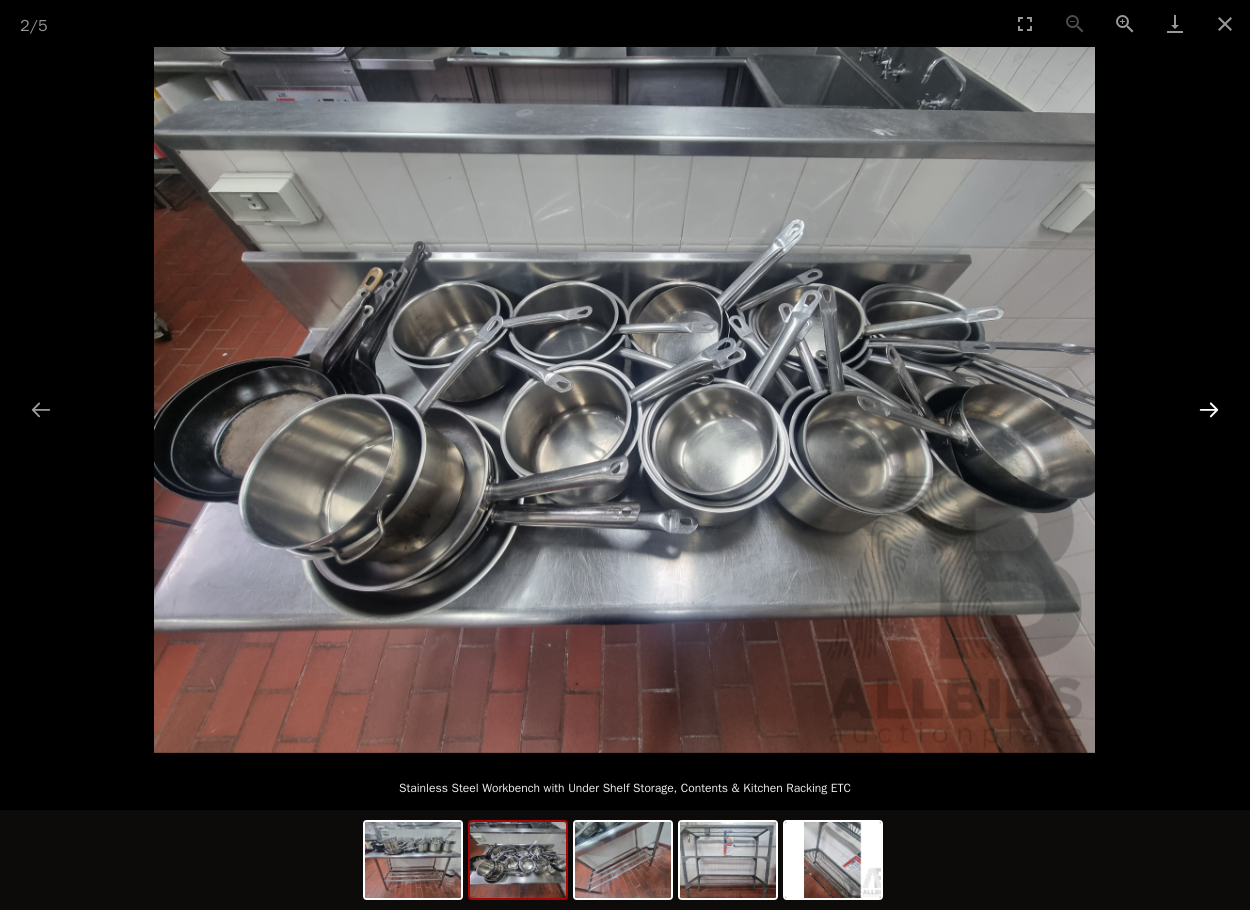 click at bounding box center [1209, 409] 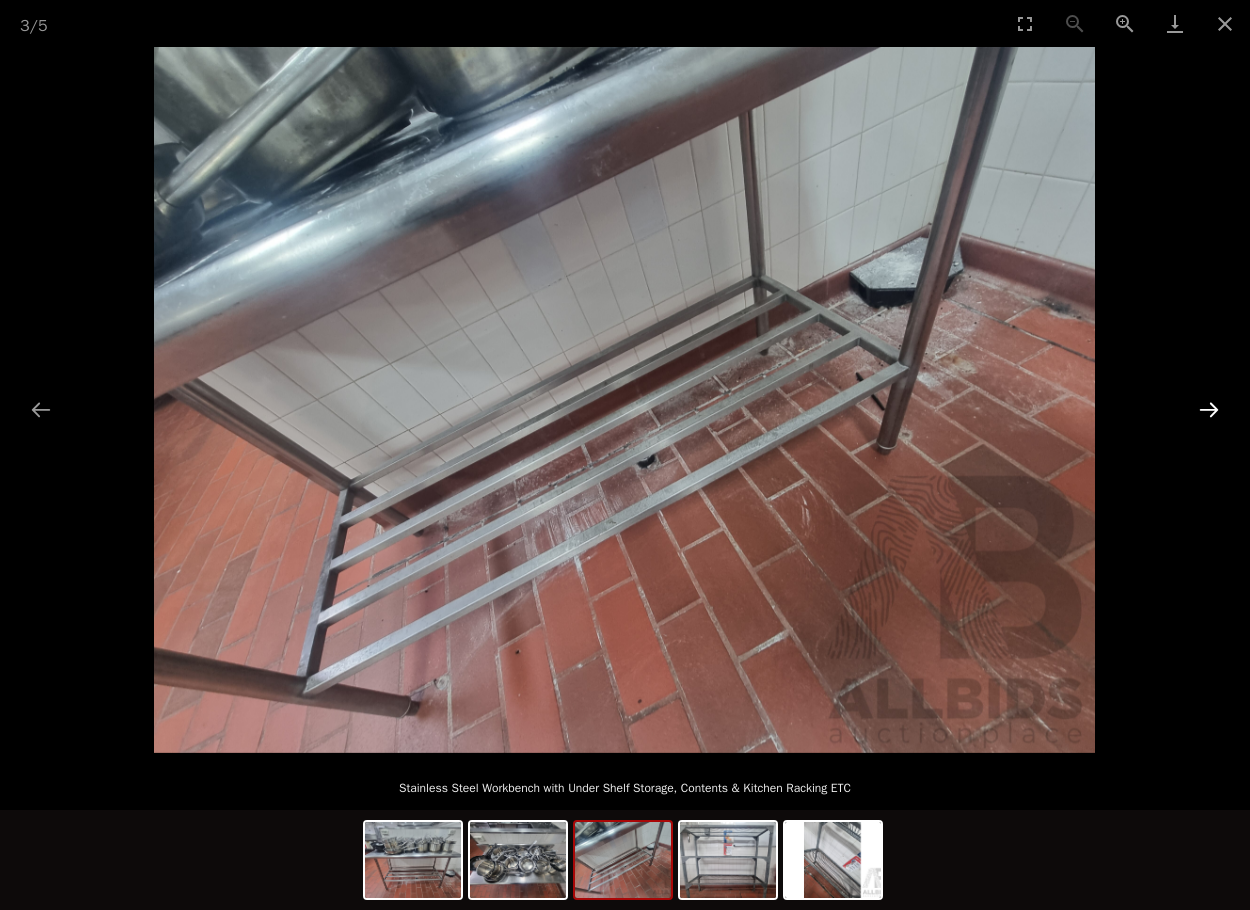 click at bounding box center (1209, 409) 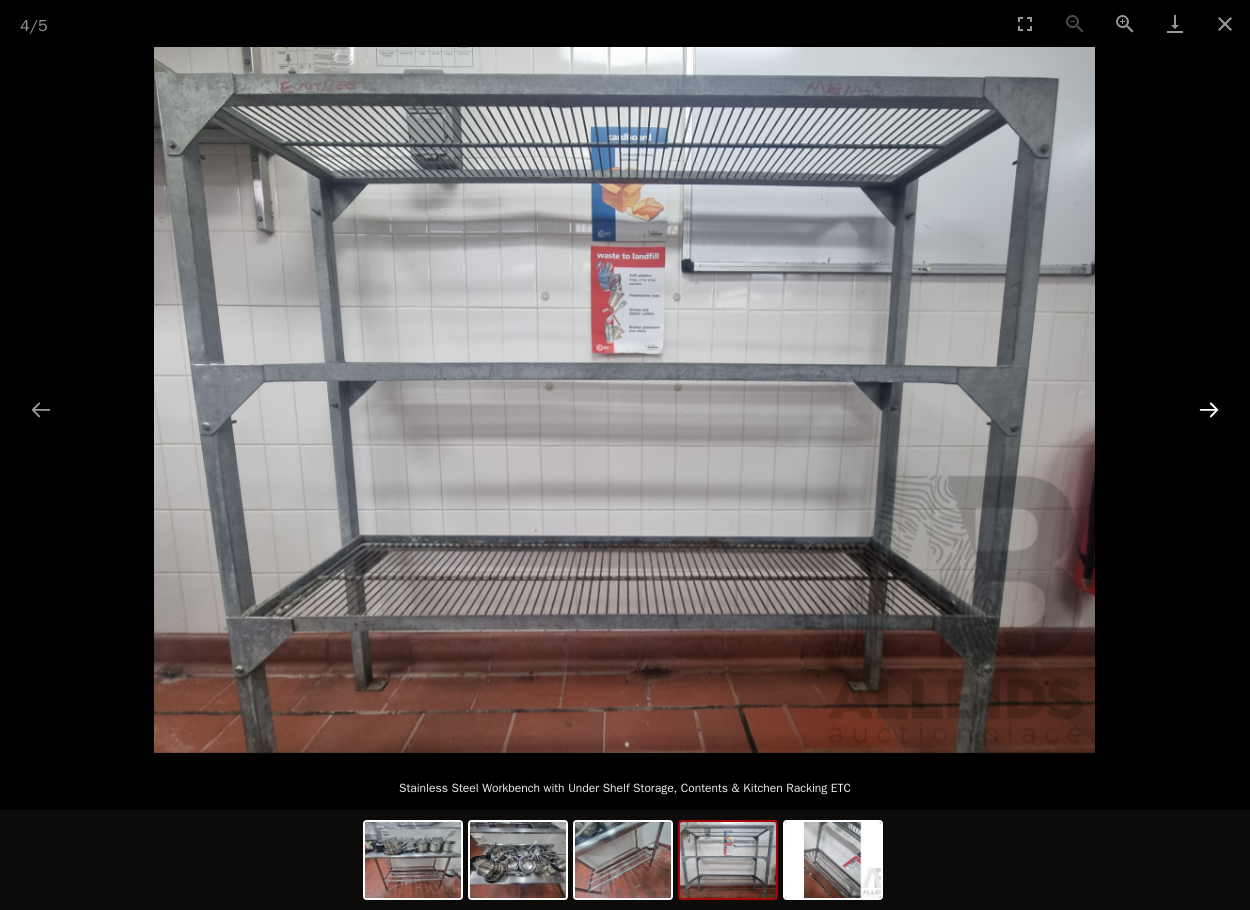 click at bounding box center [1209, 409] 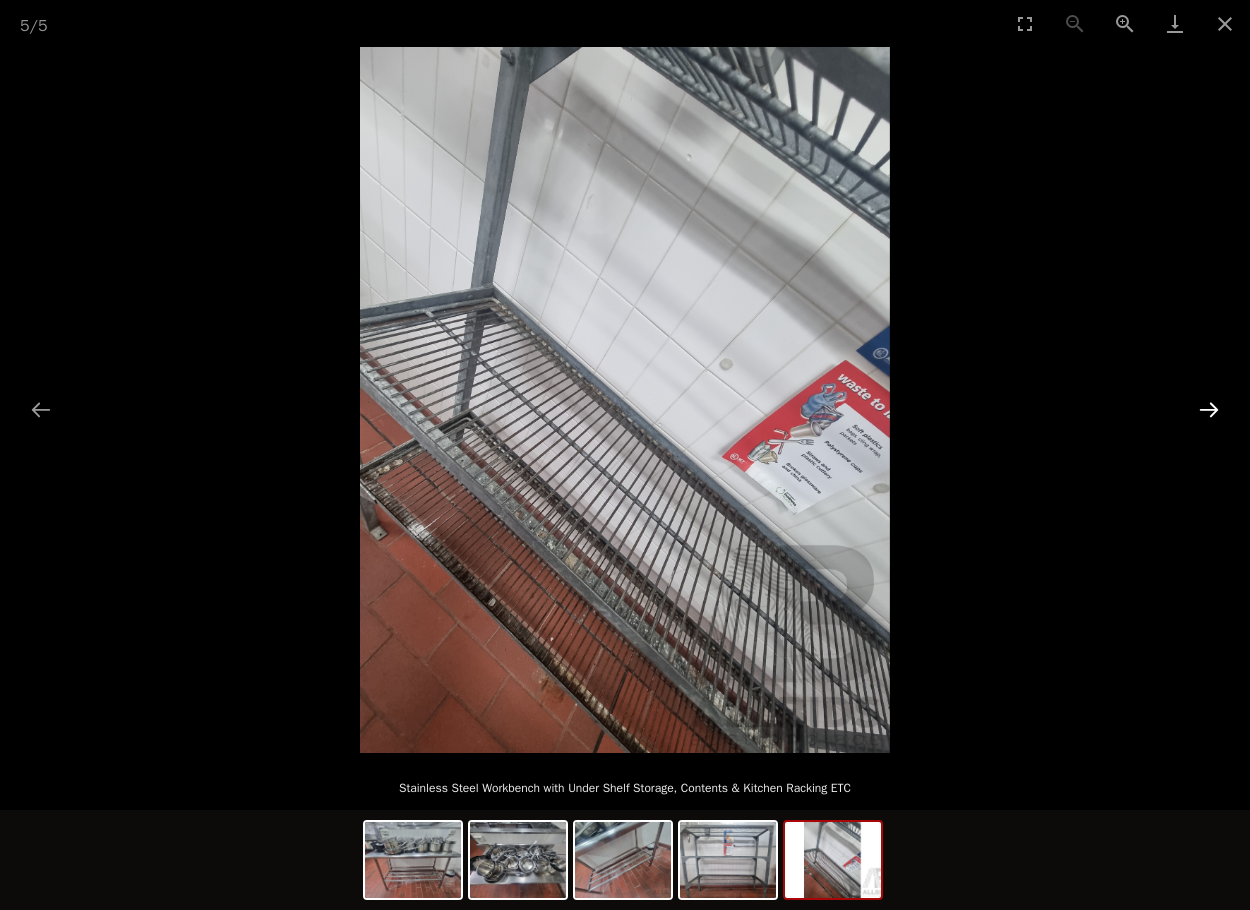click at bounding box center [1209, 409] 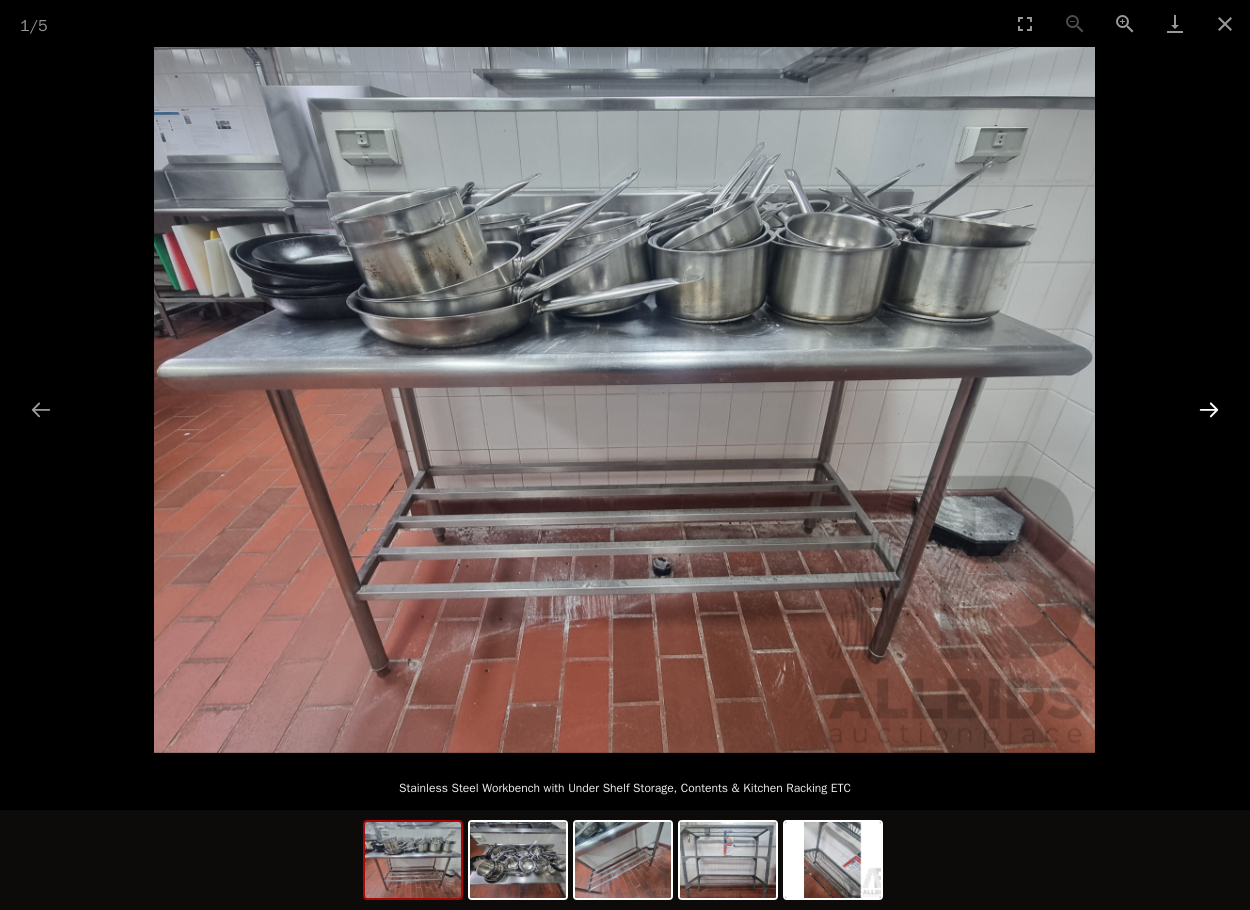 click at bounding box center [1209, 409] 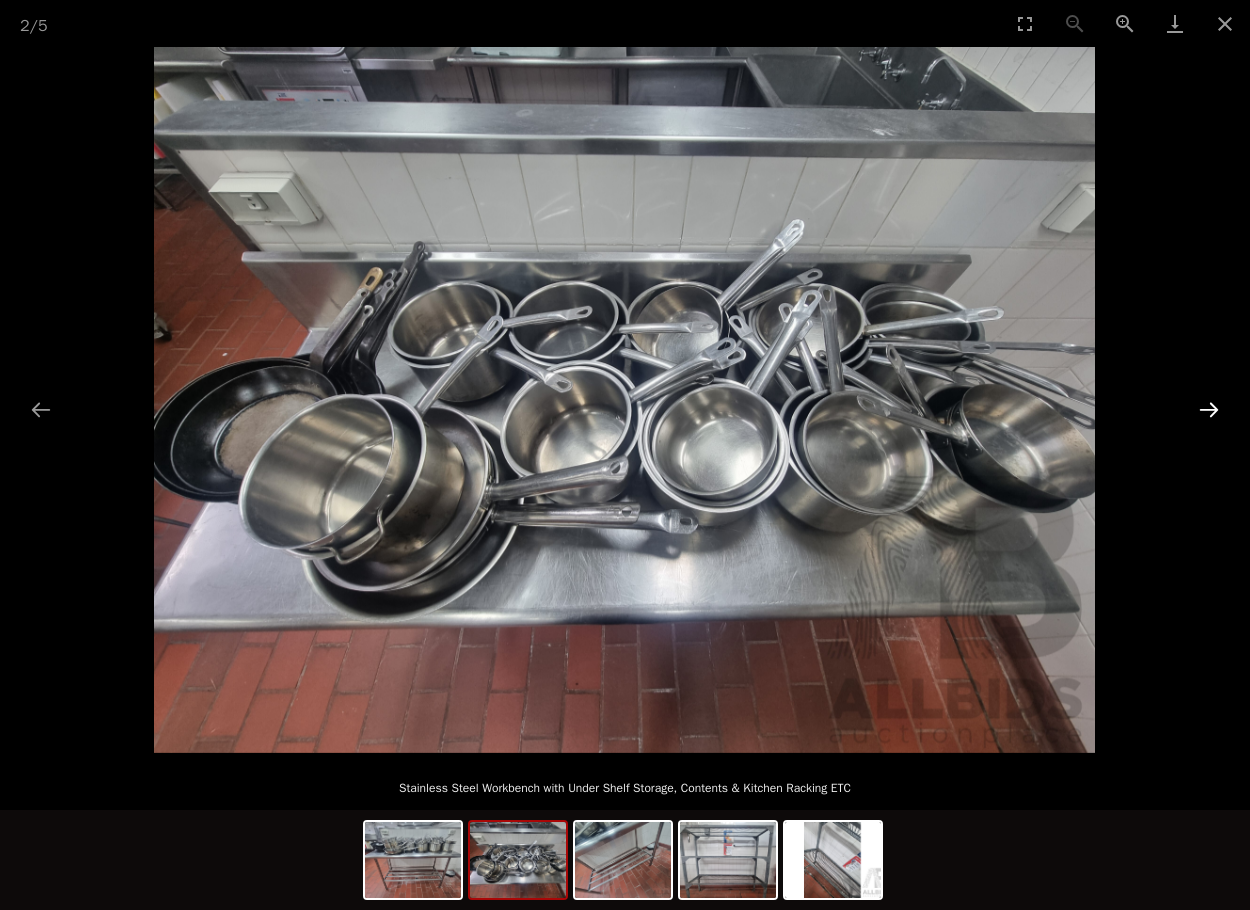 click at bounding box center (1209, 409) 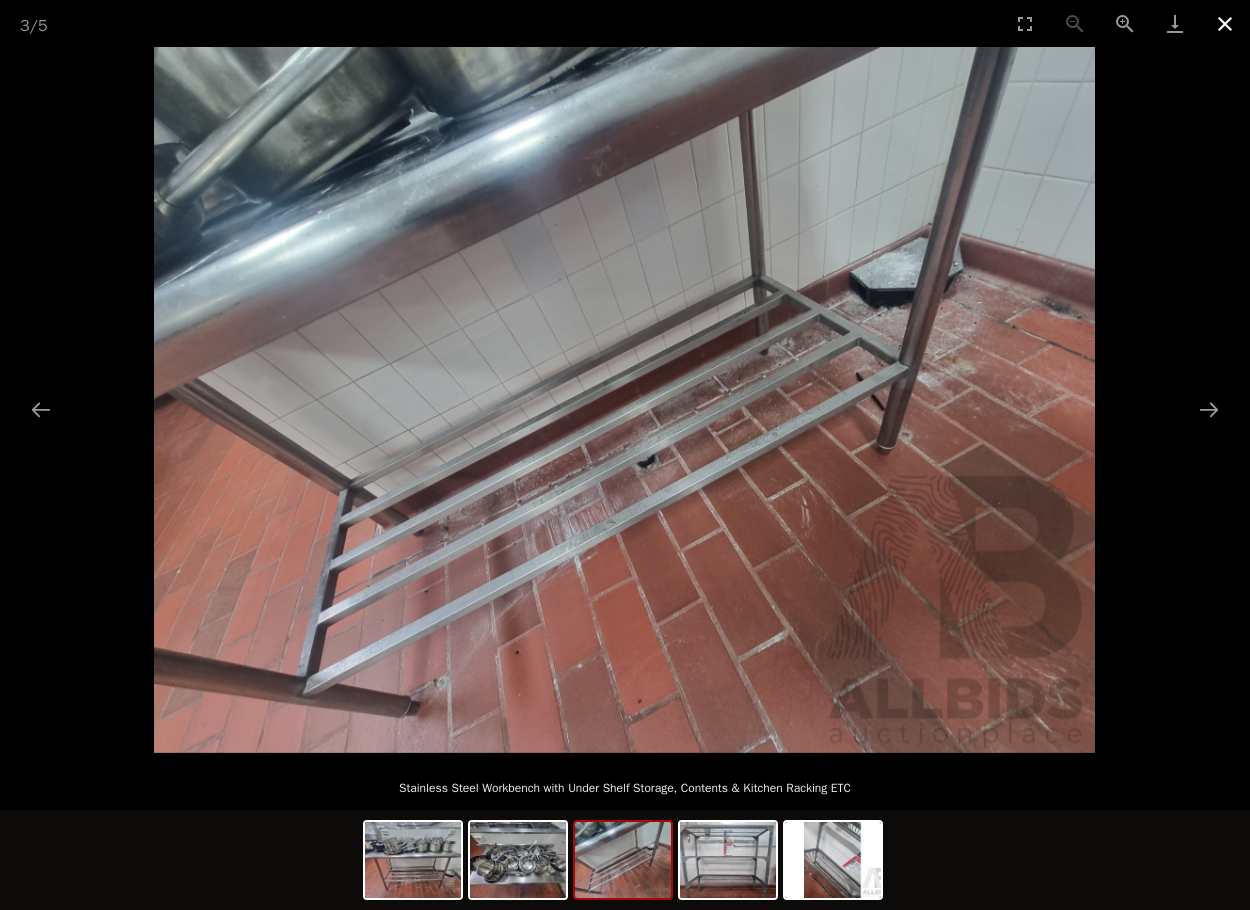 click at bounding box center [1225, 23] 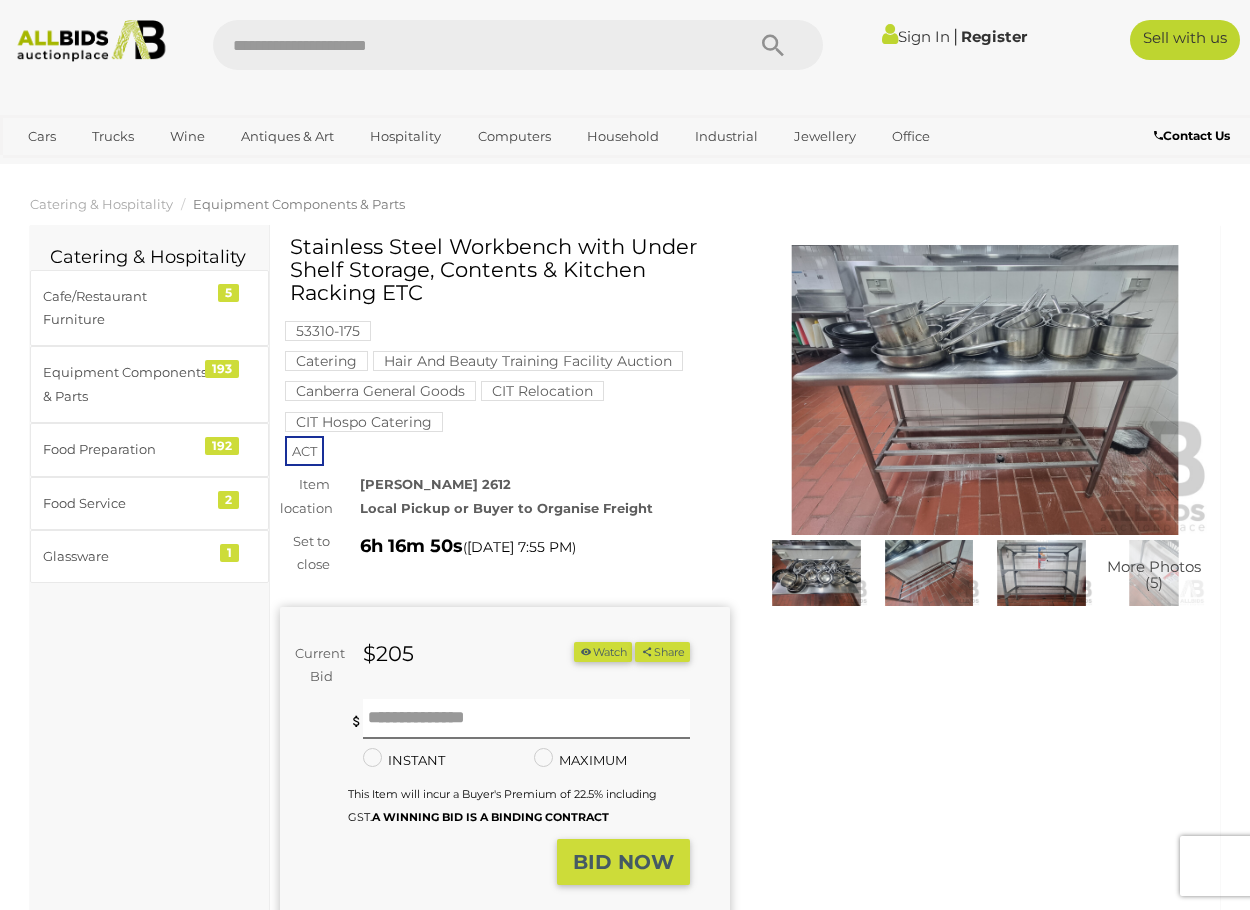 scroll, scrollTop: 0, scrollLeft: 0, axis: both 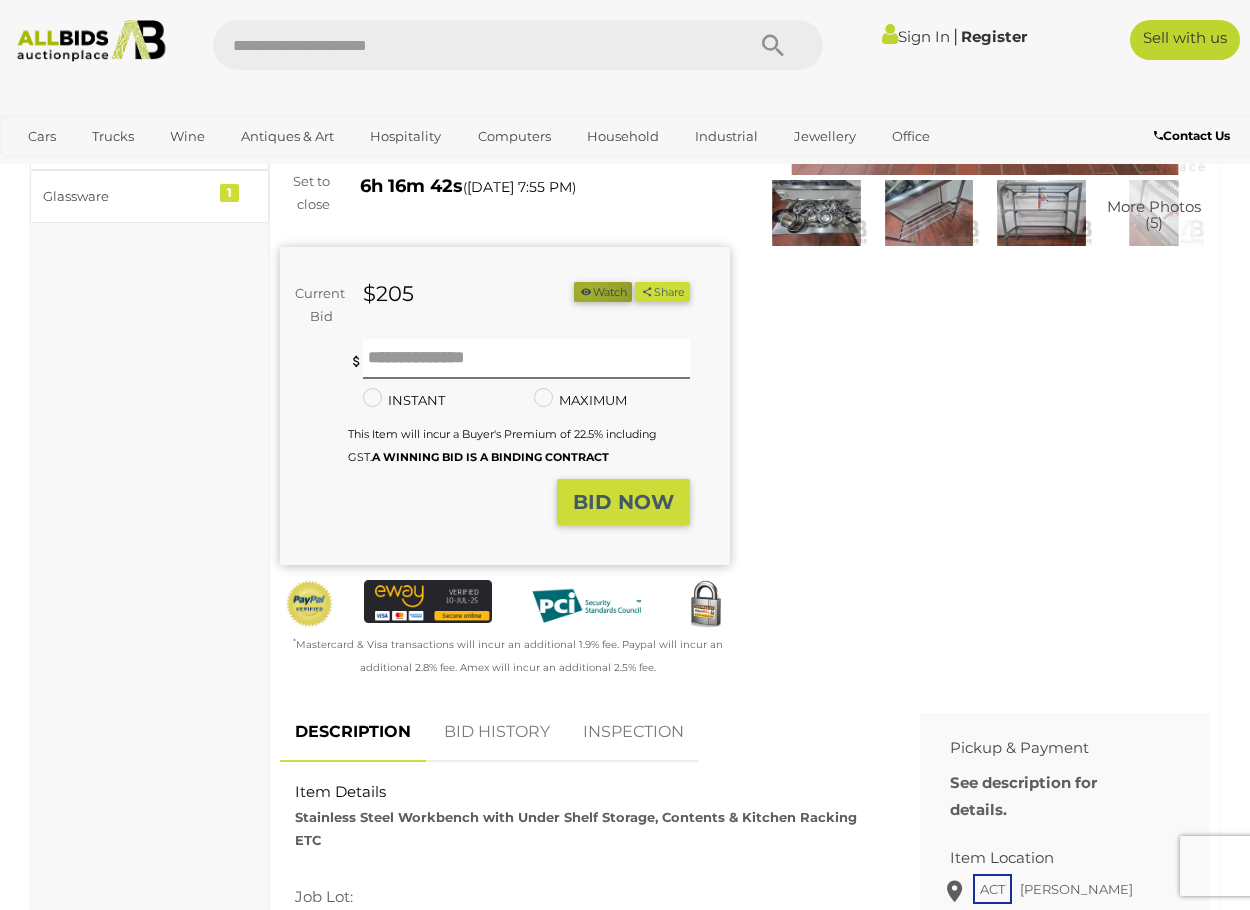 click at bounding box center [586, 291] 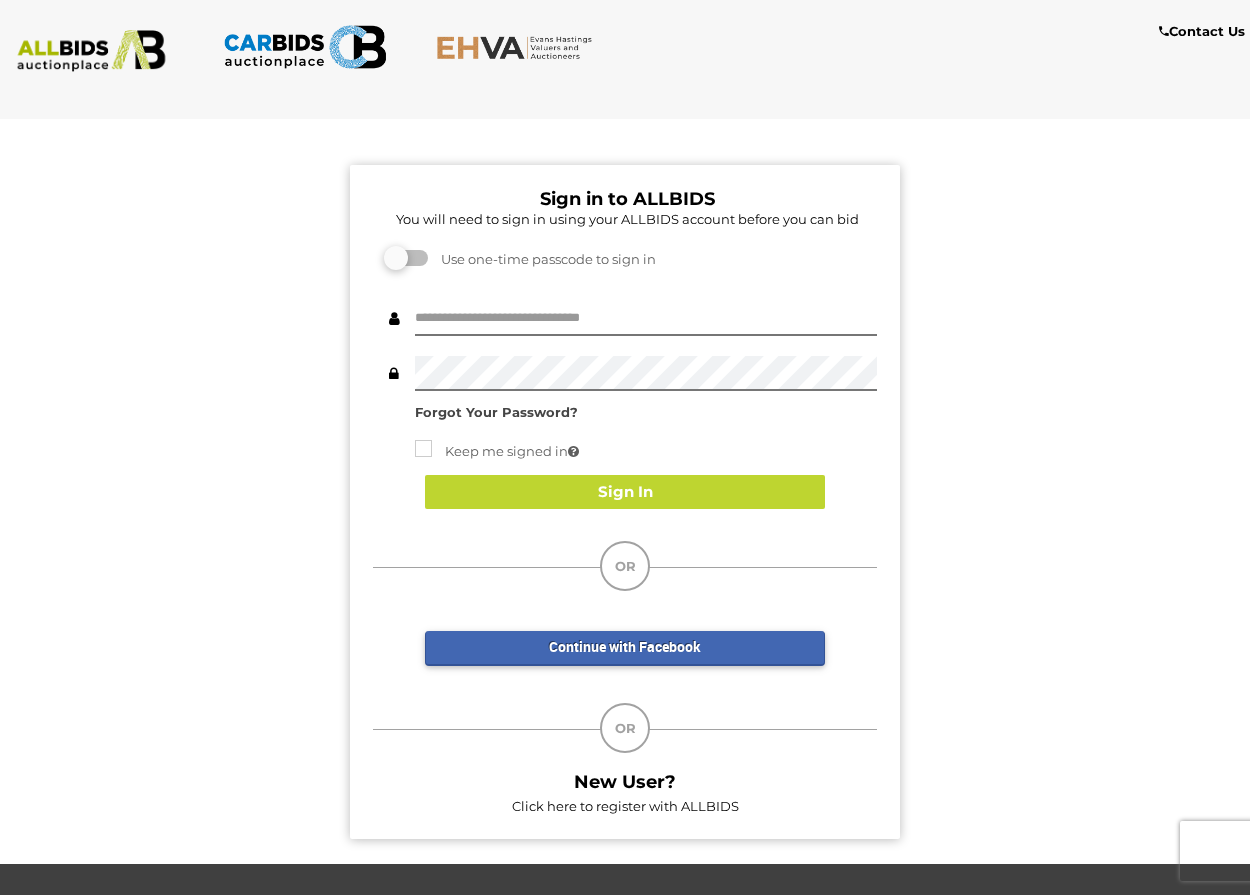 scroll, scrollTop: 0, scrollLeft: 0, axis: both 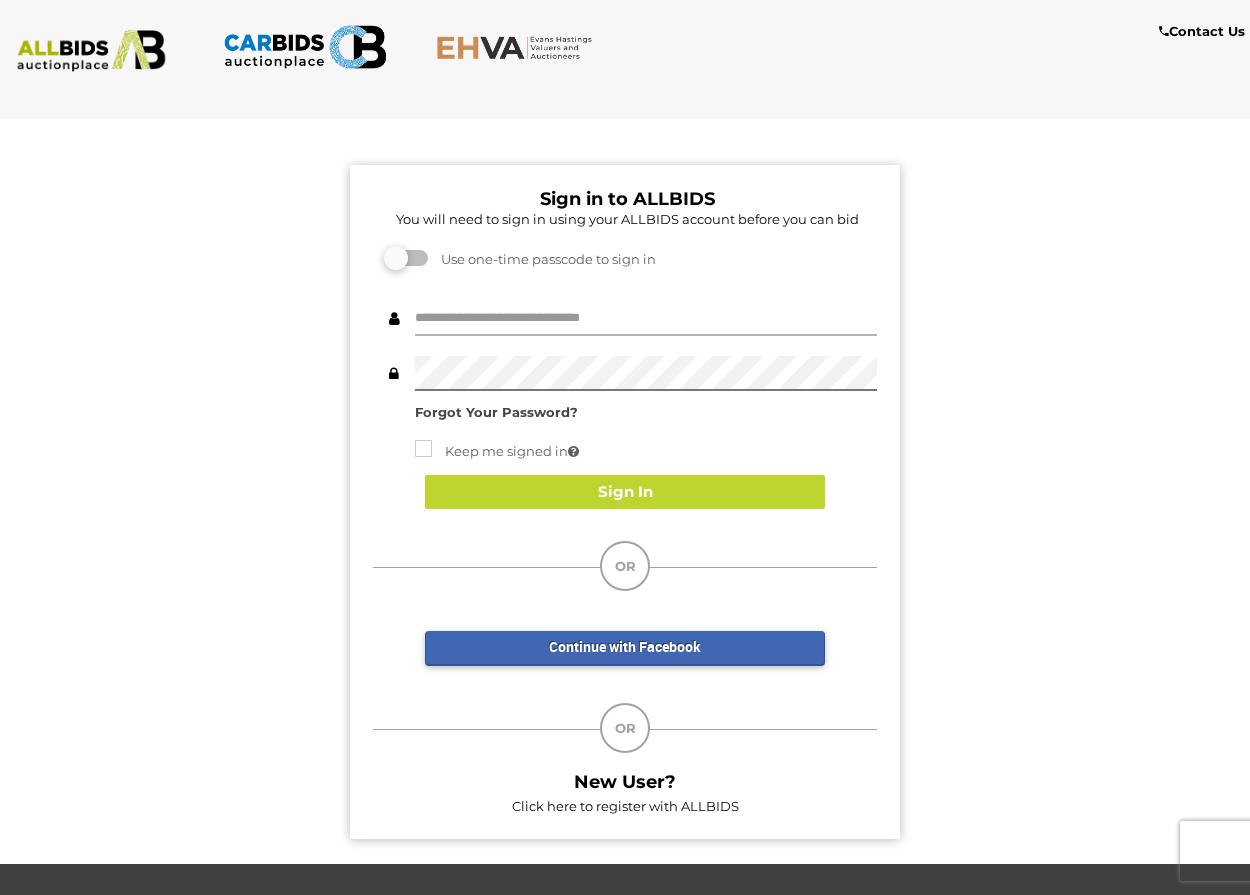 click at bounding box center [646, 318] 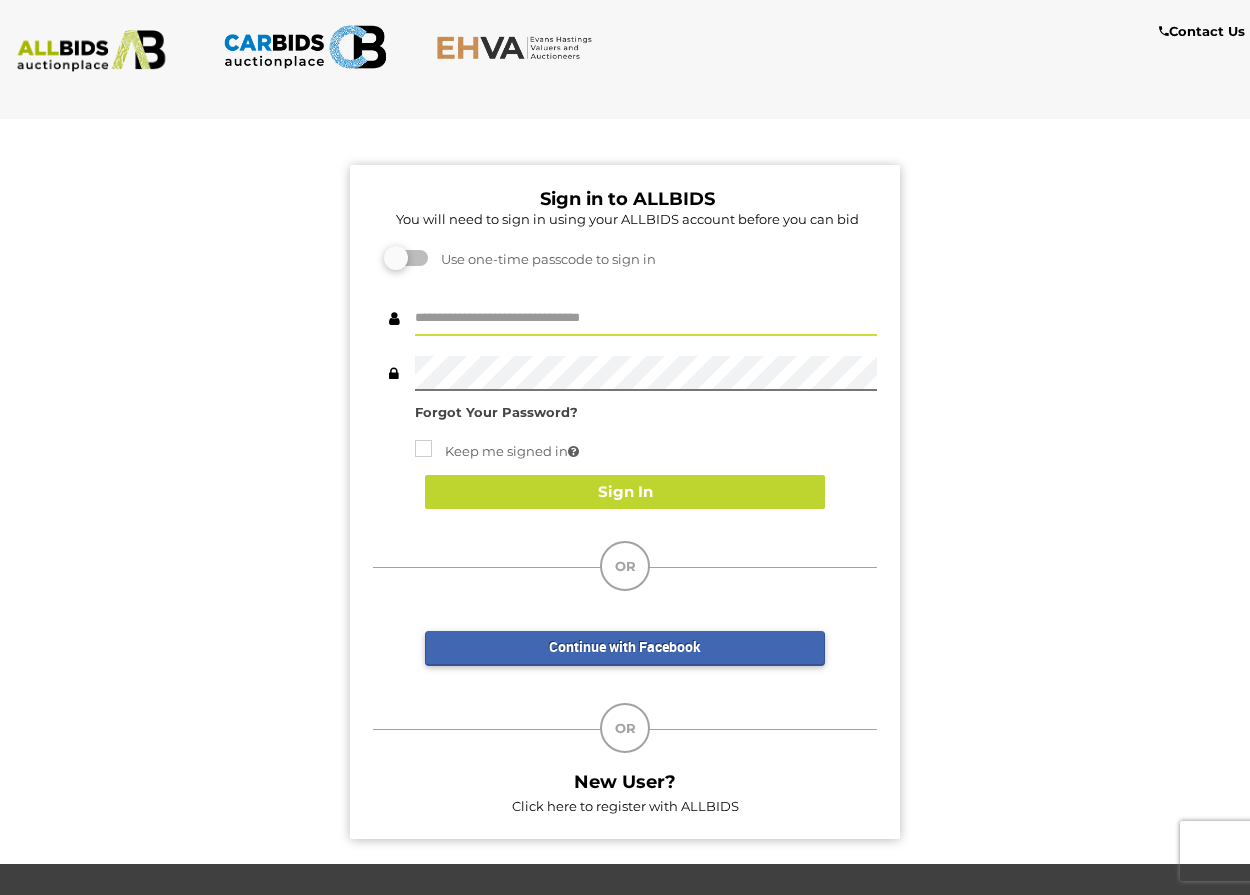 type on "**********" 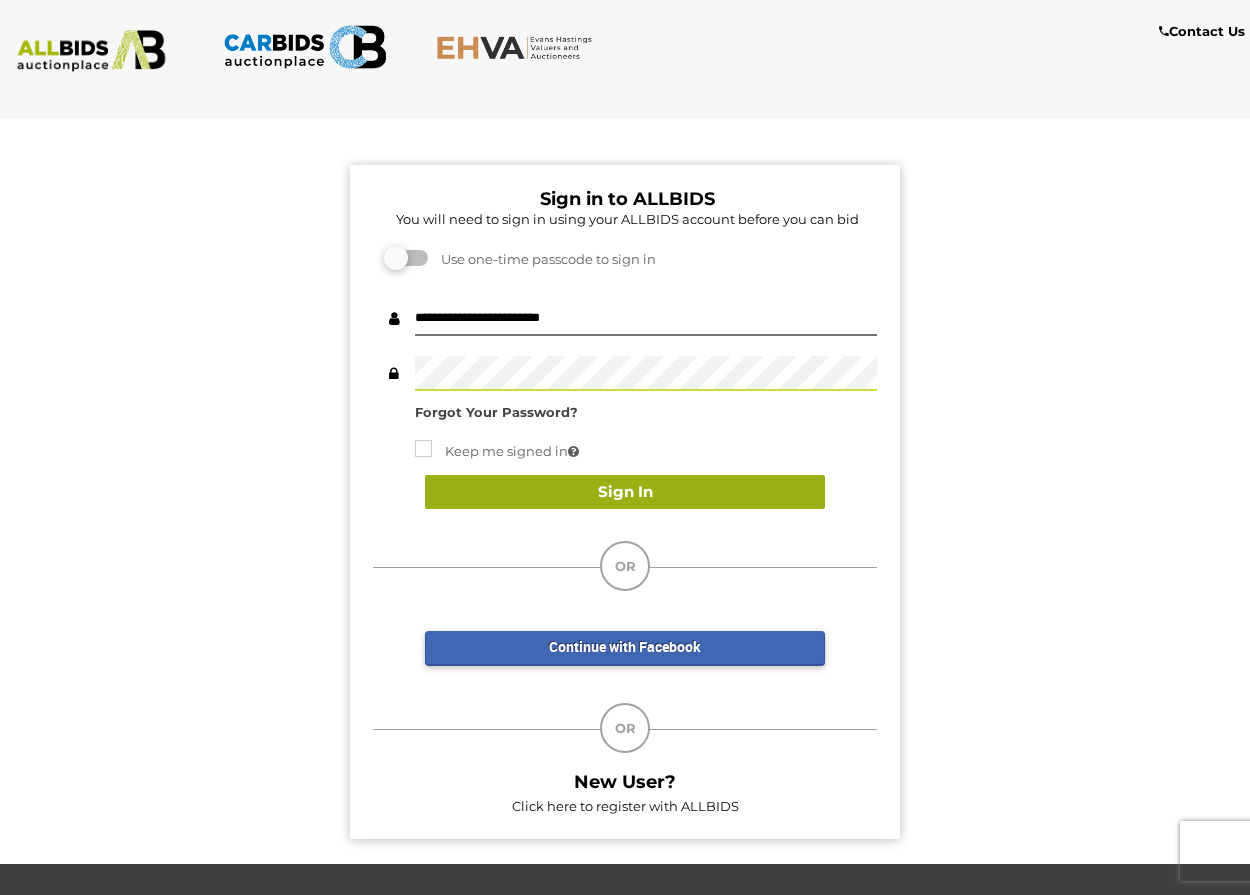 click on "Sign In" at bounding box center (625, 492) 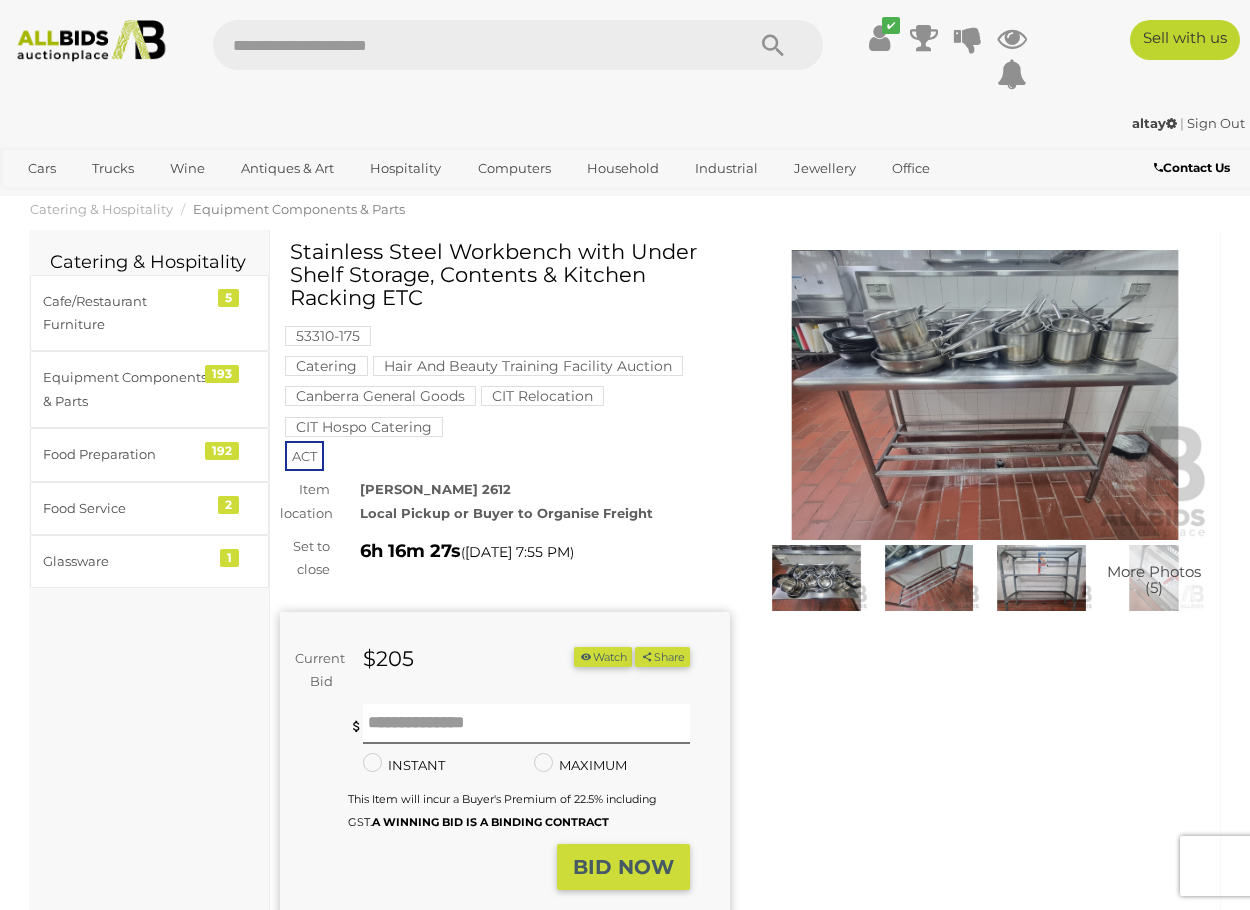 scroll, scrollTop: 0, scrollLeft: 0, axis: both 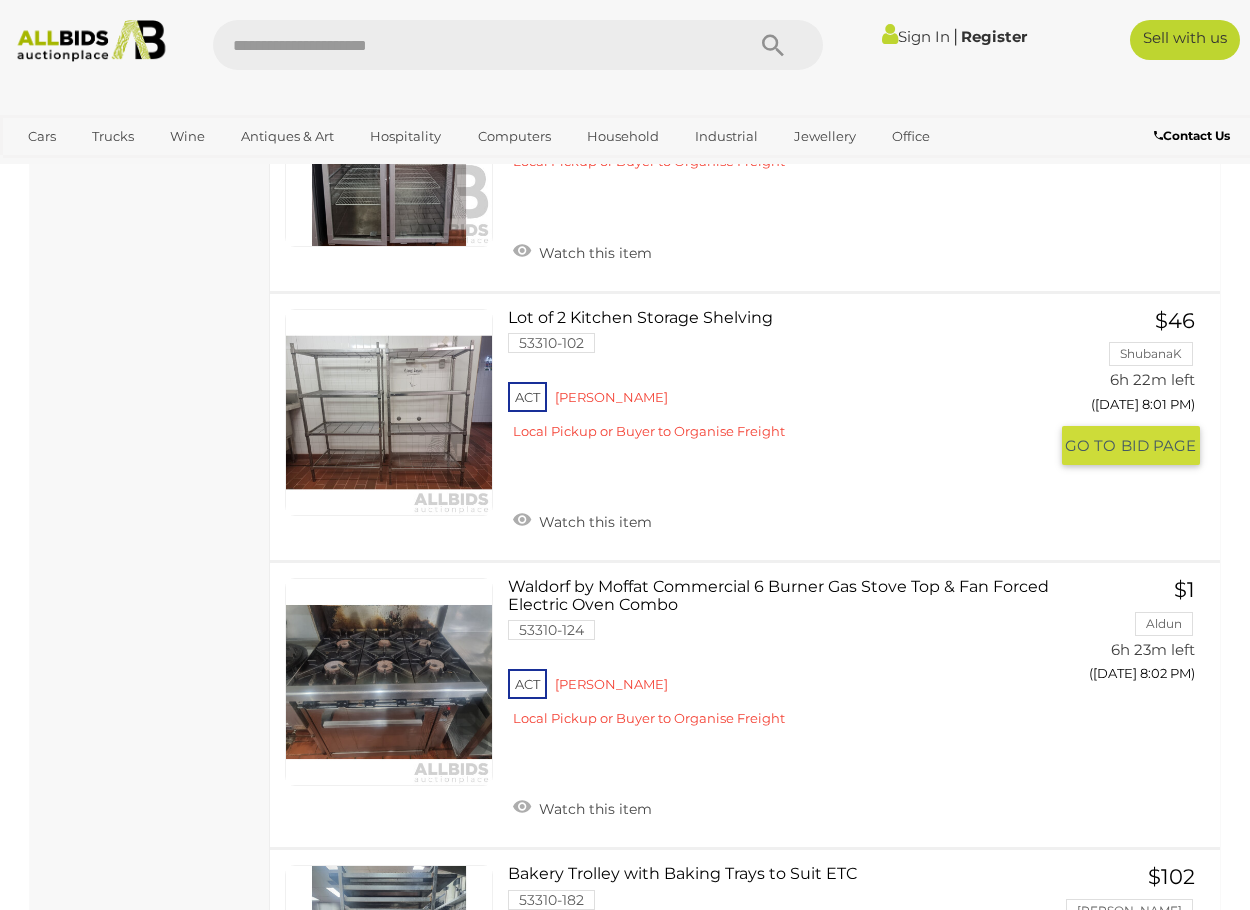 click at bounding box center (389, 413) 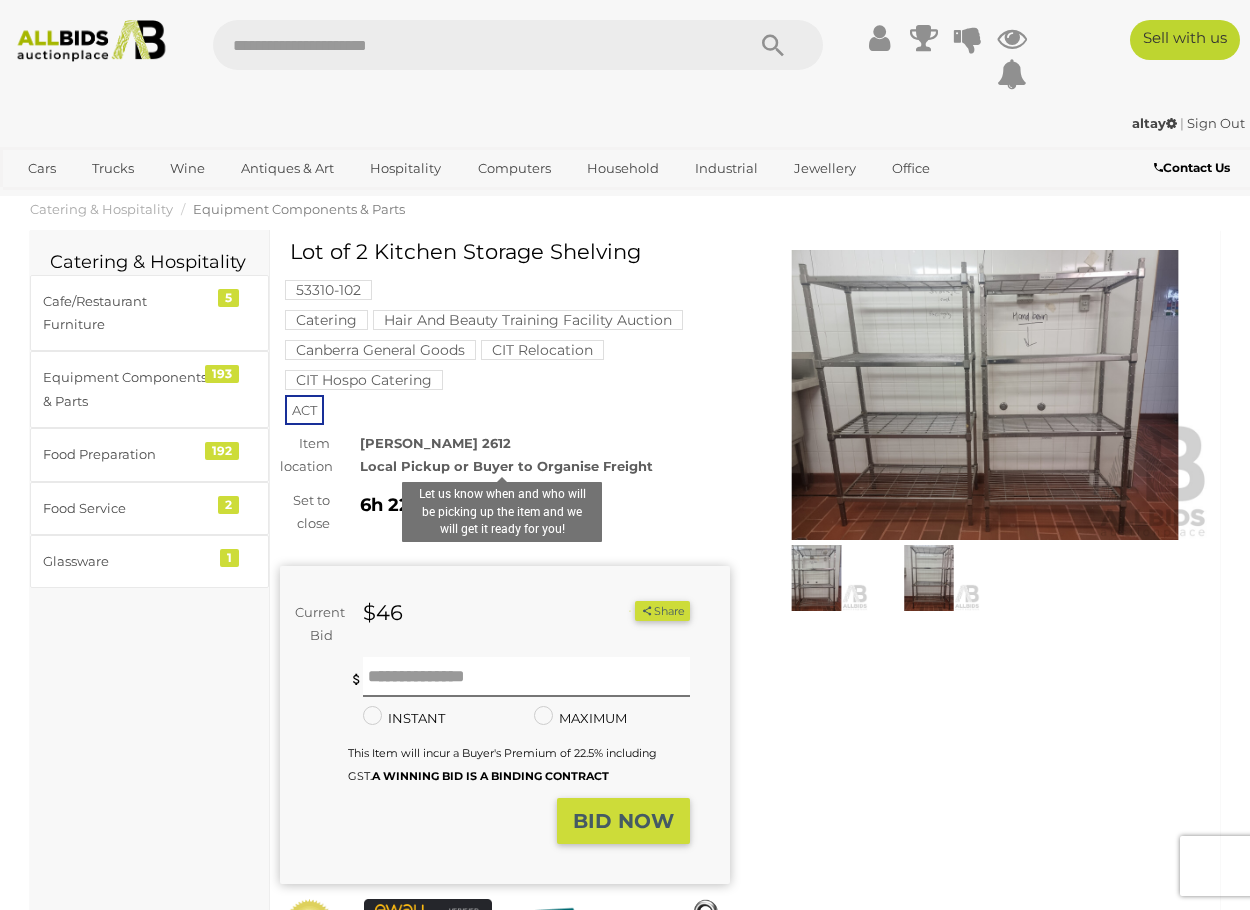 scroll, scrollTop: 0, scrollLeft: 0, axis: both 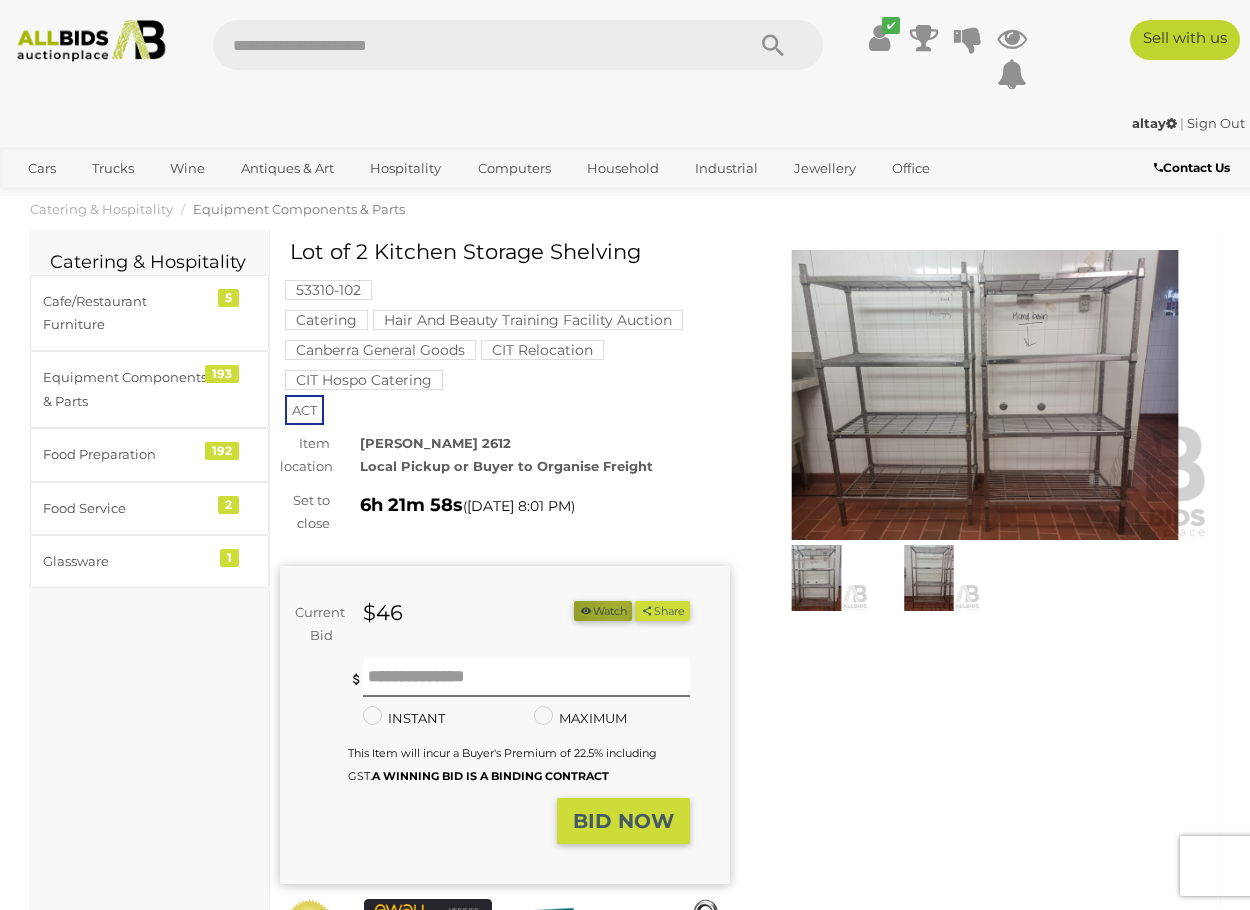 click on "Watch" at bounding box center [603, 611] 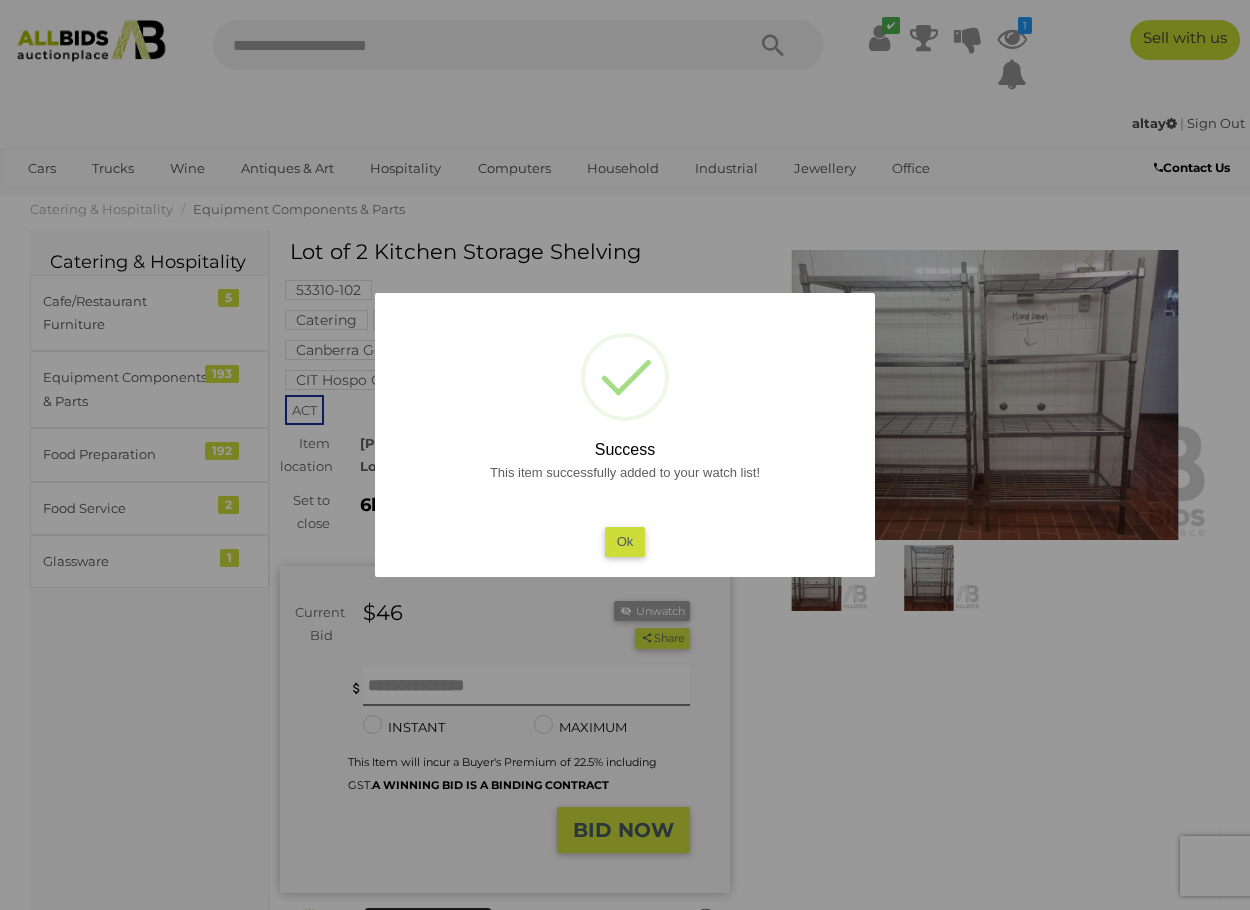 click on "Ok" at bounding box center [625, 541] 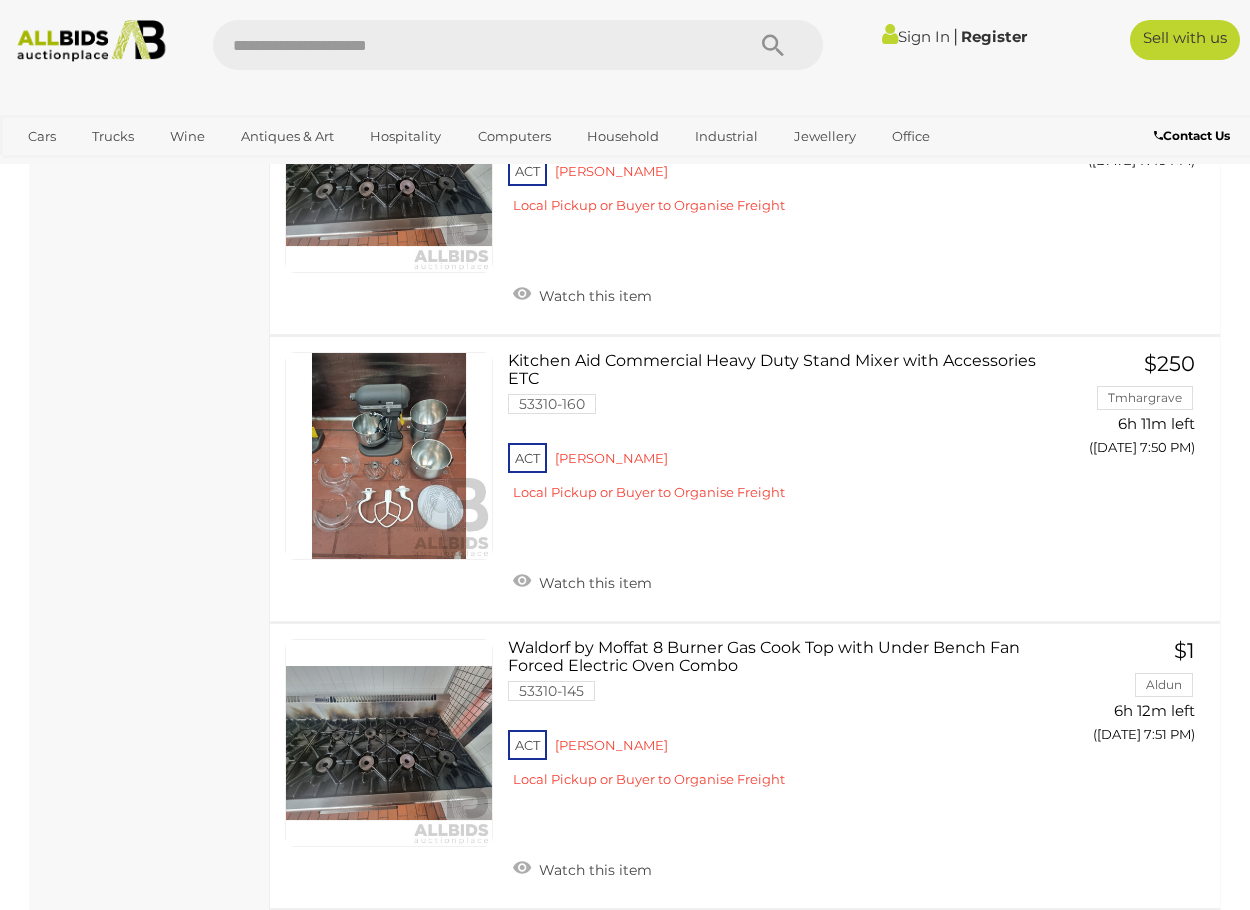 scroll, scrollTop: 4707, scrollLeft: 0, axis: vertical 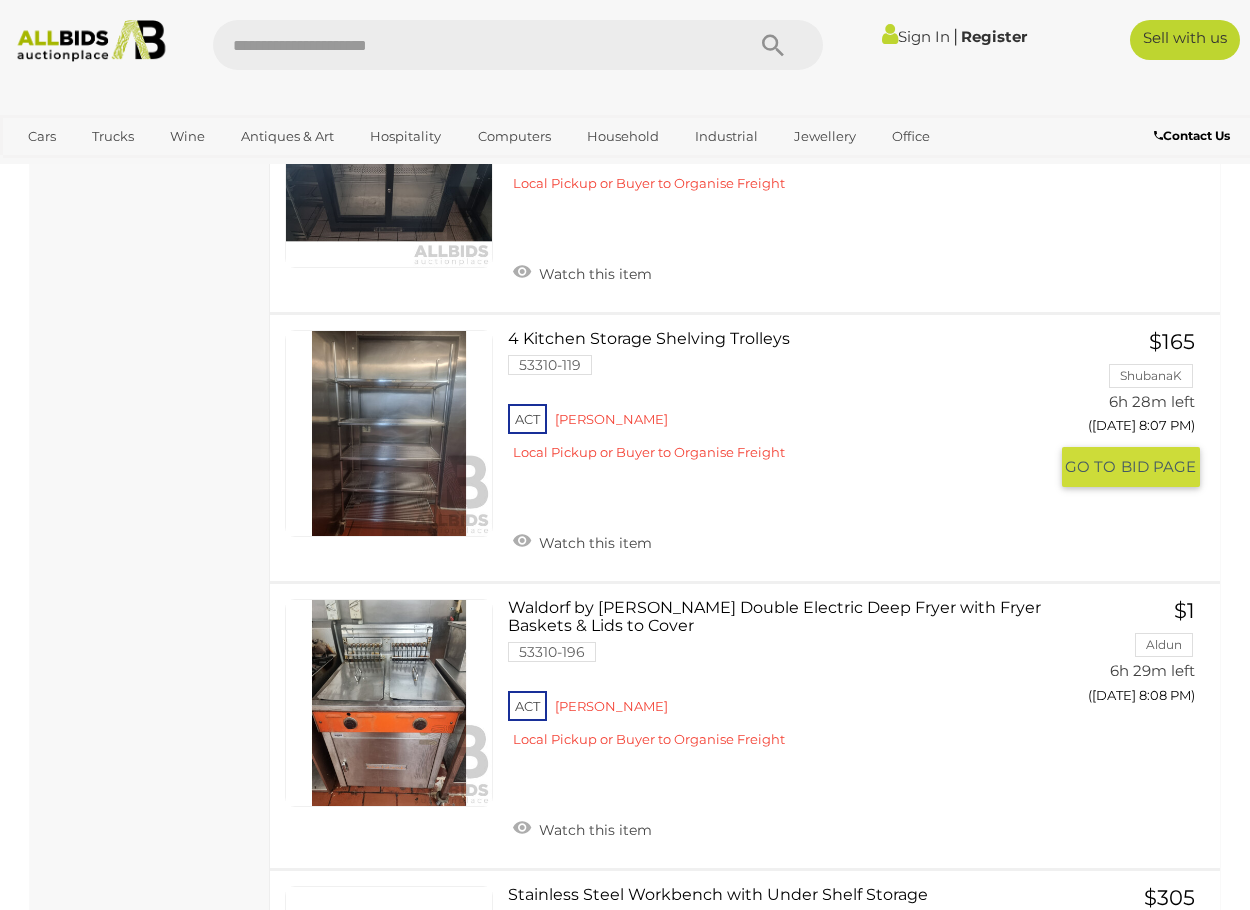 click at bounding box center [389, 434] 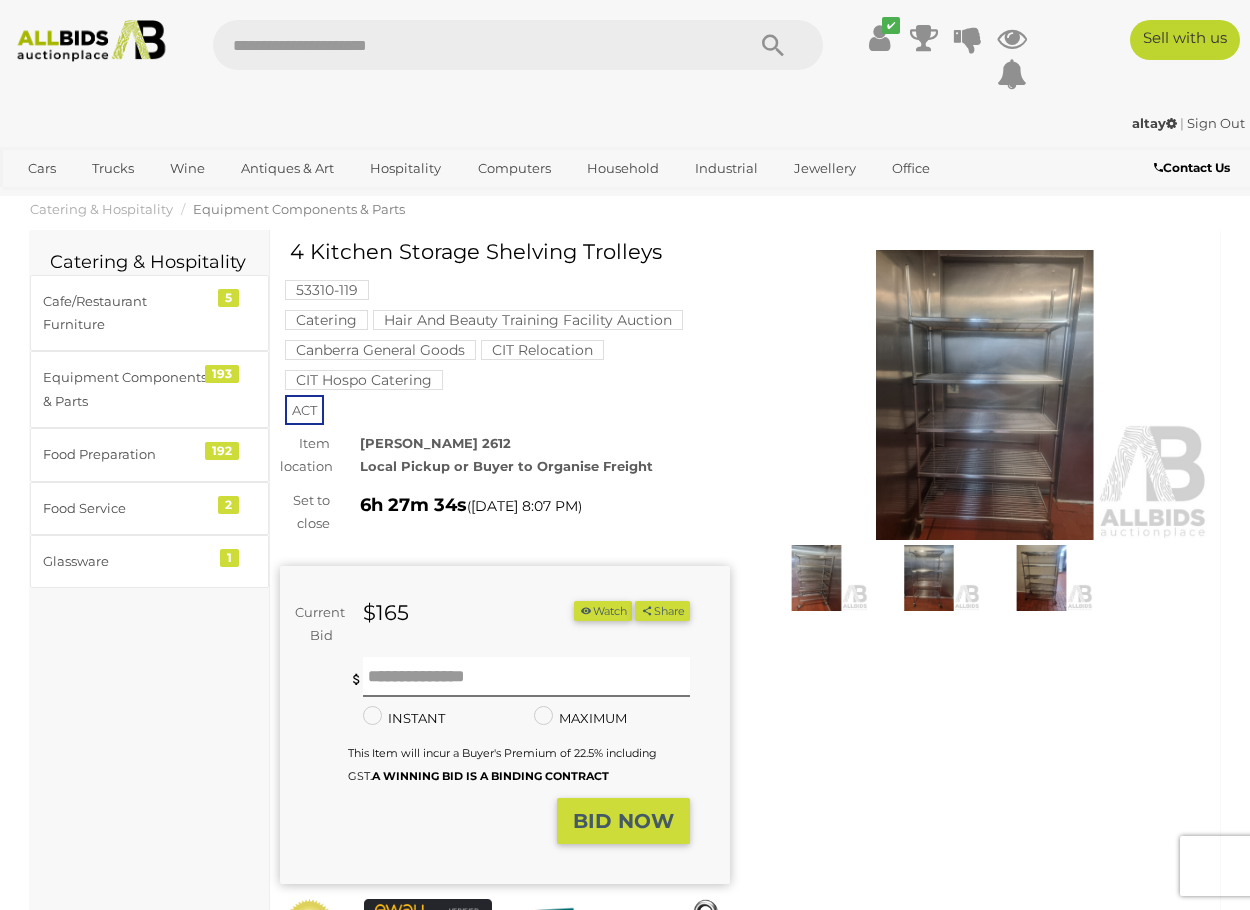 scroll, scrollTop: 0, scrollLeft: 0, axis: both 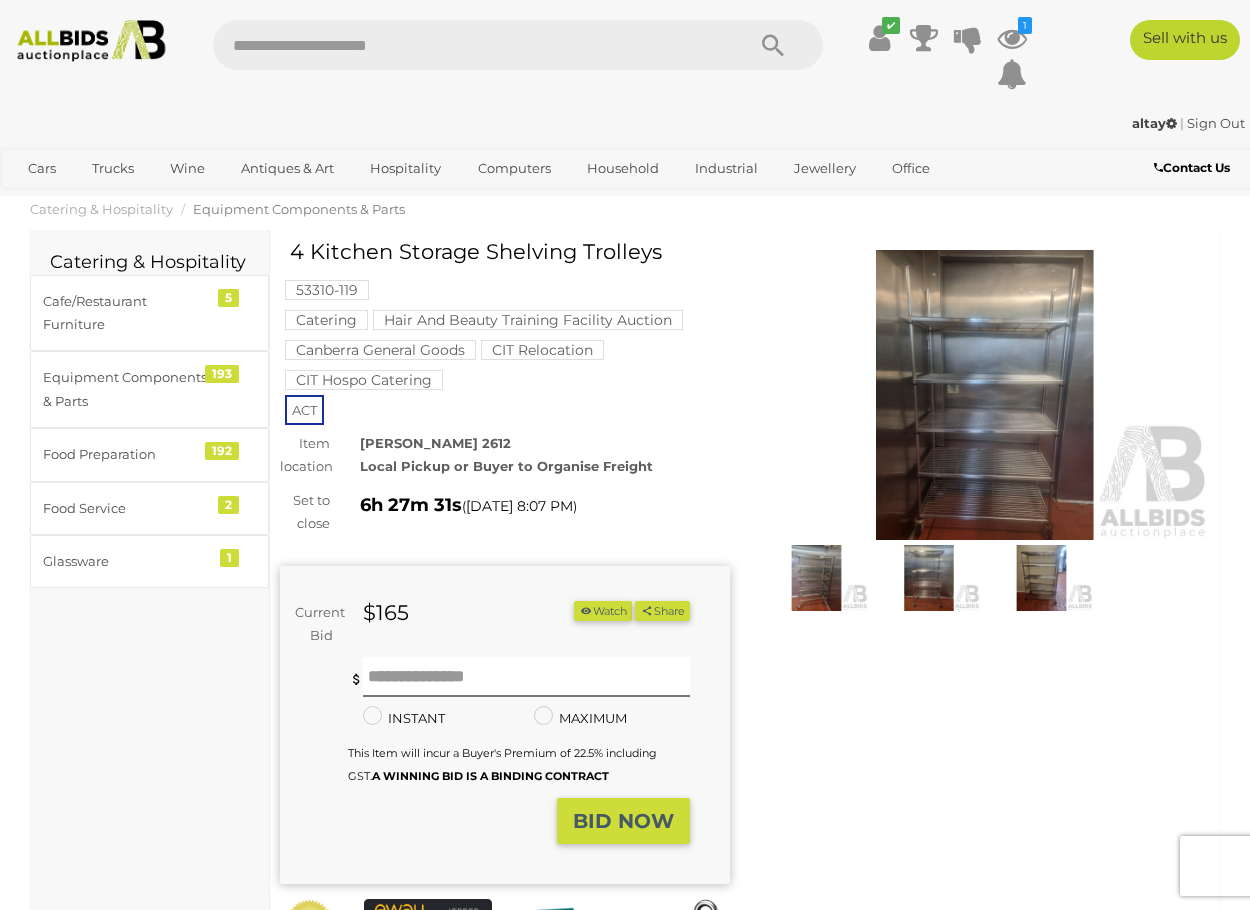 click at bounding box center (985, 395) 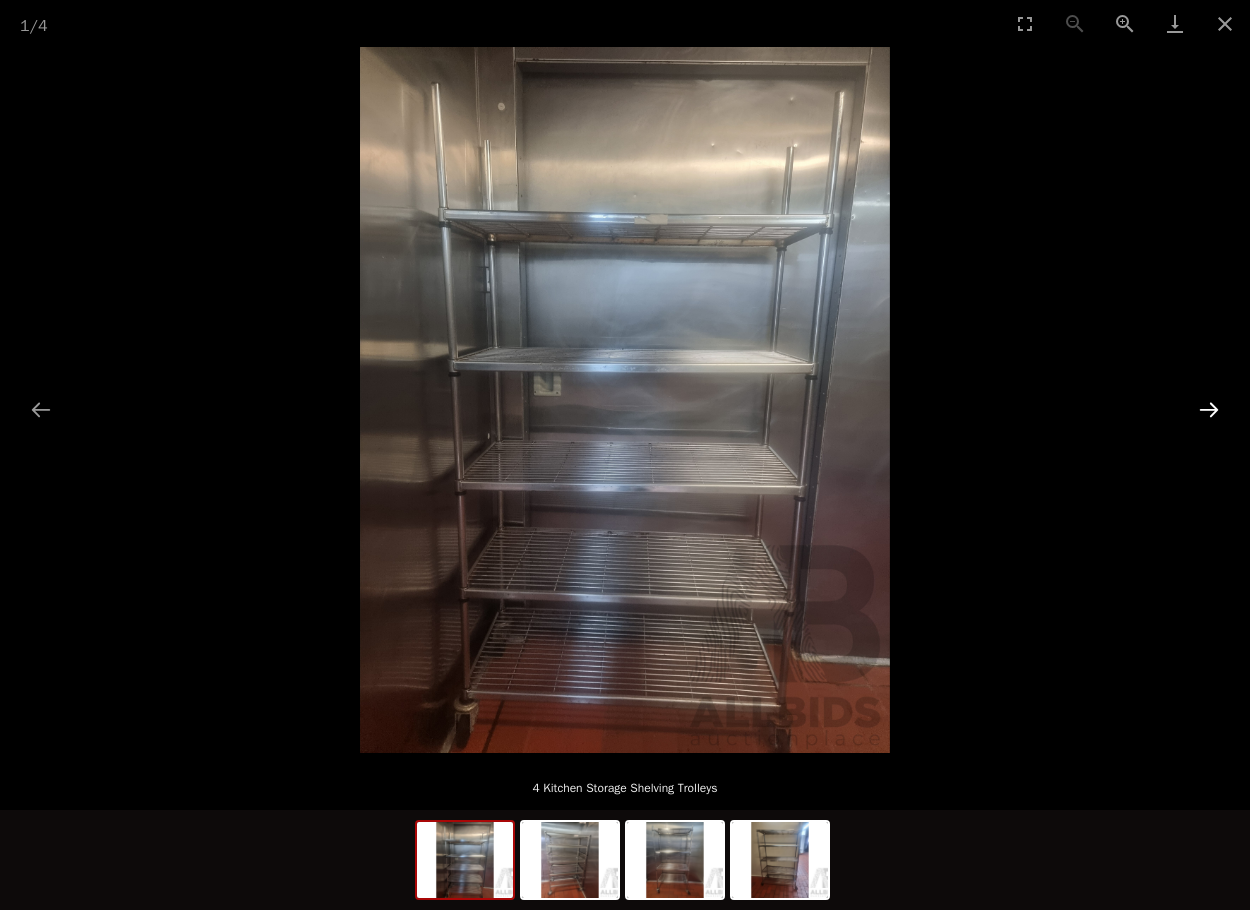 click at bounding box center [1209, 409] 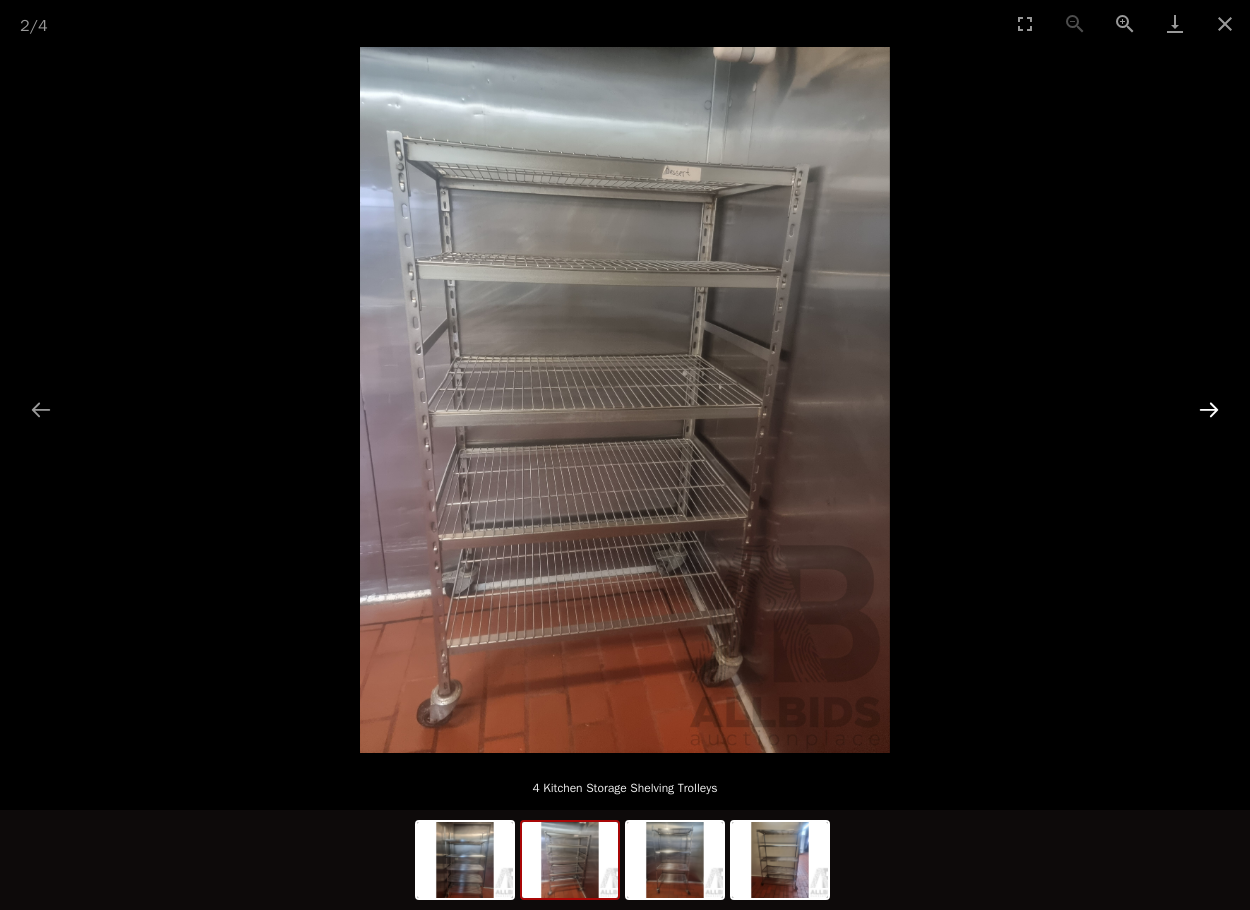 click at bounding box center (1209, 409) 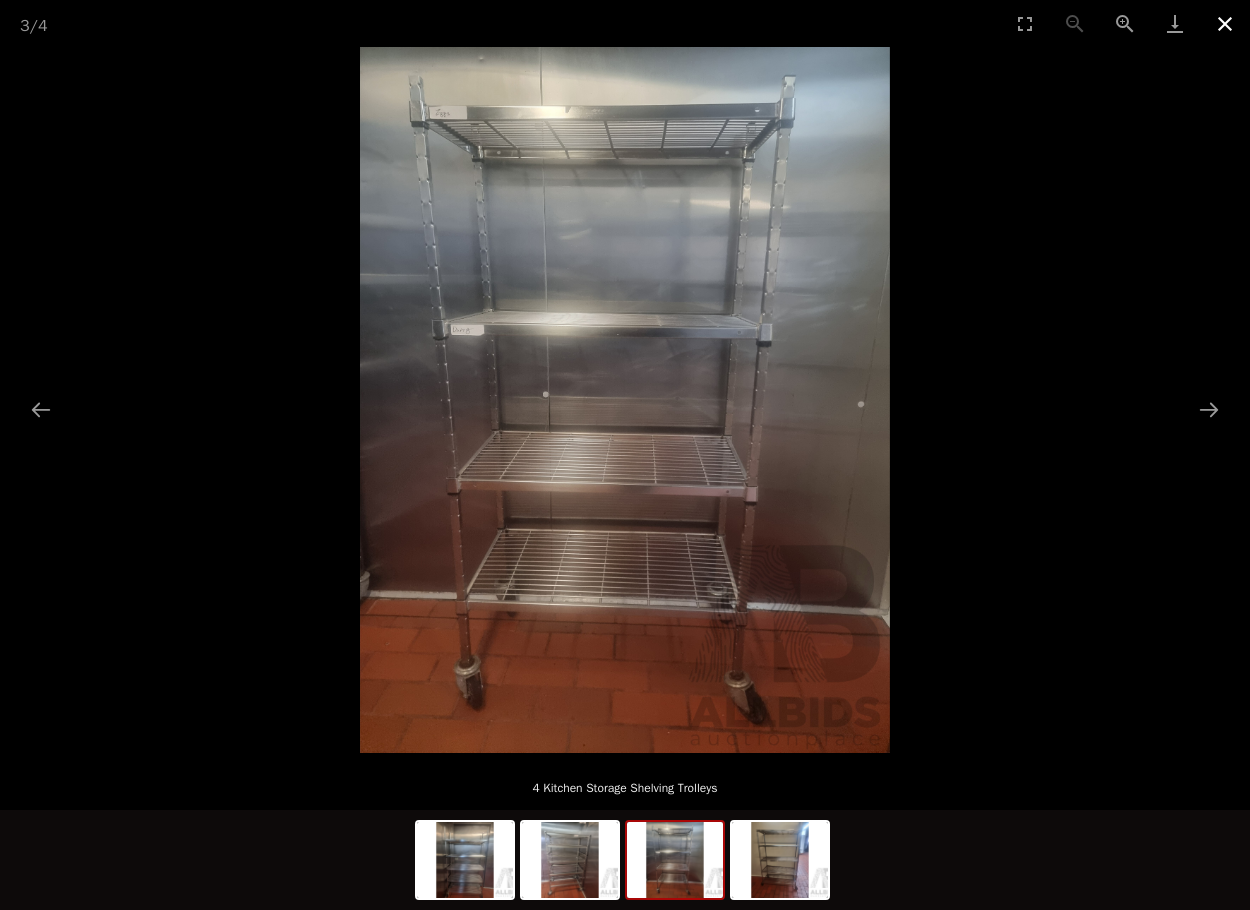 click at bounding box center (1225, 23) 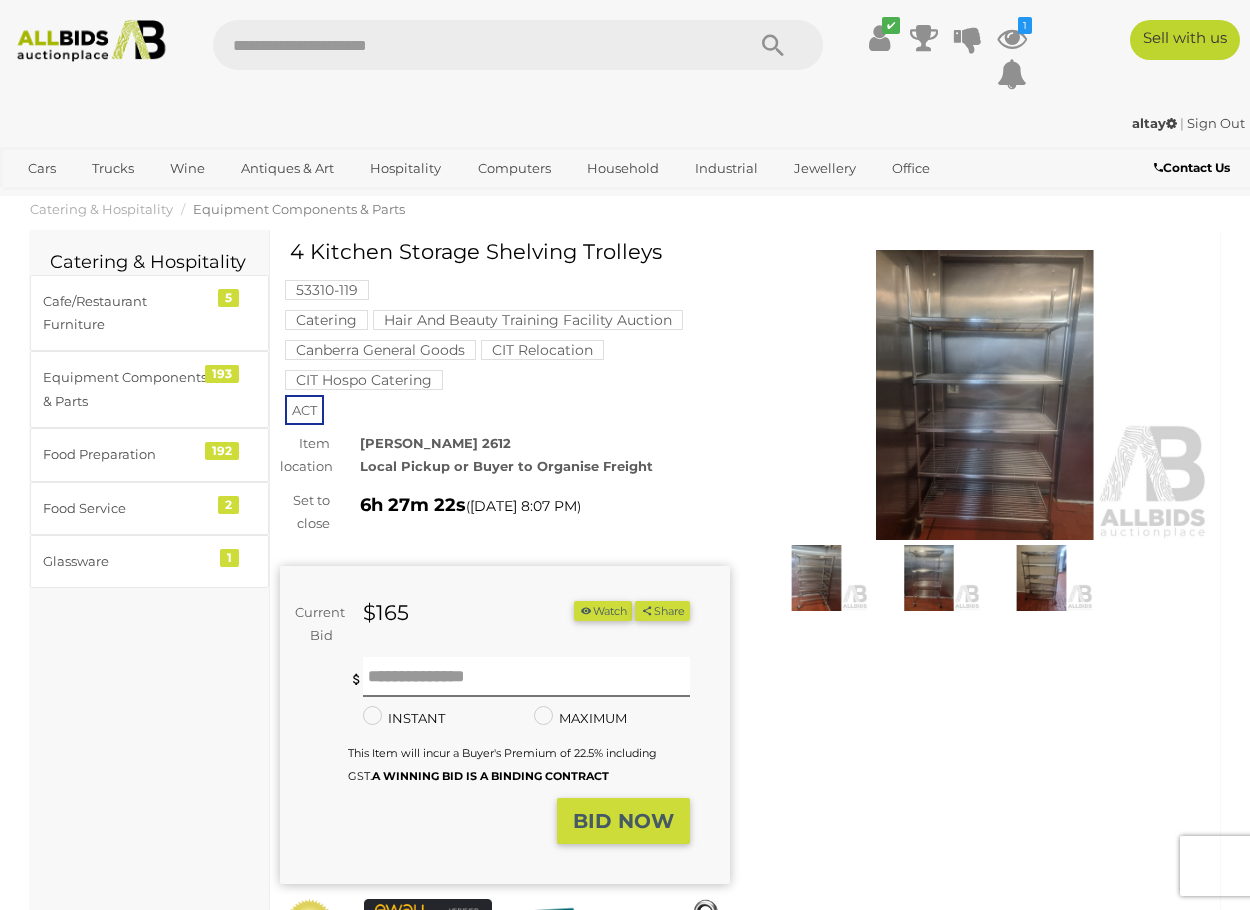 click on "Watch" at bounding box center [603, 611] 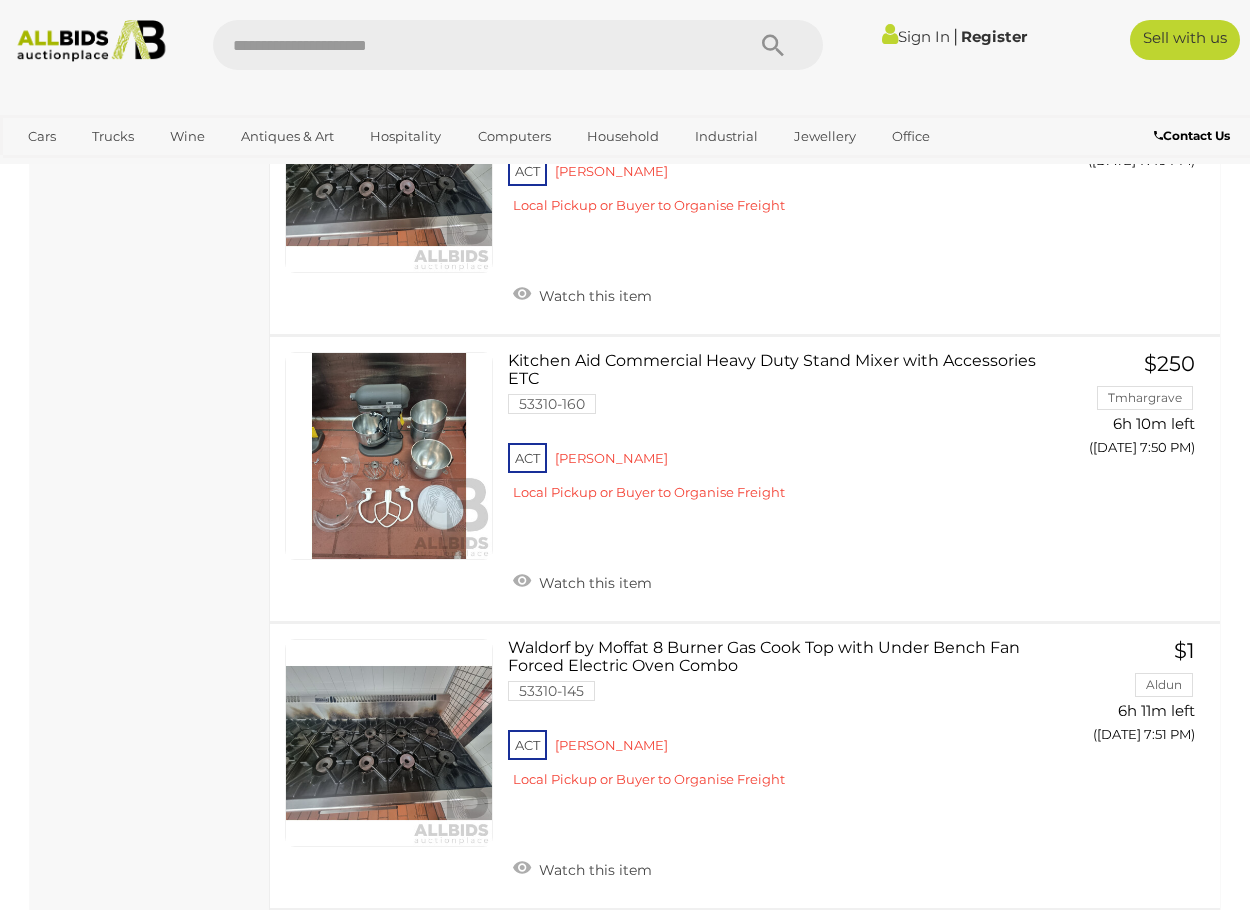 scroll, scrollTop: 6376, scrollLeft: 0, axis: vertical 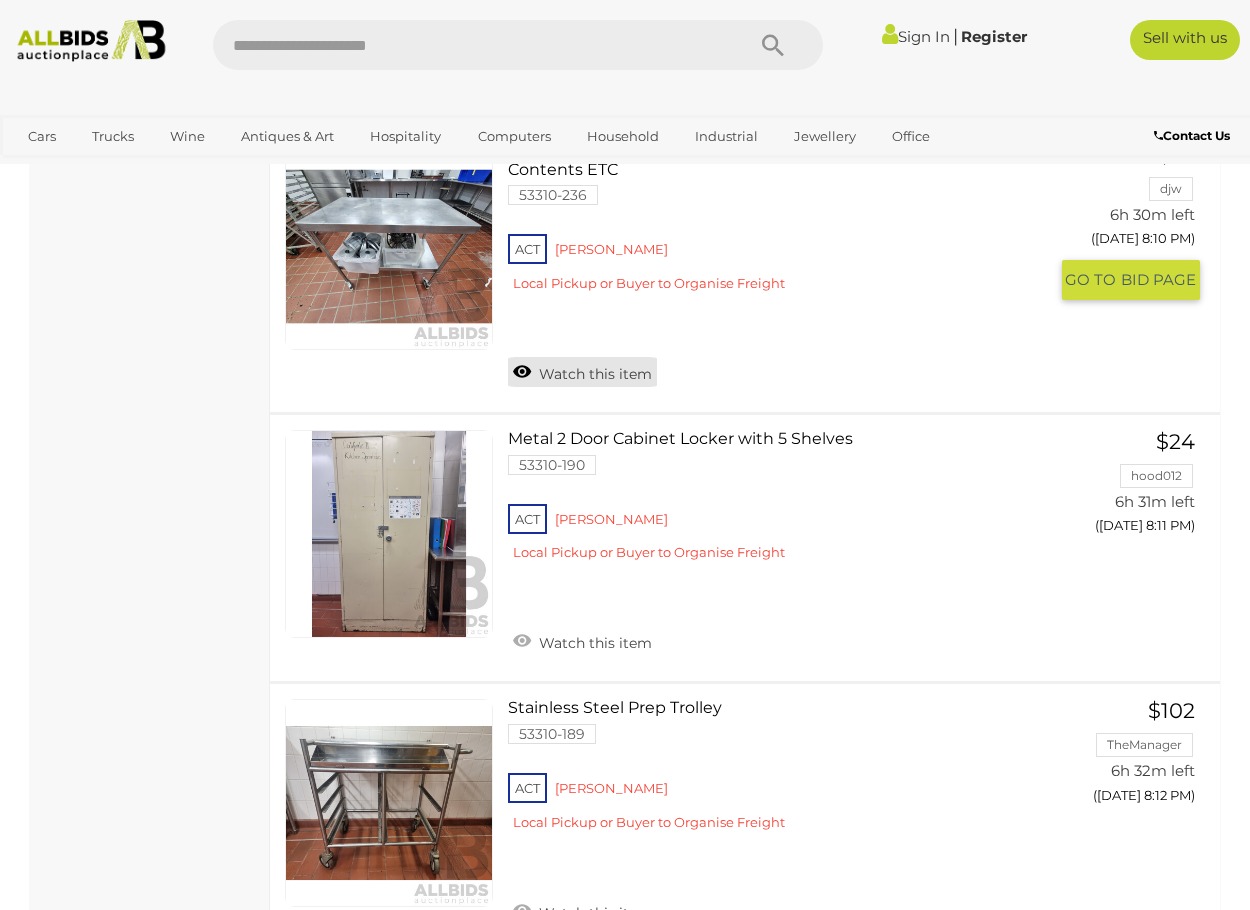click on "Watch this item" at bounding box center [582, 372] 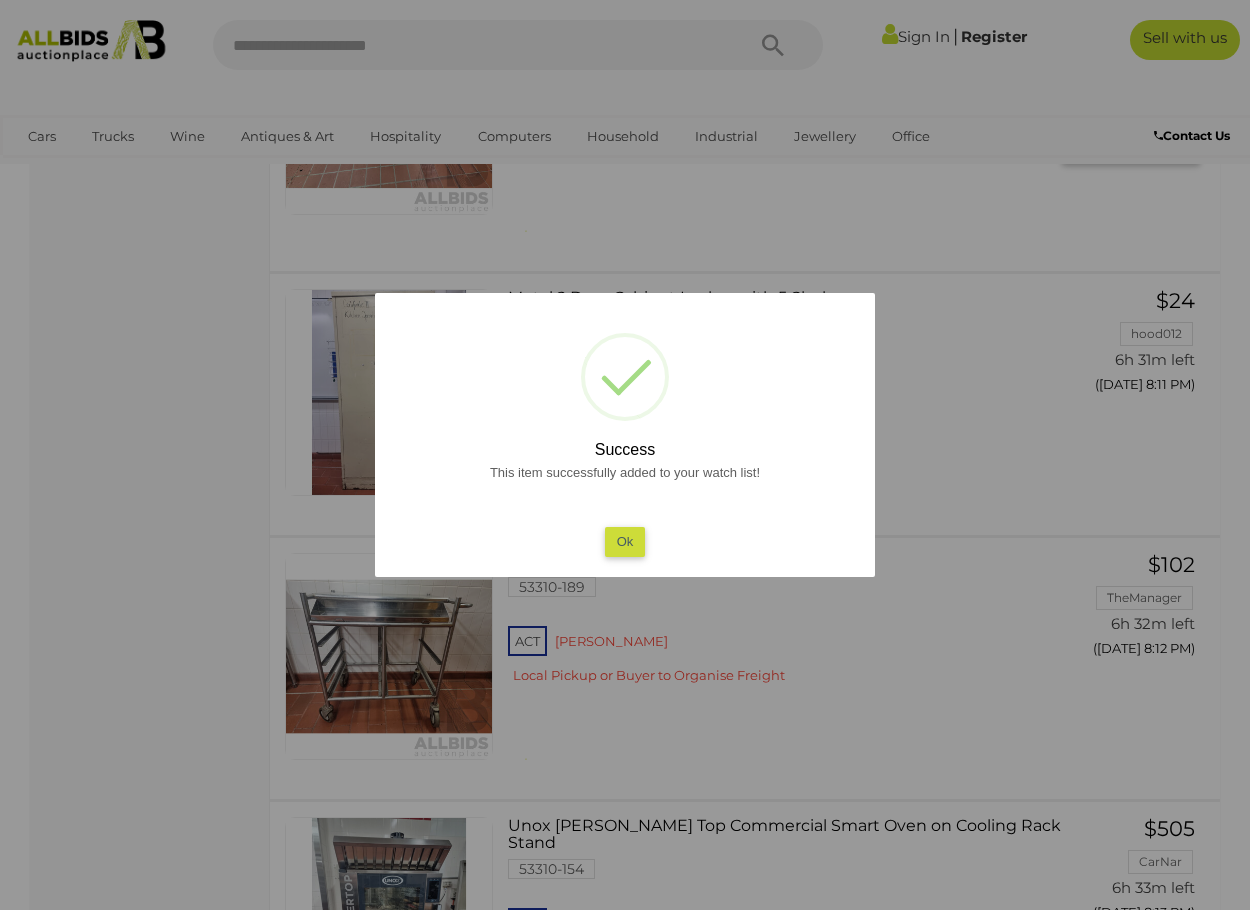 click on "Ok" at bounding box center (625, 541) 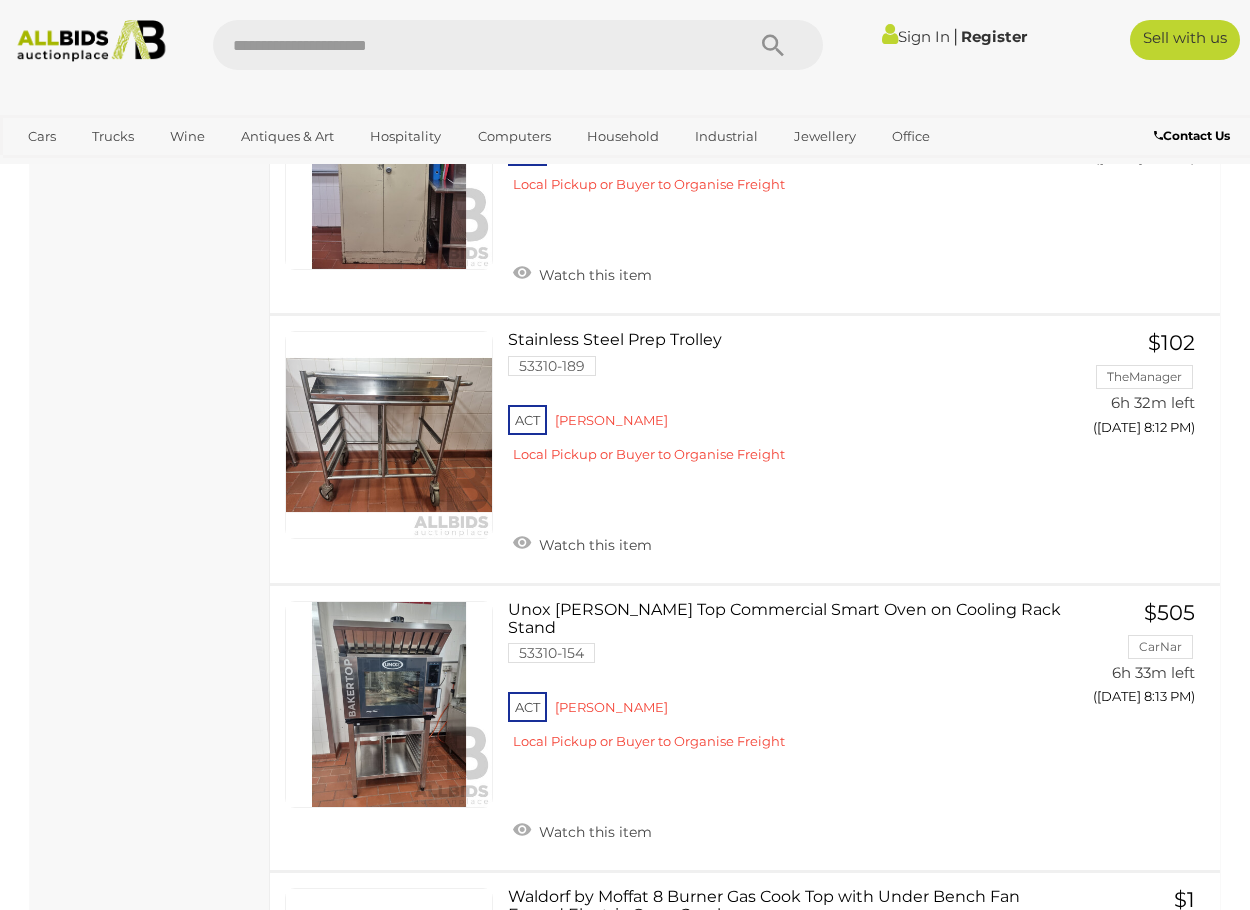 scroll, scrollTop: 7755, scrollLeft: 0, axis: vertical 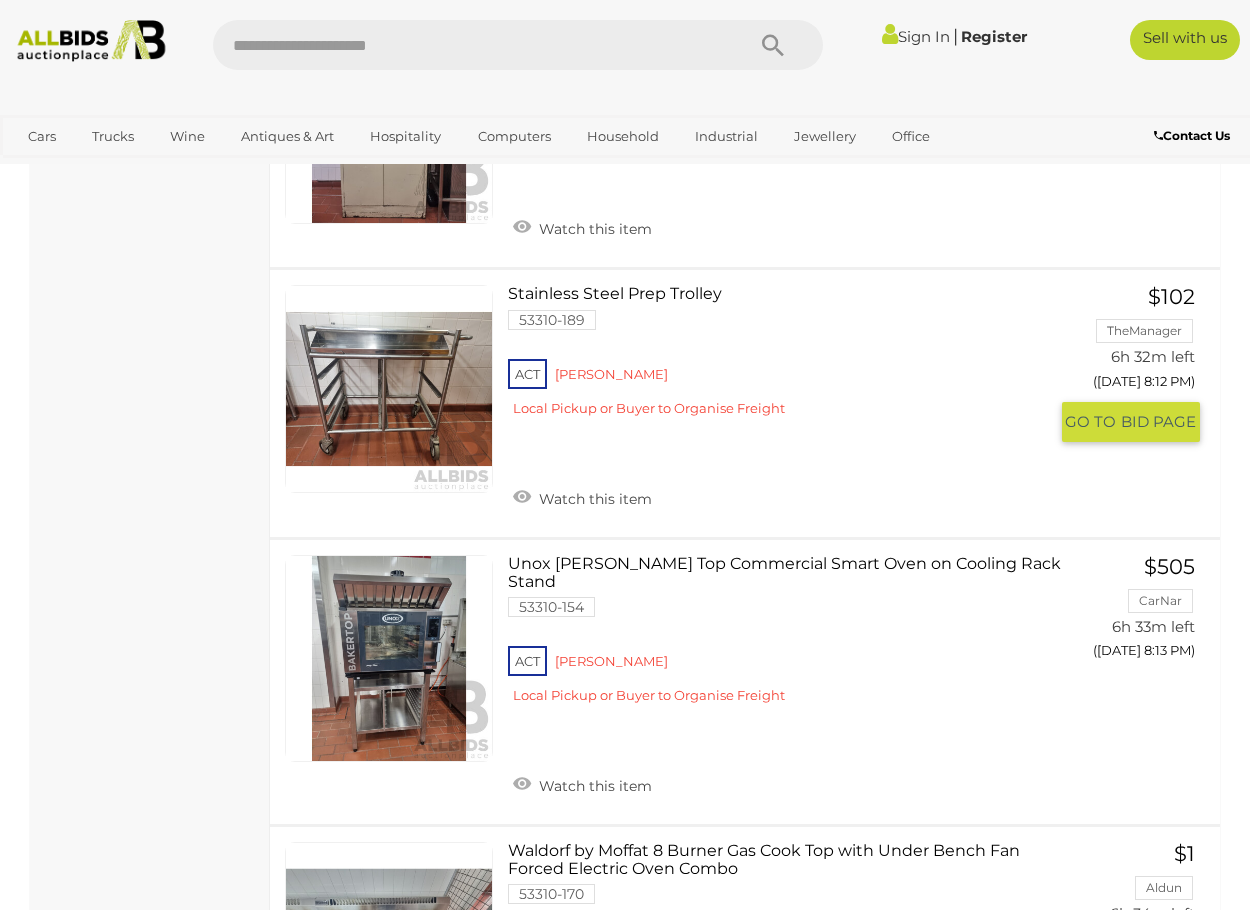 click at bounding box center (389, 389) 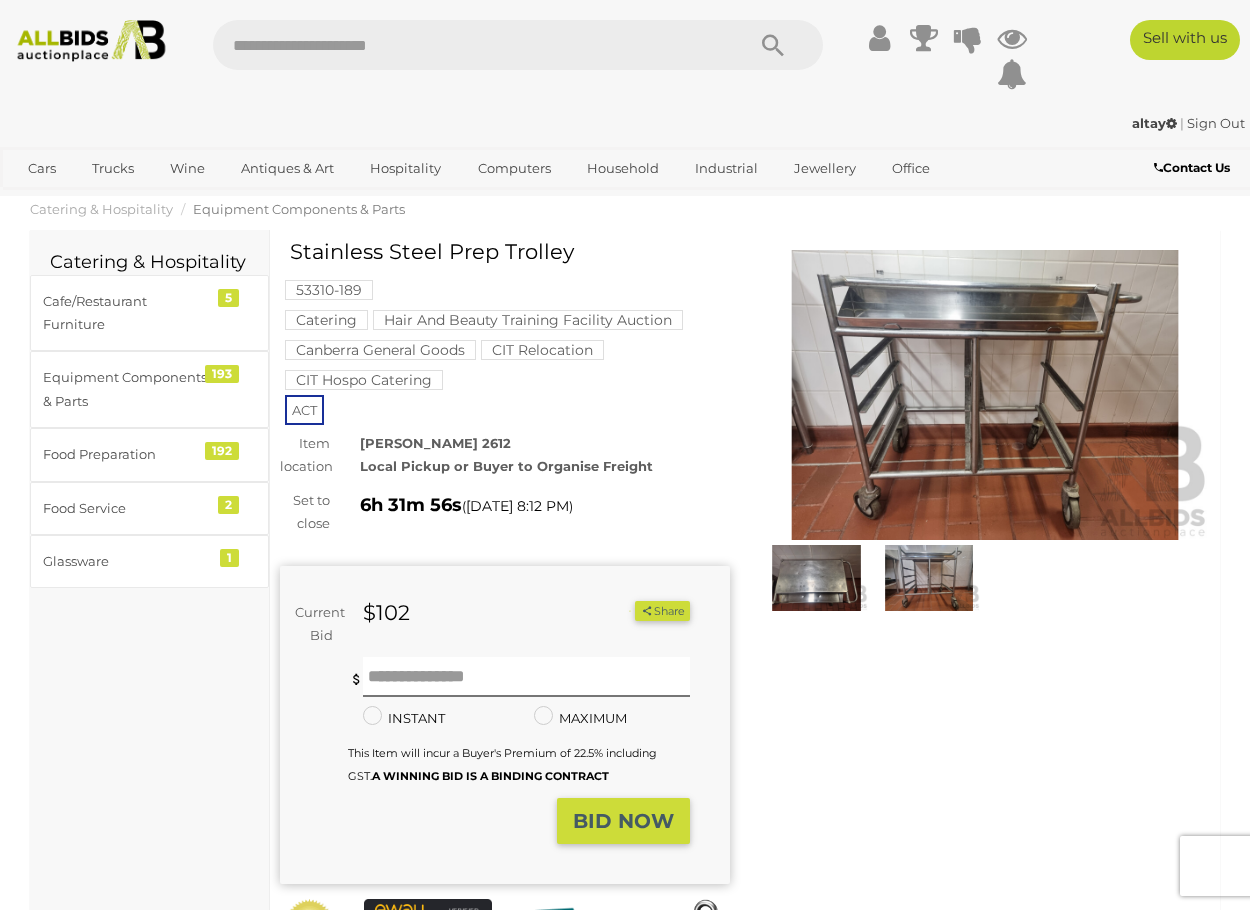 scroll, scrollTop: 0, scrollLeft: 0, axis: both 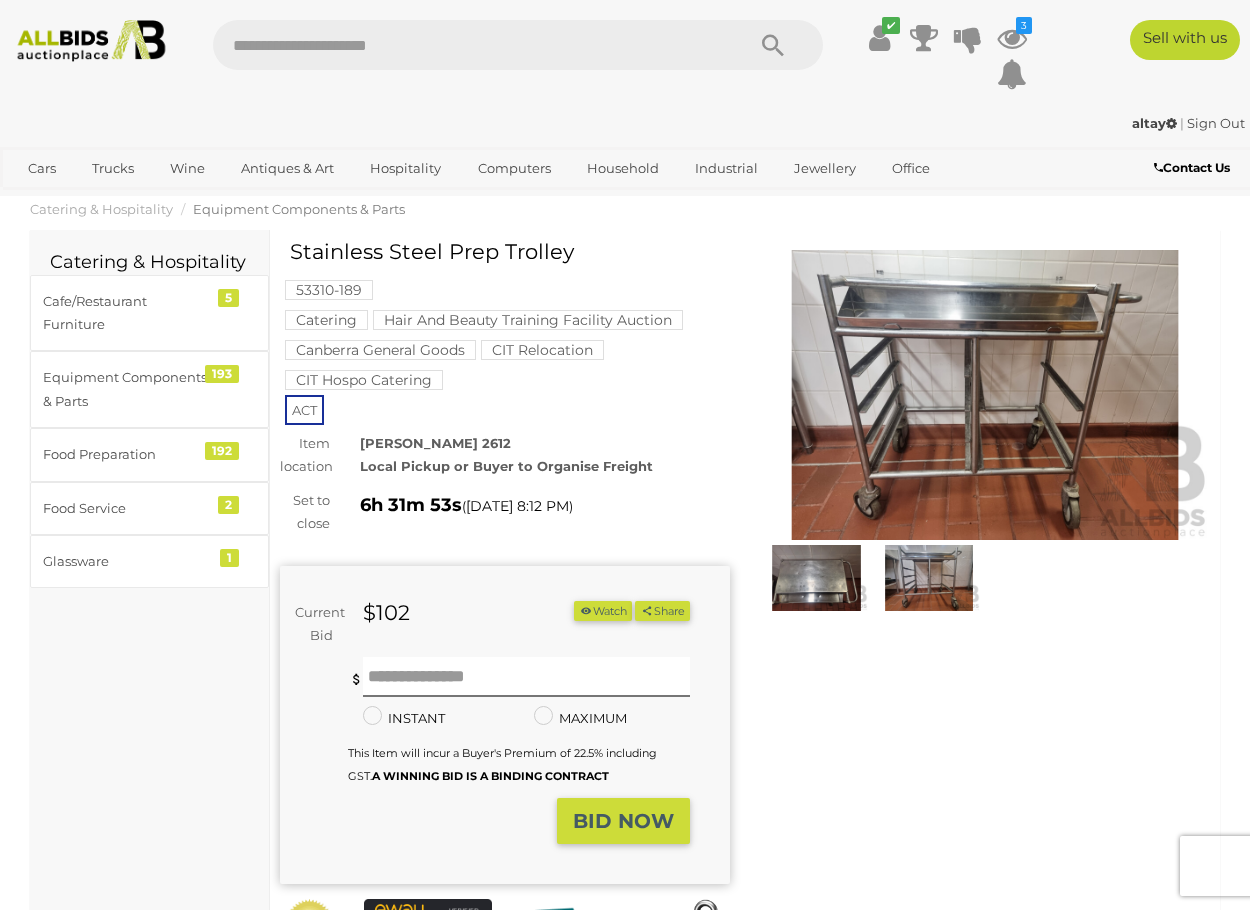 click at bounding box center (985, 395) 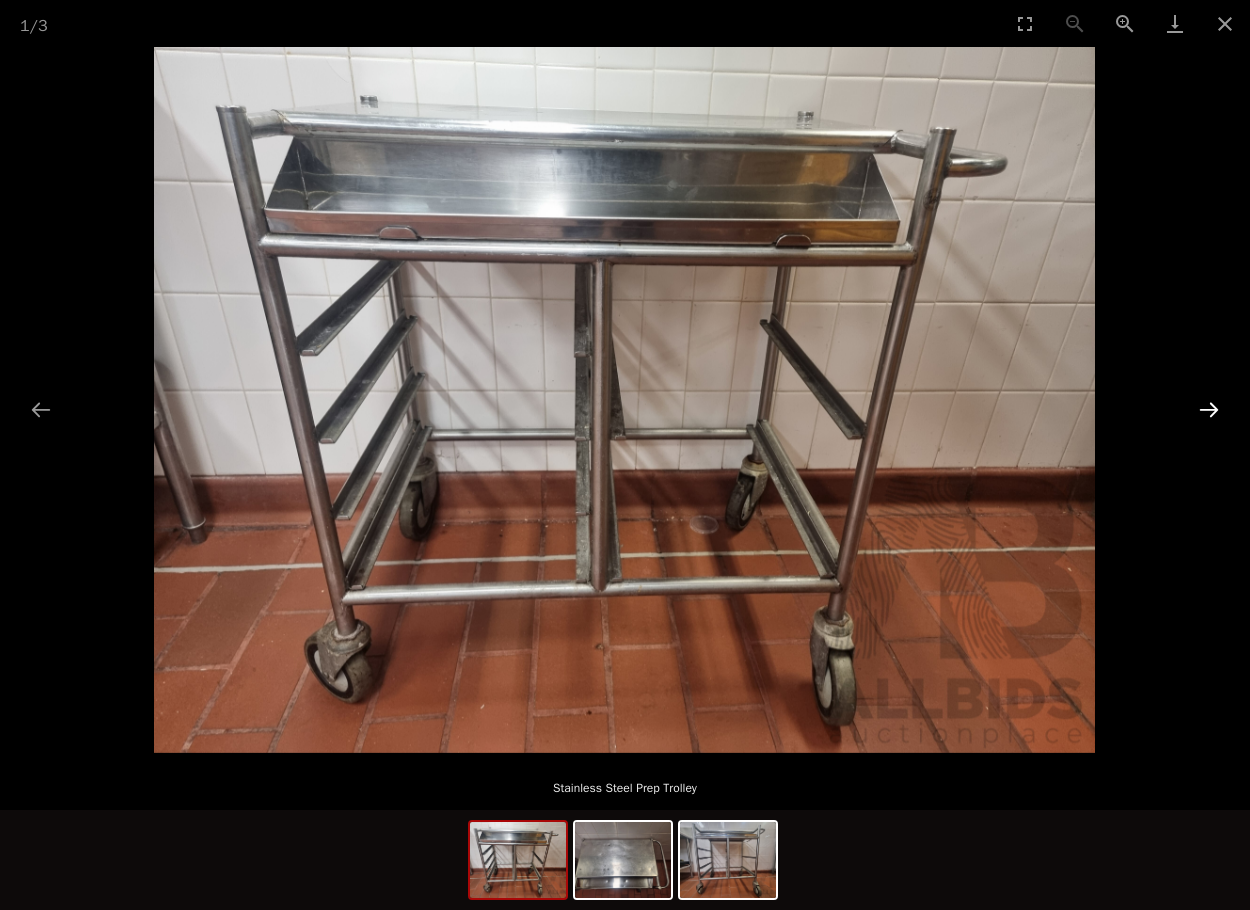 click at bounding box center (1209, 409) 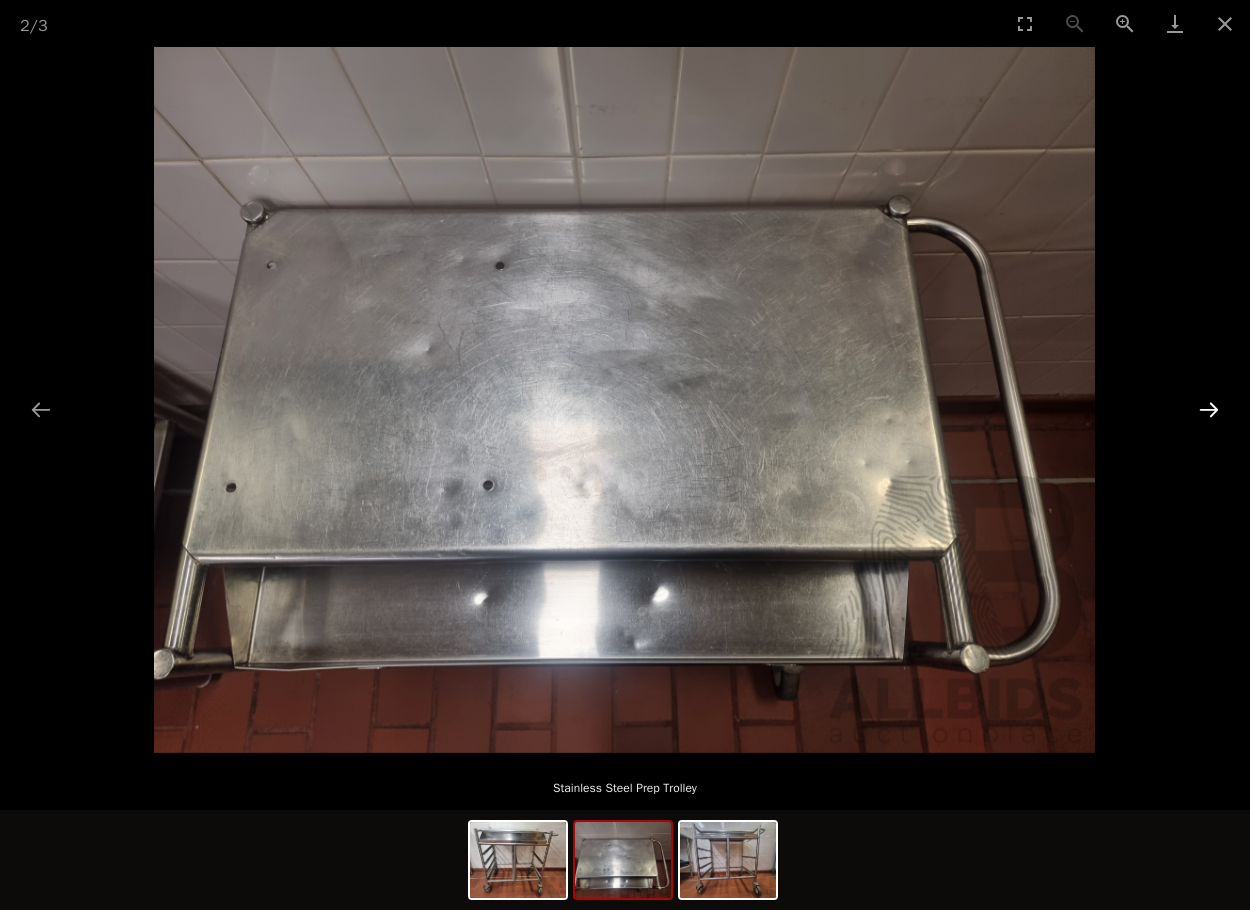 click at bounding box center [1209, 409] 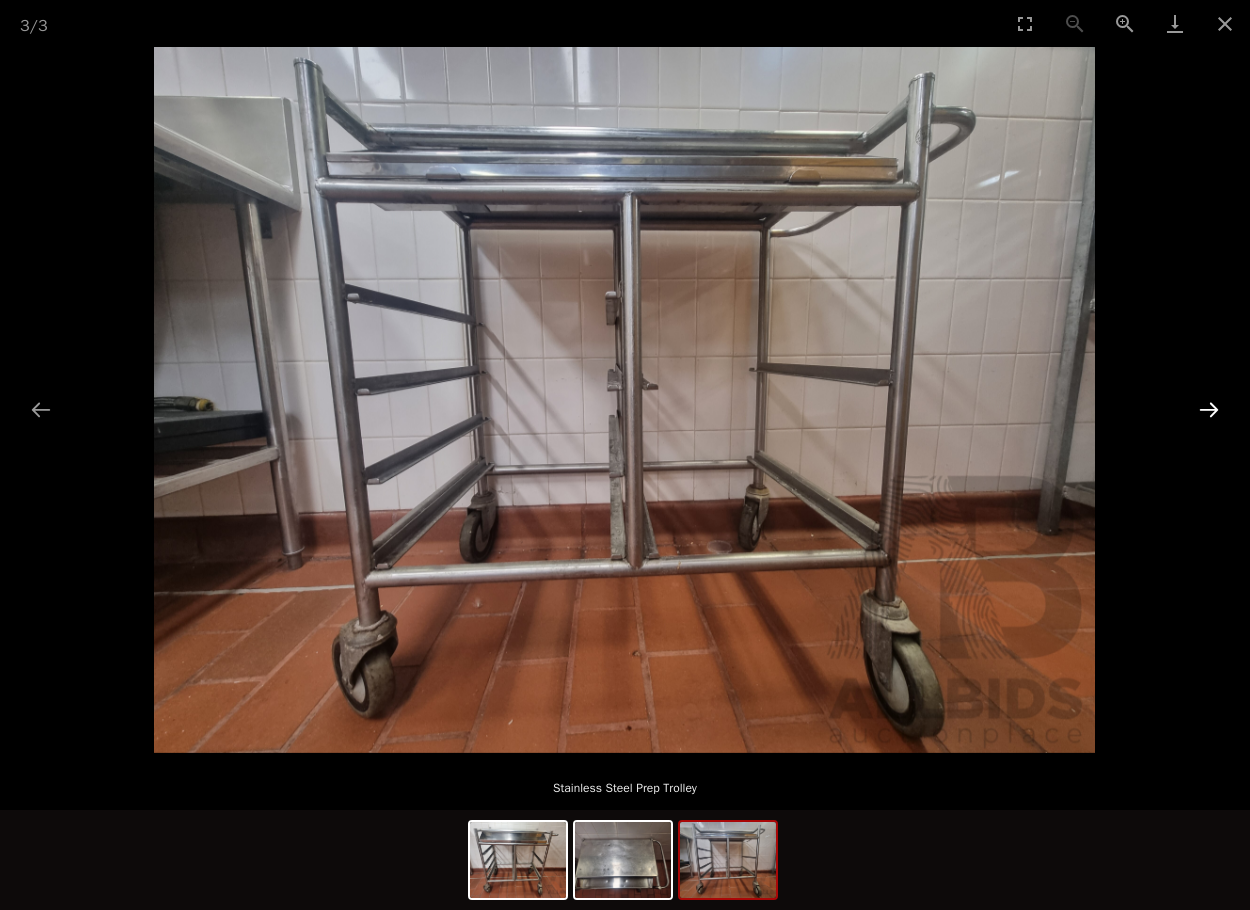 click at bounding box center [1209, 409] 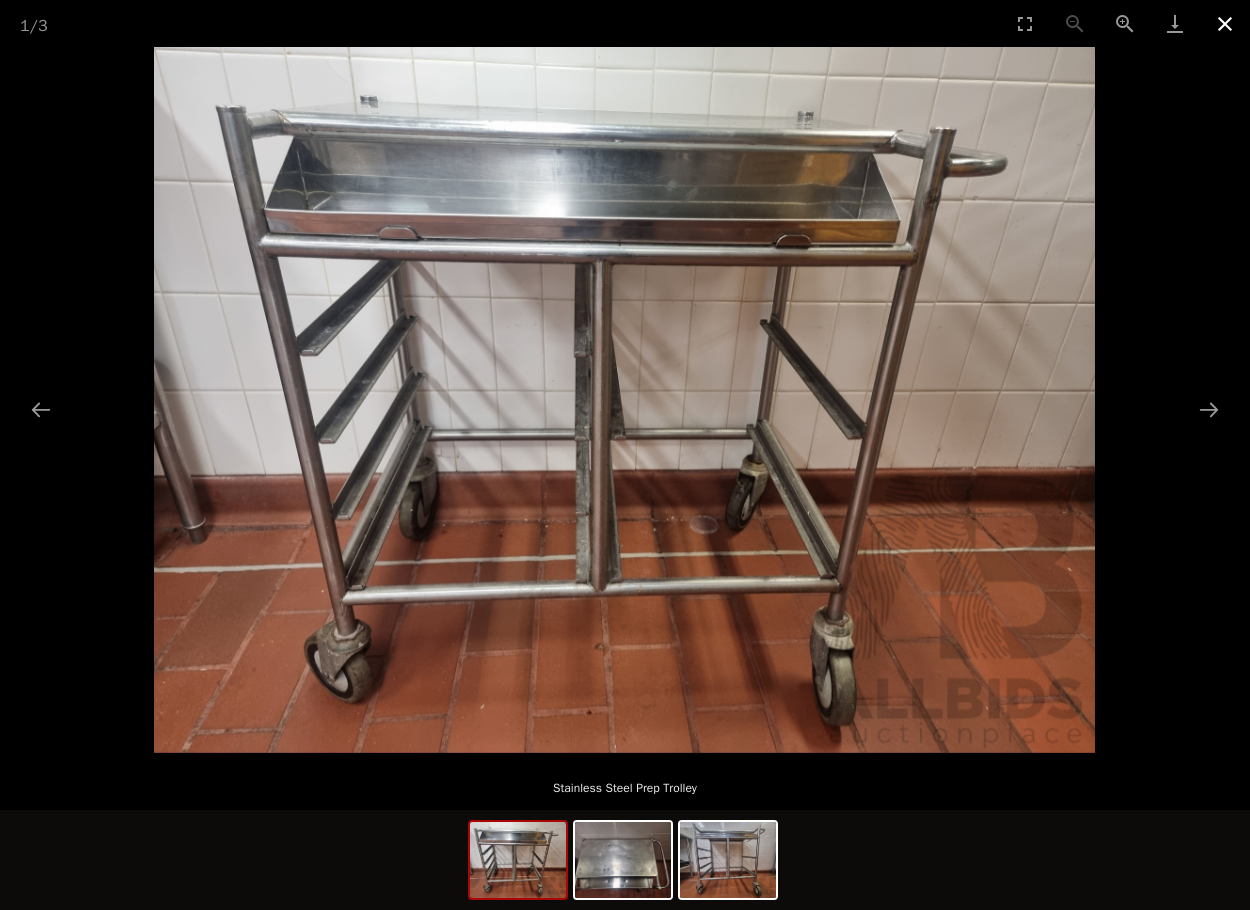click at bounding box center [1225, 23] 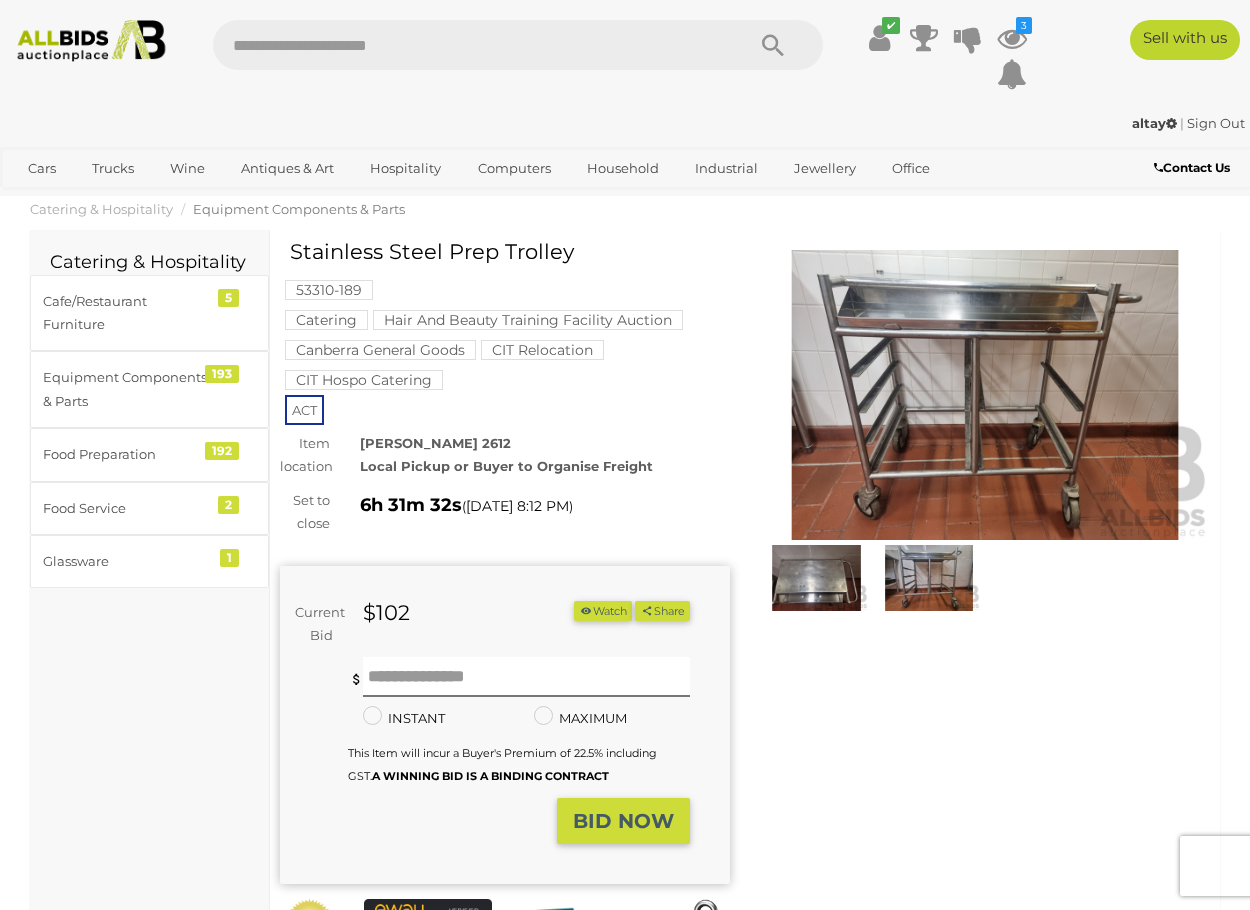 click on "Watch" at bounding box center (603, 611) 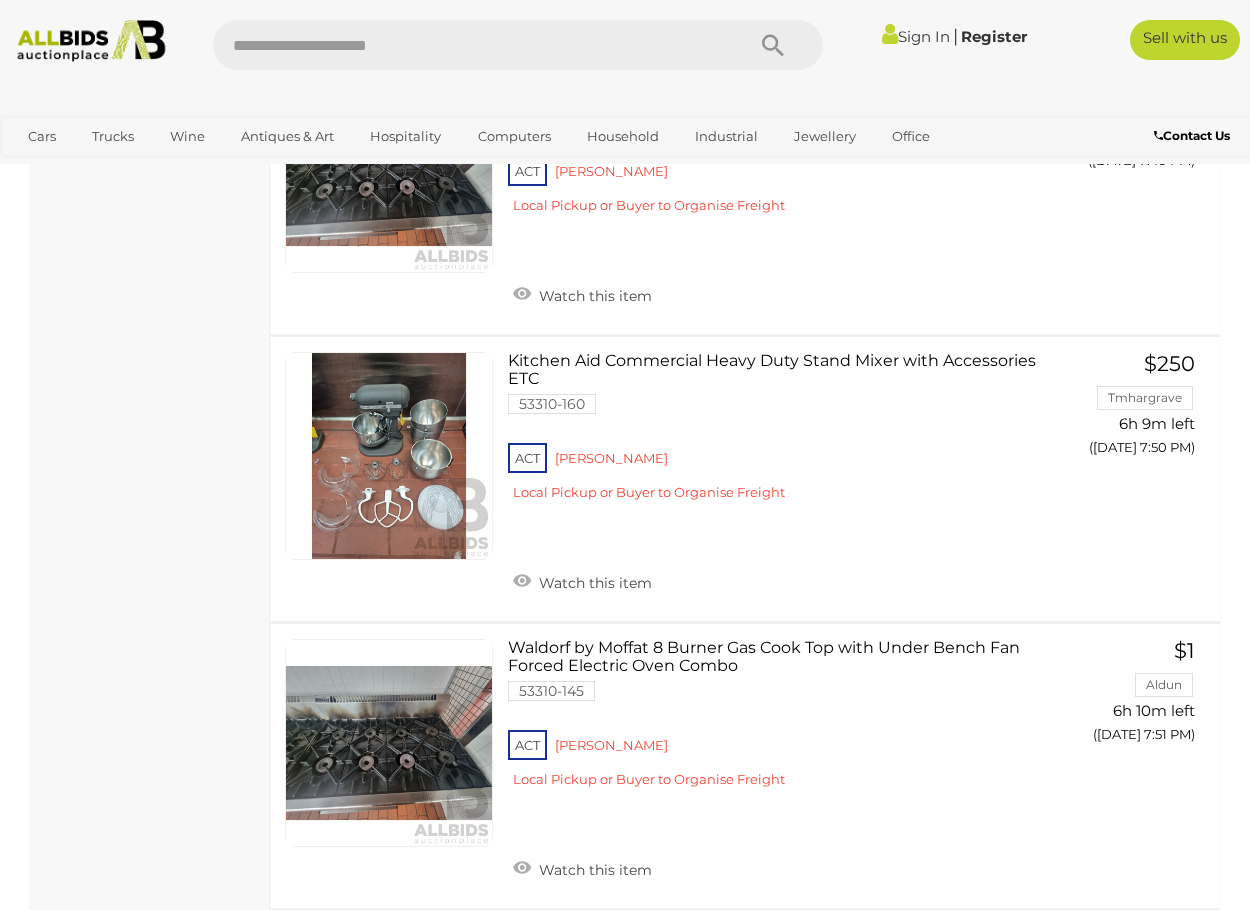 scroll, scrollTop: 8066, scrollLeft: 0, axis: vertical 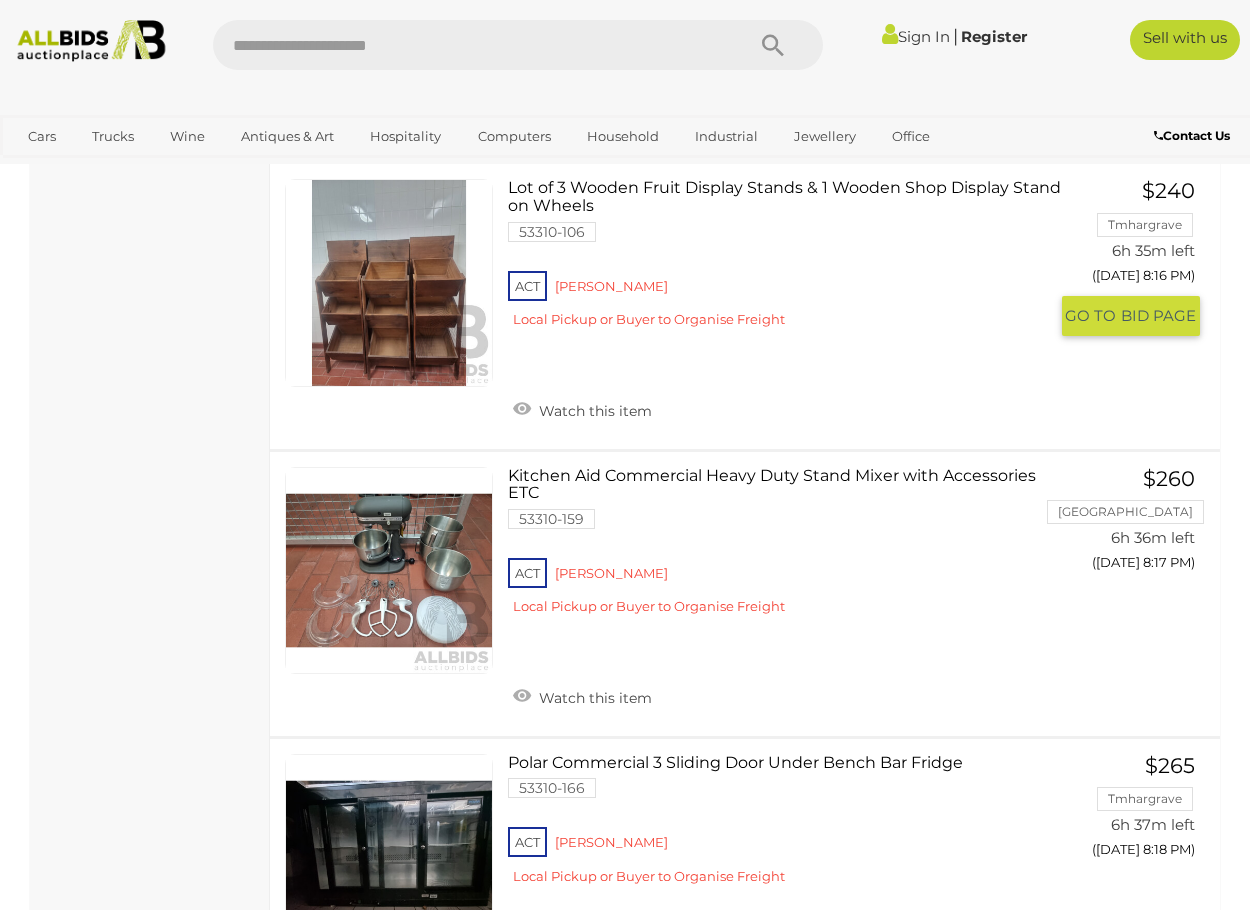 click at bounding box center [389, 283] 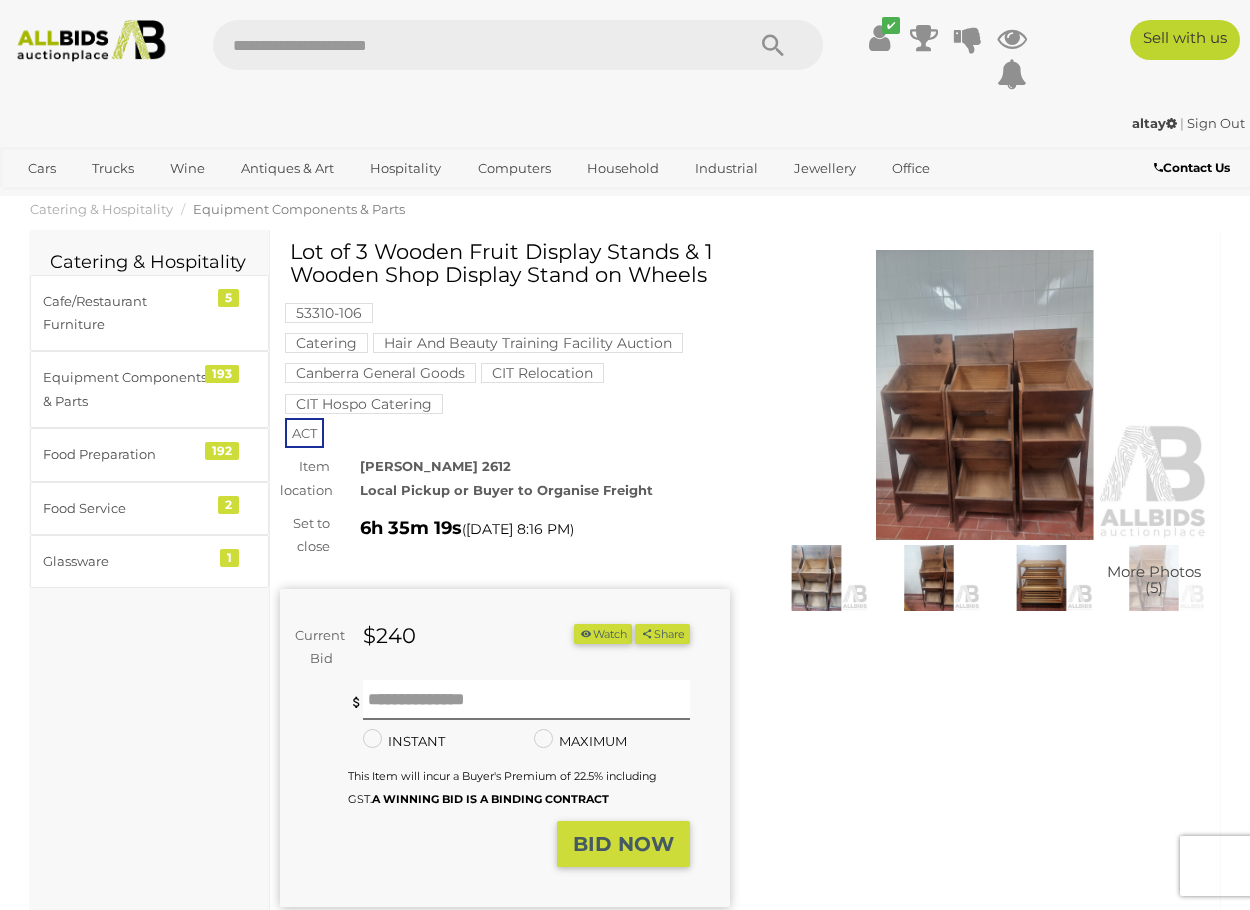 scroll, scrollTop: 0, scrollLeft: 0, axis: both 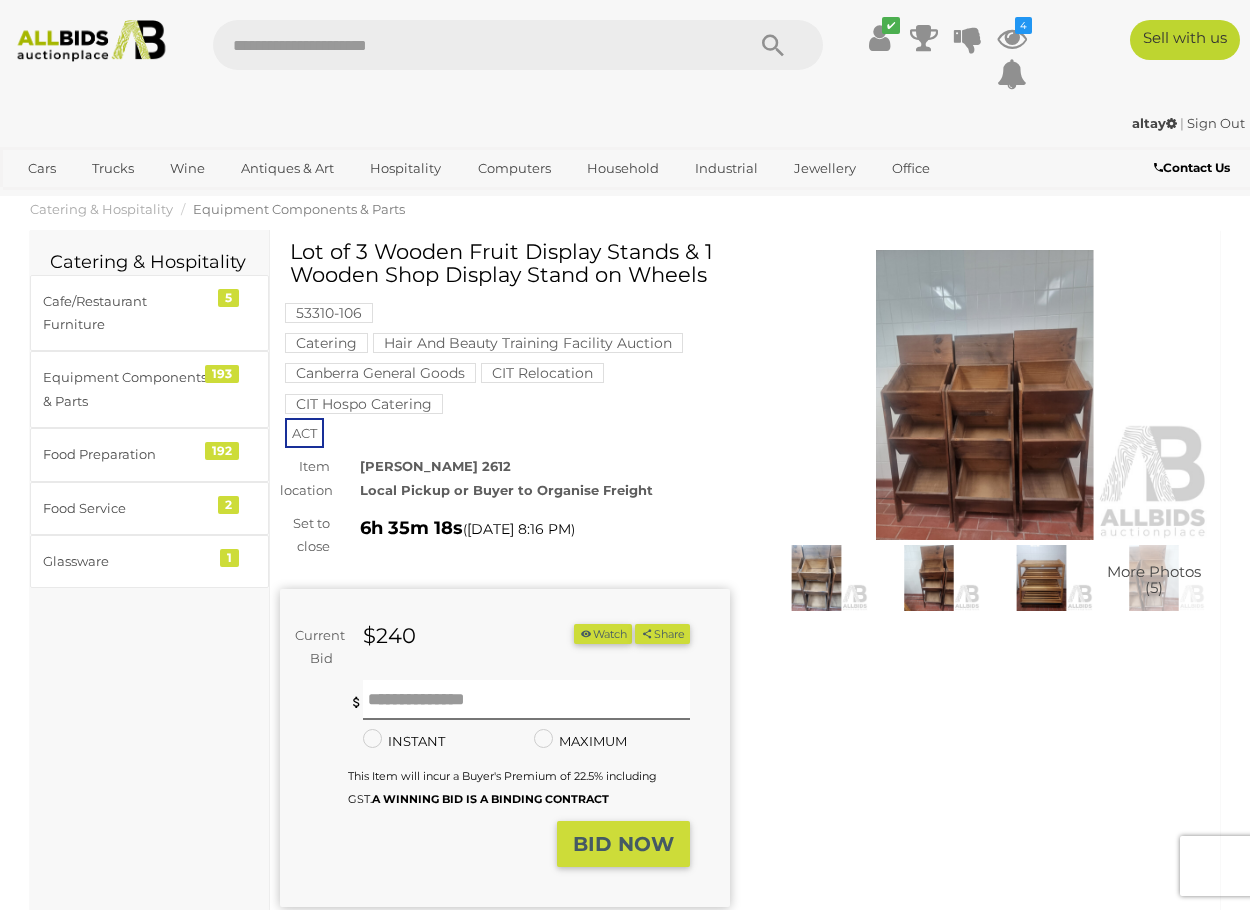 click at bounding box center [985, 395] 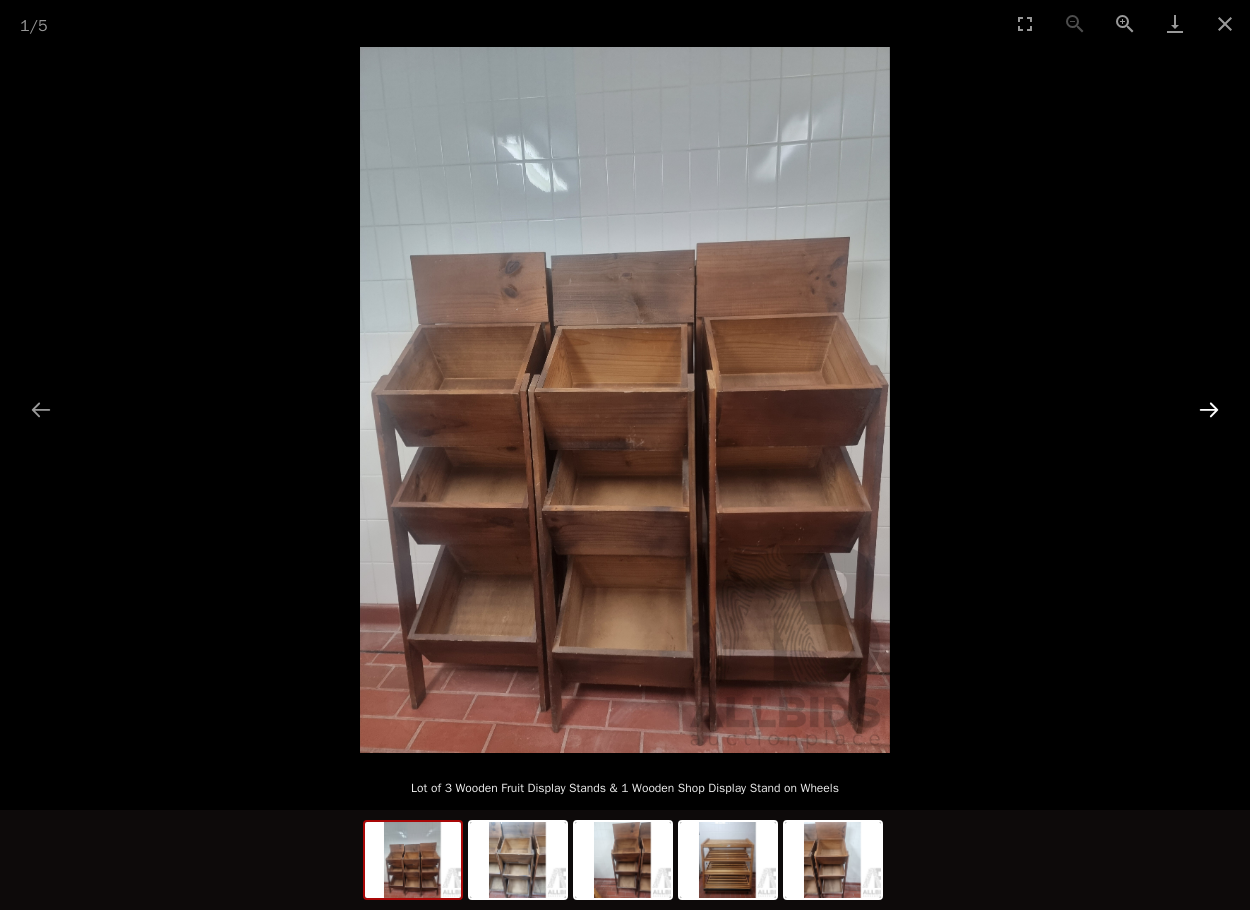 click at bounding box center (1209, 409) 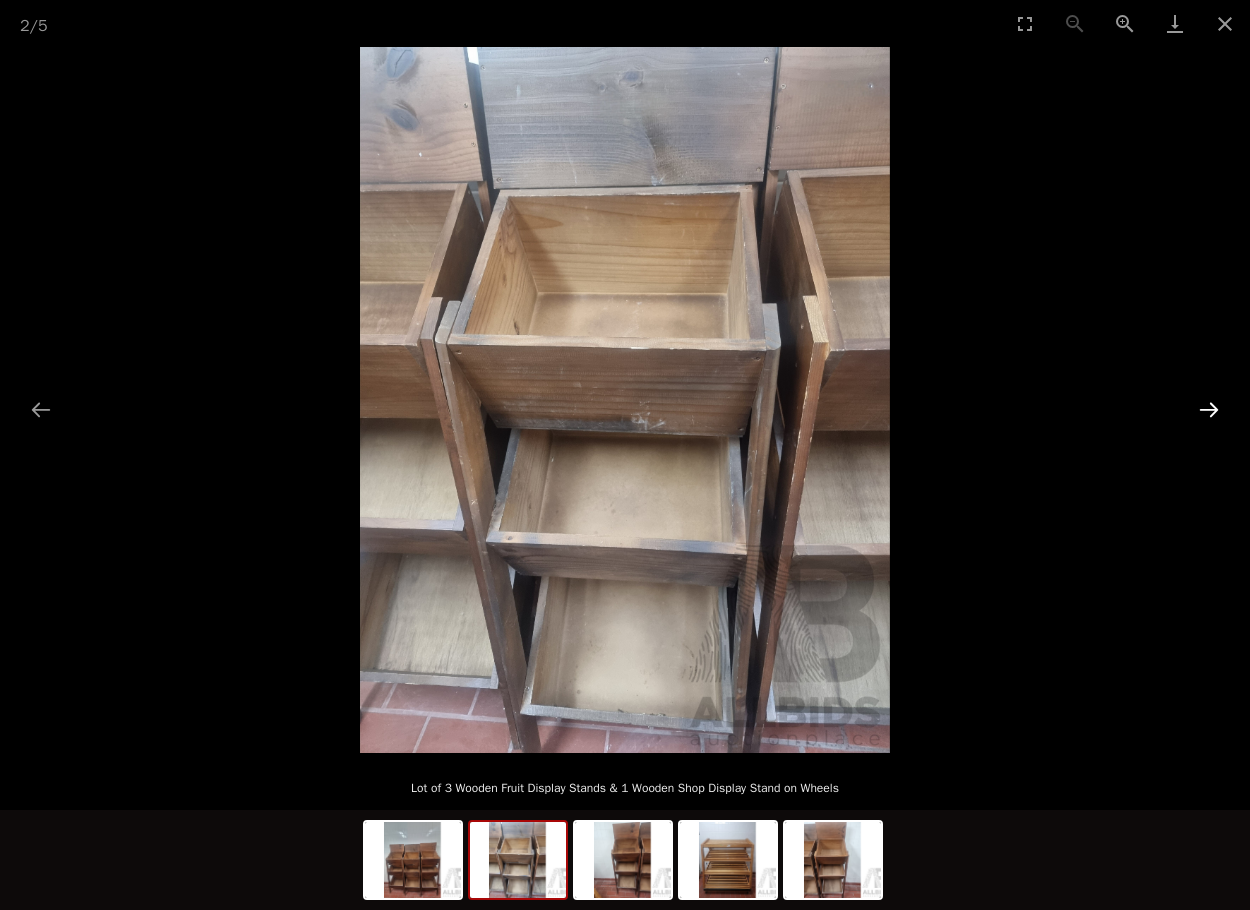 click at bounding box center (1209, 409) 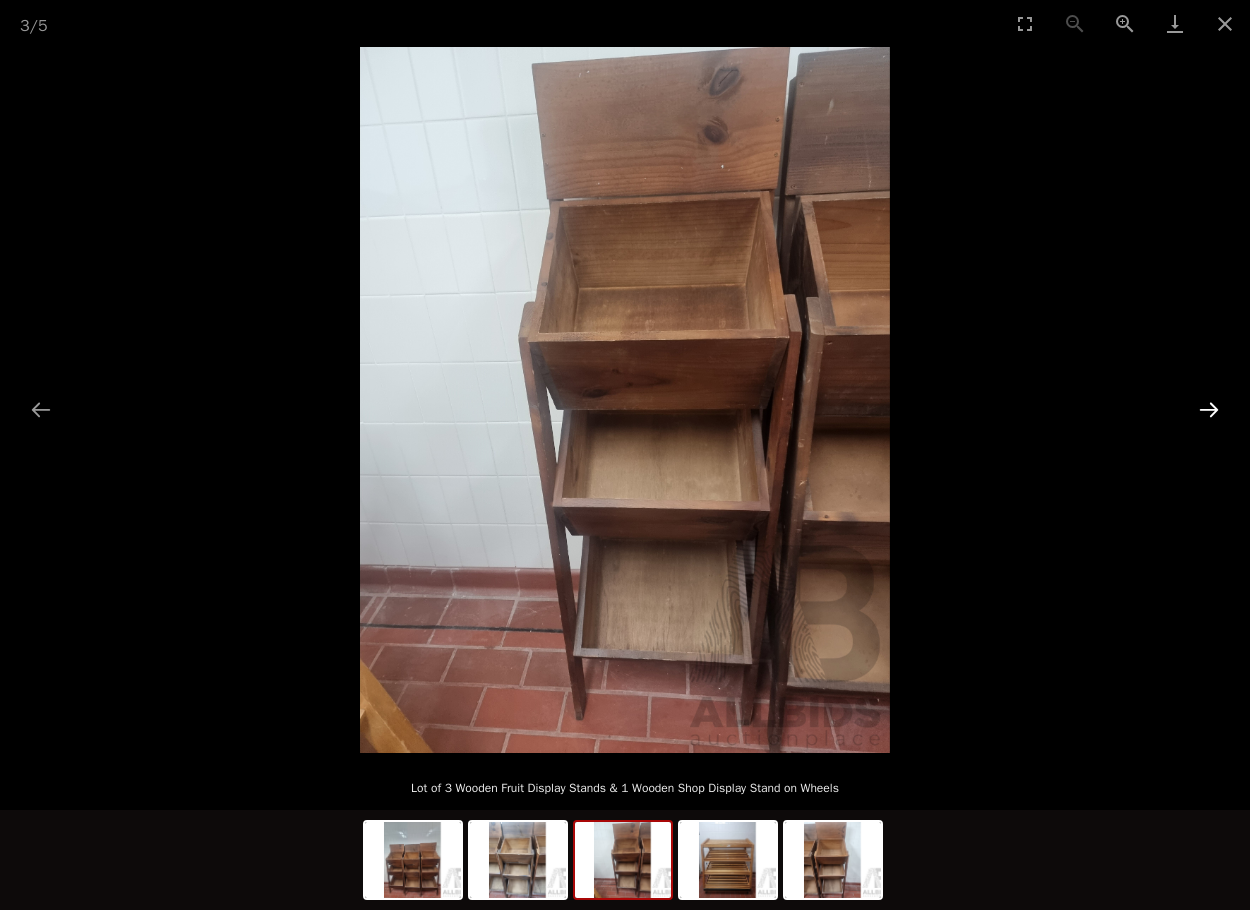 click at bounding box center [1209, 409] 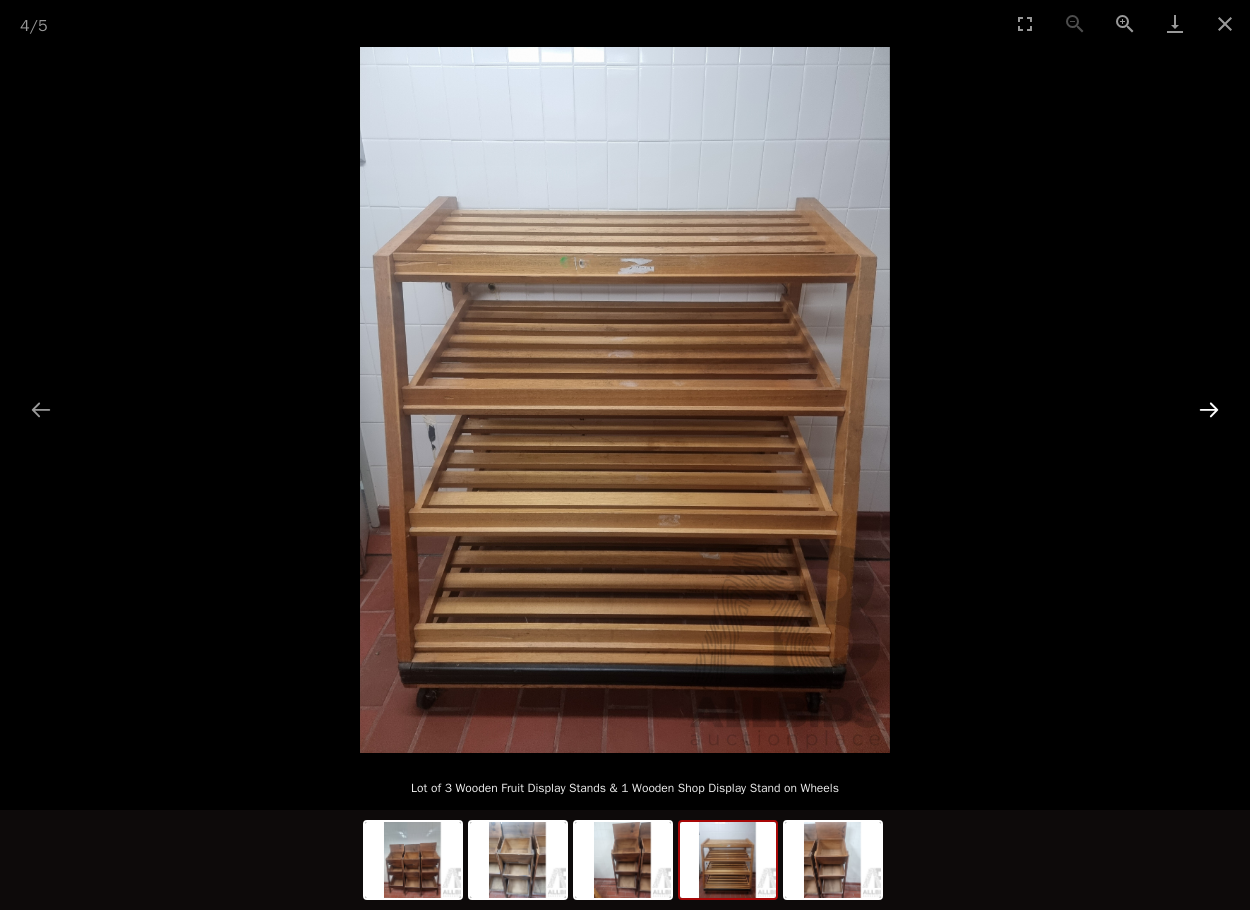 click at bounding box center [1209, 409] 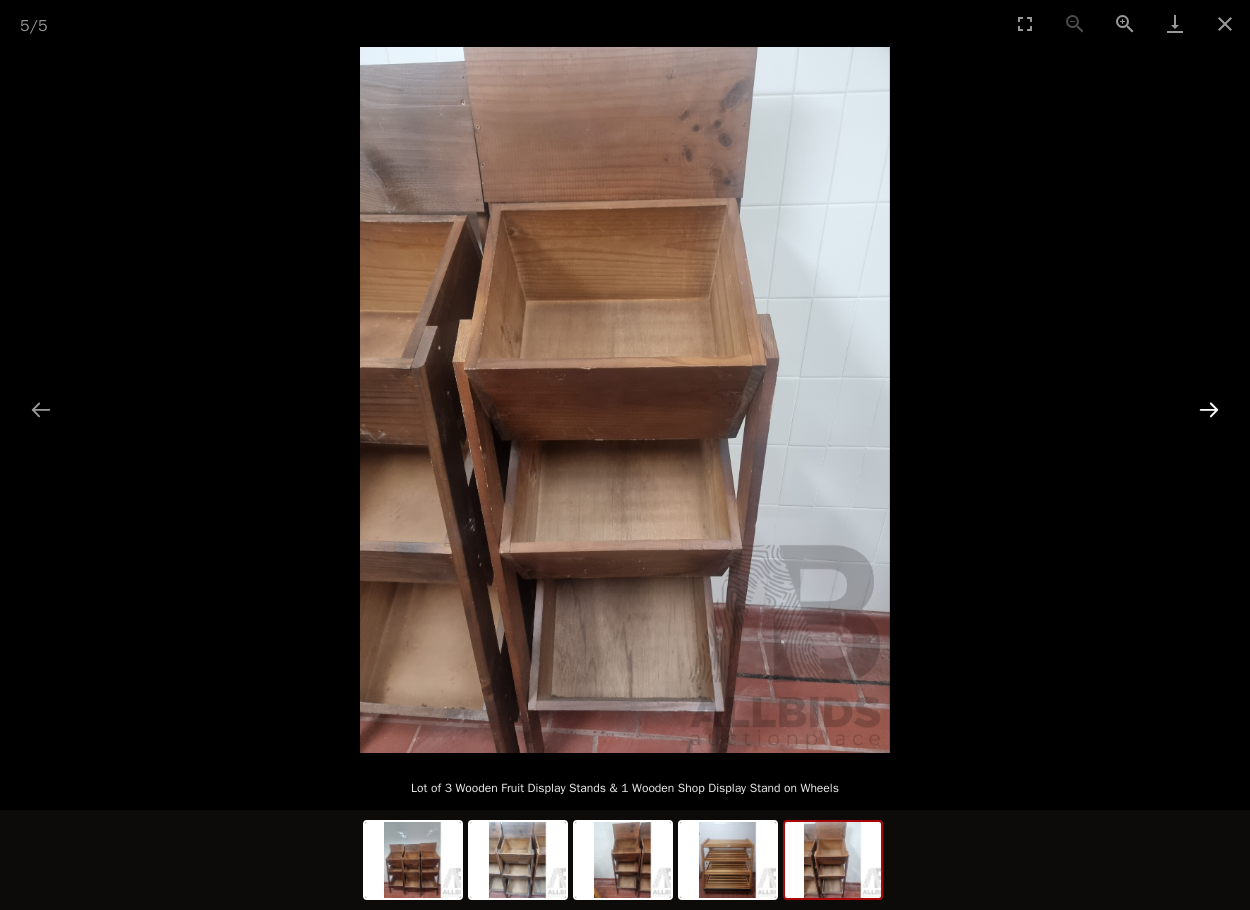click at bounding box center [1209, 409] 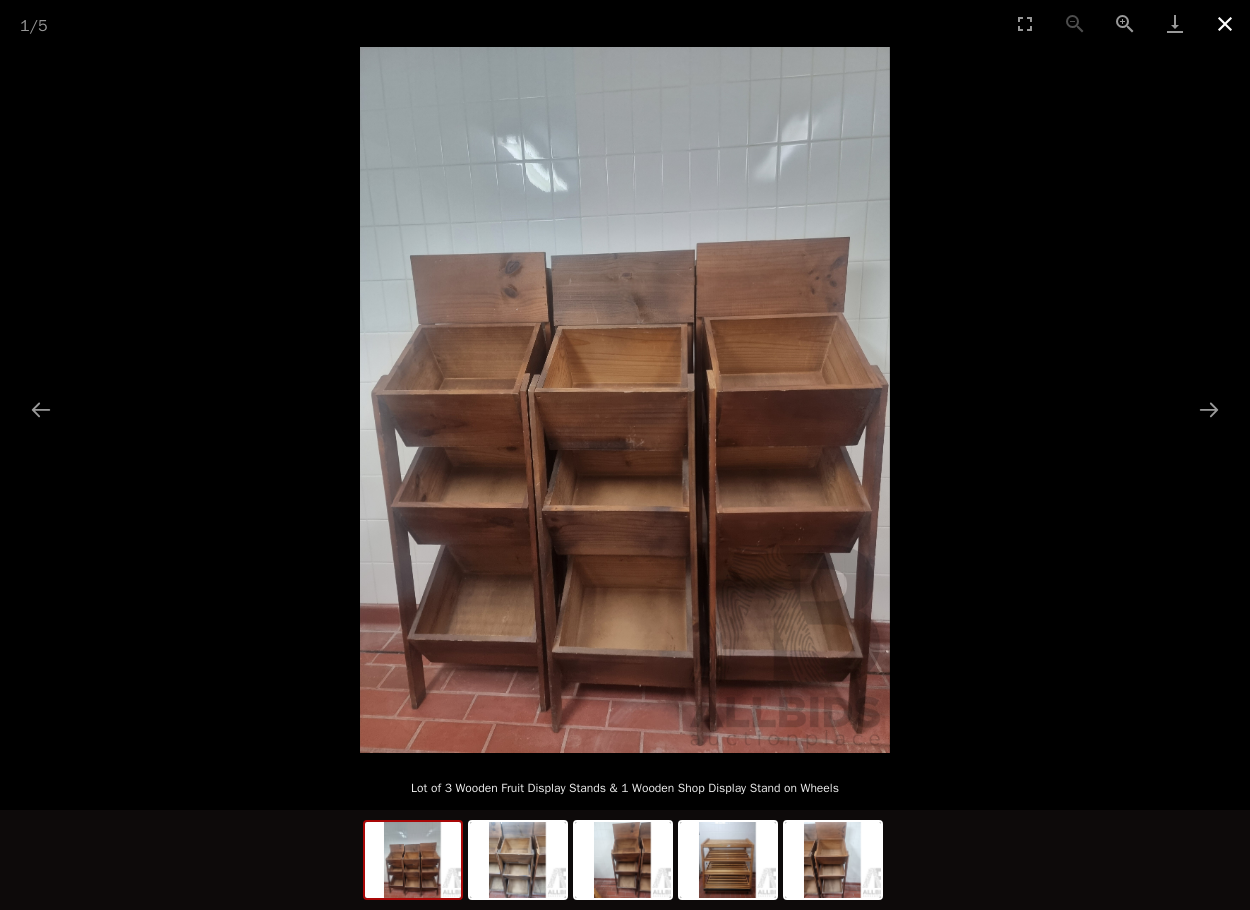 click at bounding box center (1225, 23) 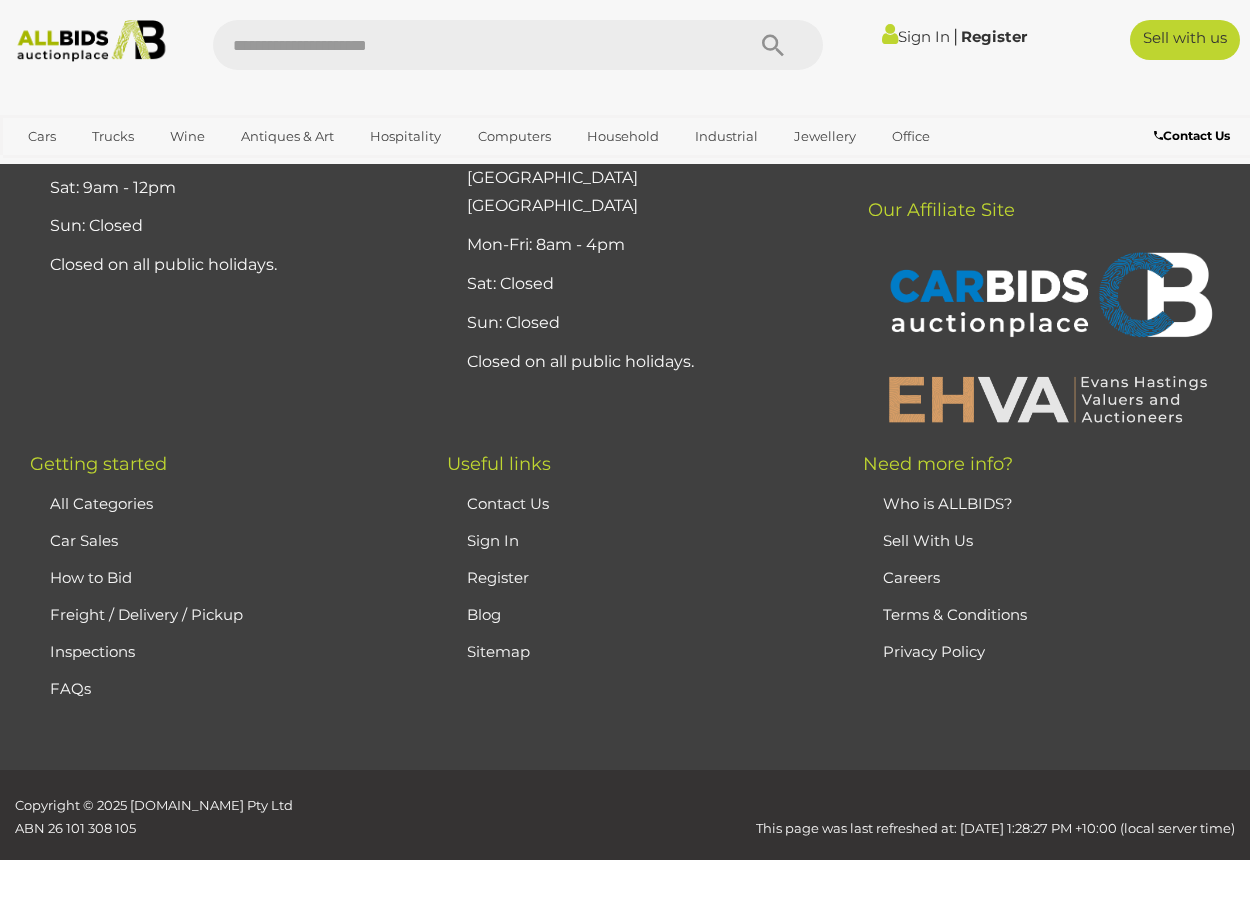 scroll, scrollTop: 9192, scrollLeft: 0, axis: vertical 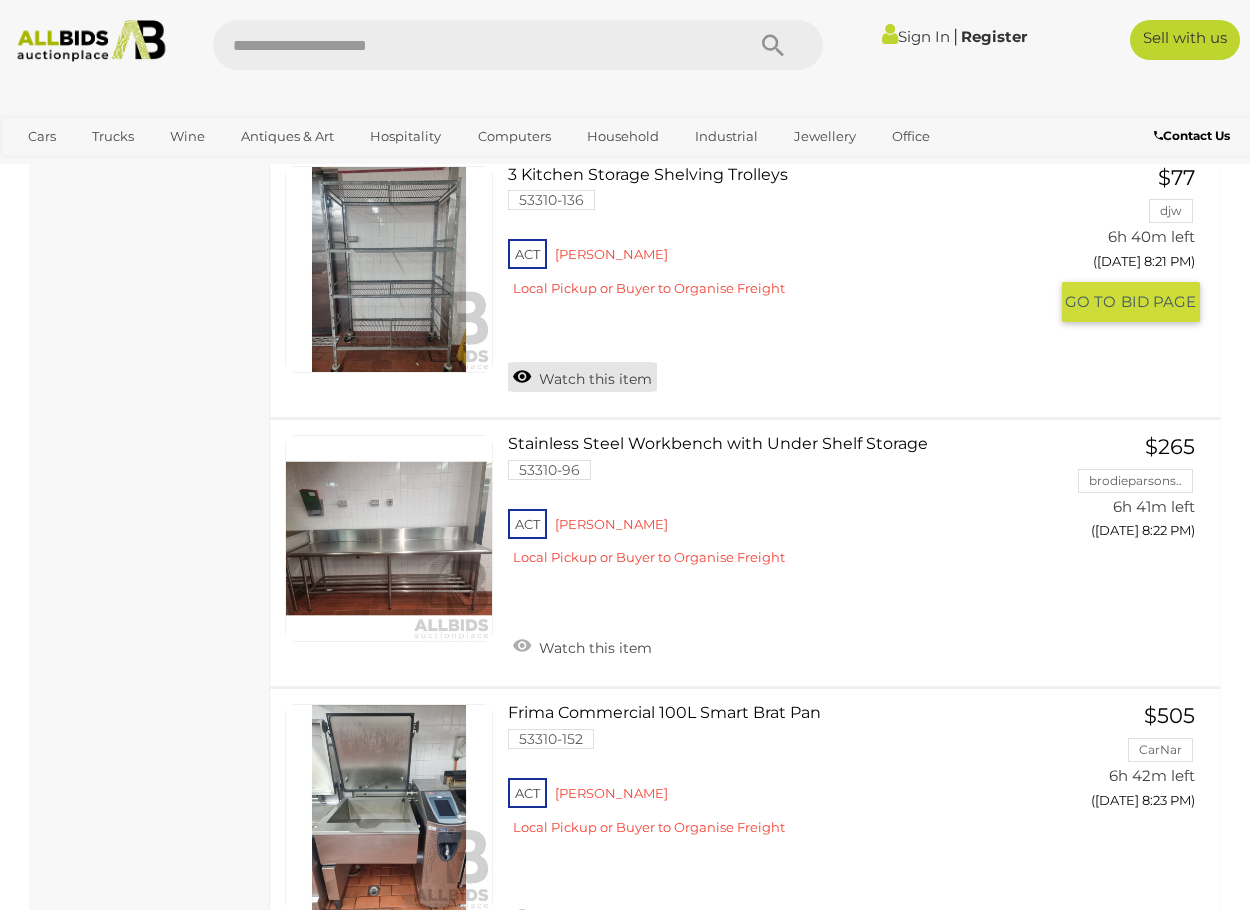 click on "Watch this item" at bounding box center (582, 377) 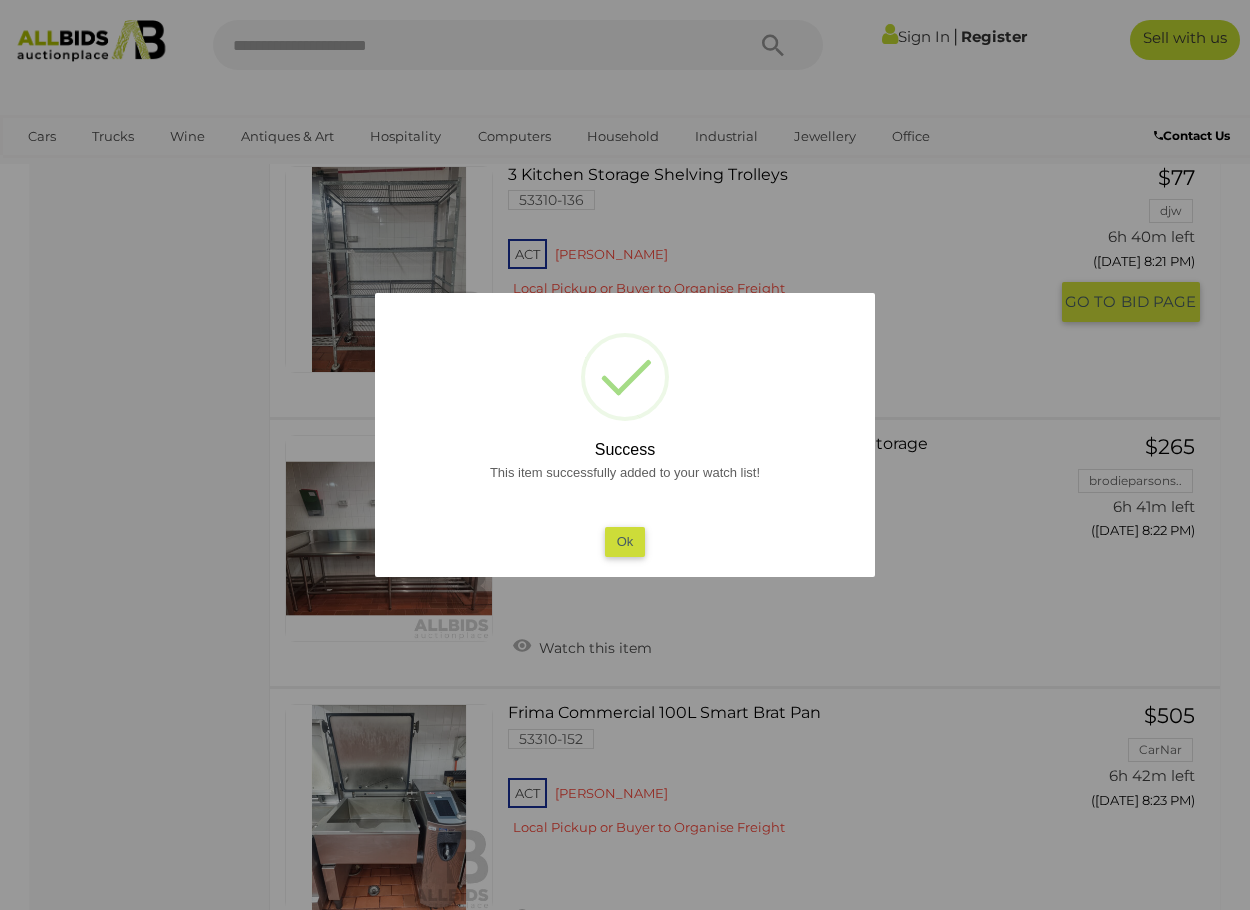click on "Ok" at bounding box center [625, 541] 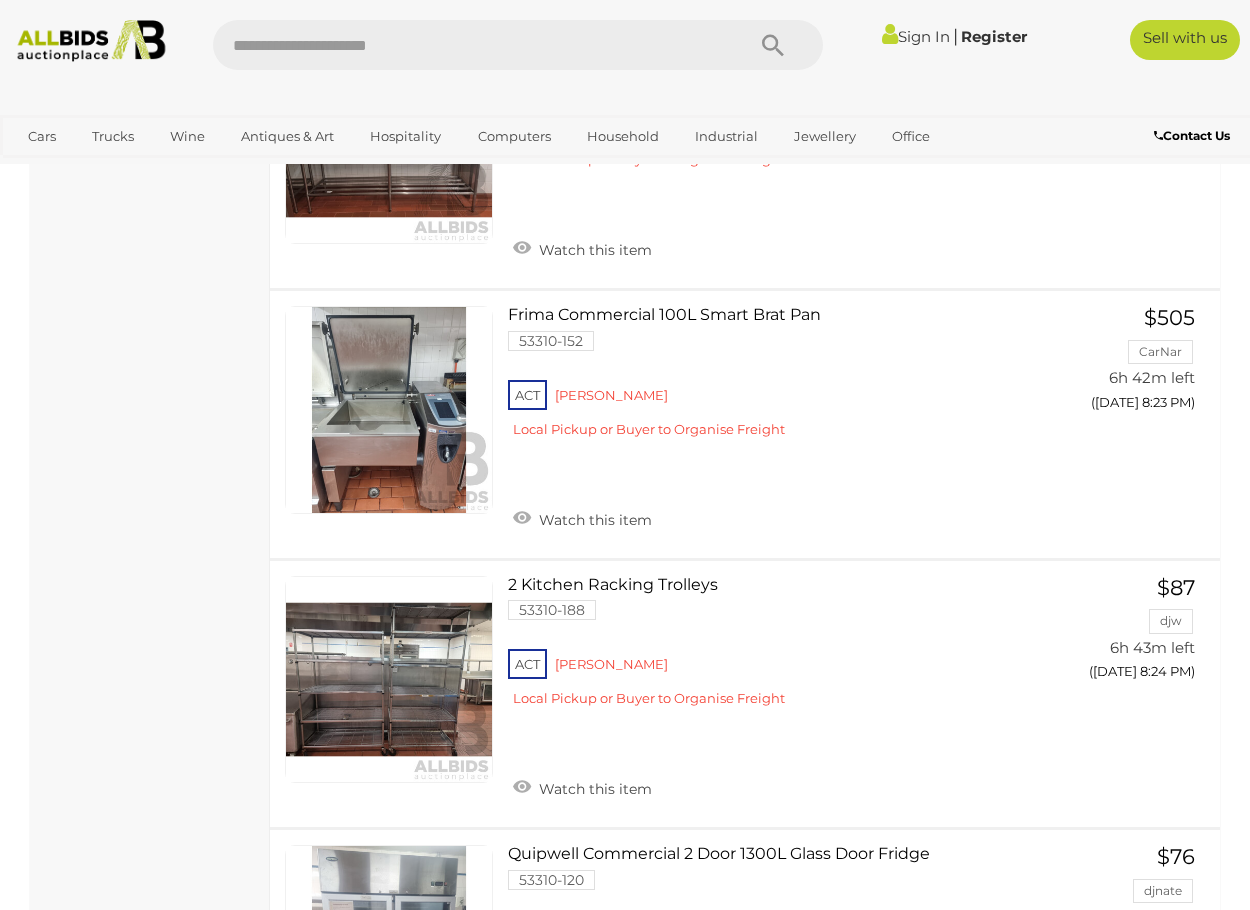 scroll, scrollTop: 11108, scrollLeft: 0, axis: vertical 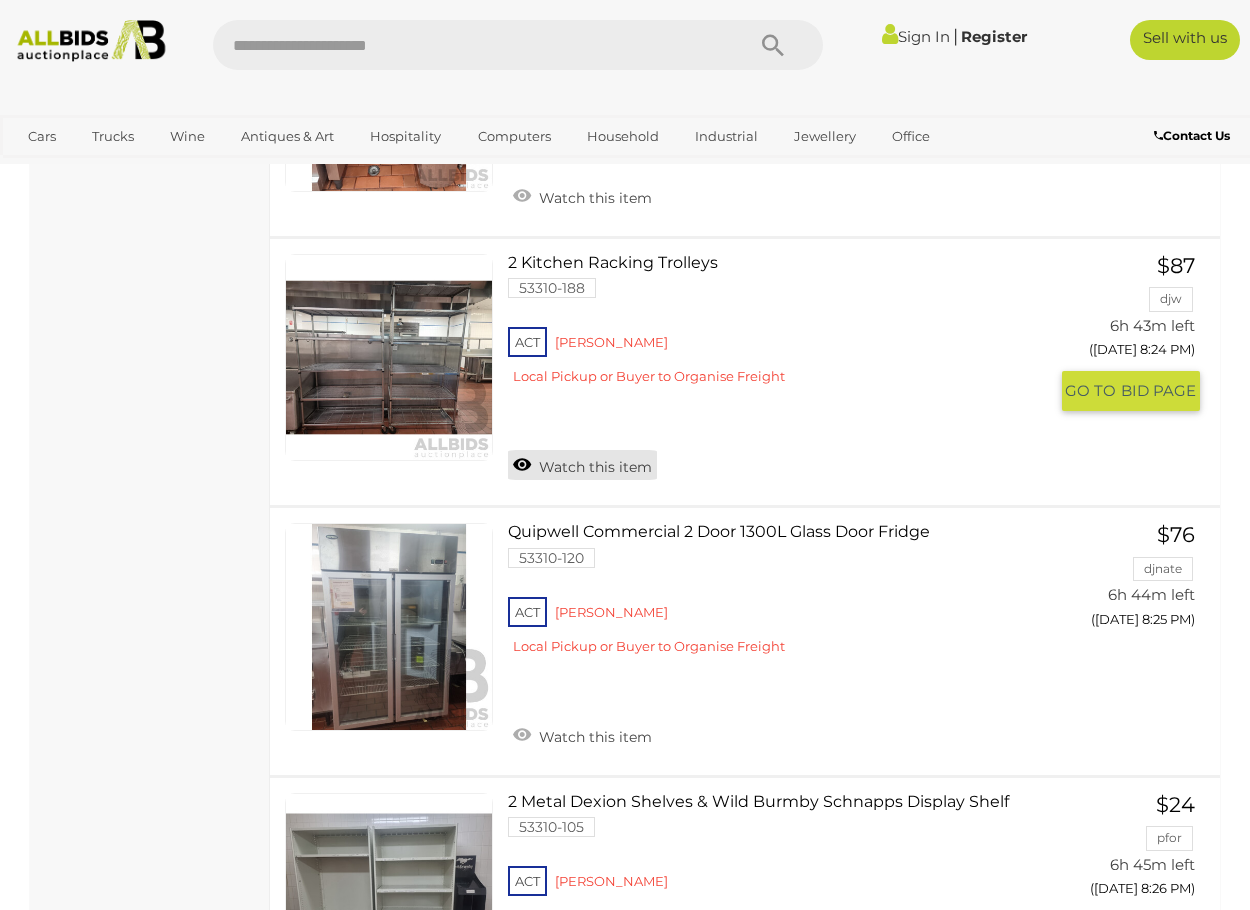 click on "Watch this item" at bounding box center [582, 465] 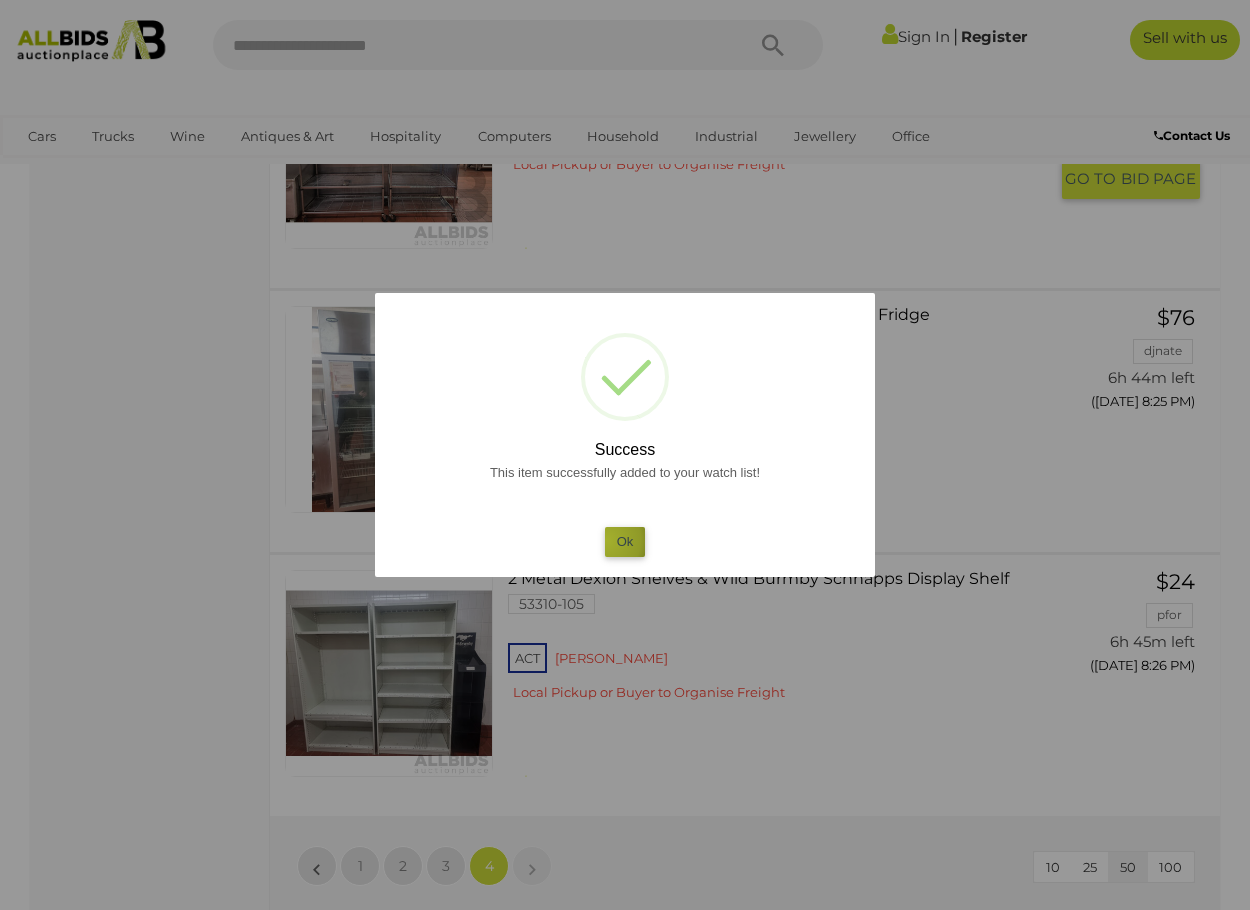click on "Ok" at bounding box center (625, 541) 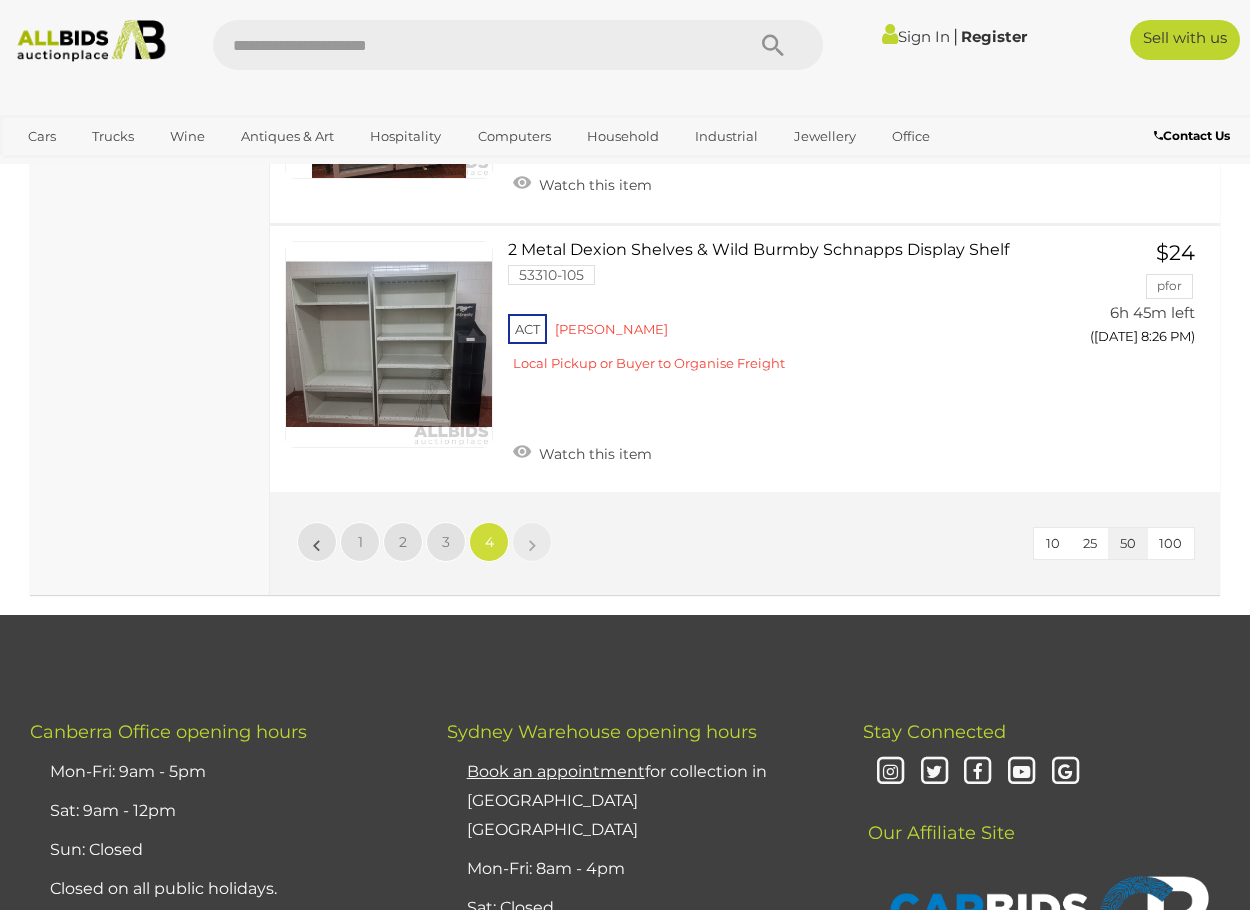 scroll, scrollTop: 11691, scrollLeft: 0, axis: vertical 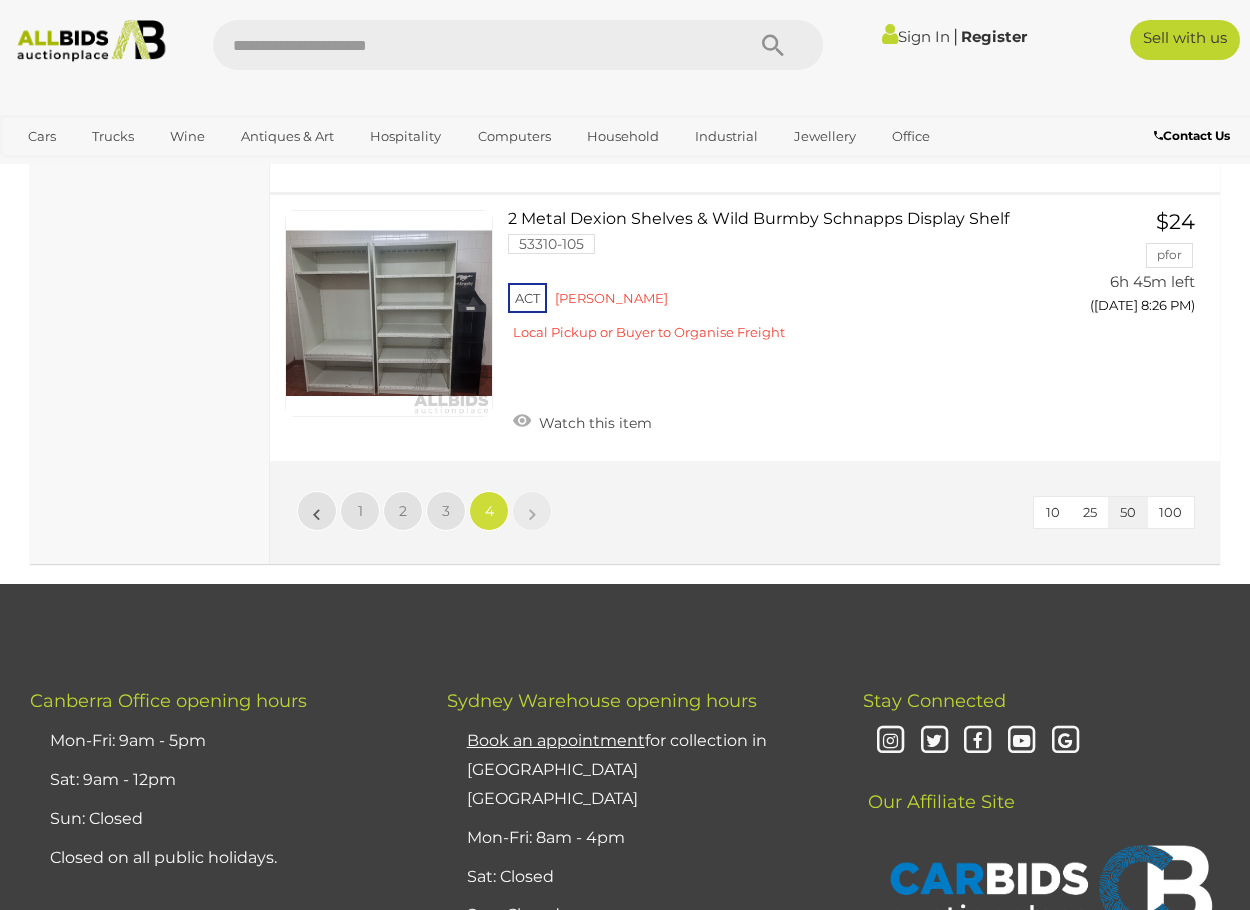 click on "»" at bounding box center [532, 511] 